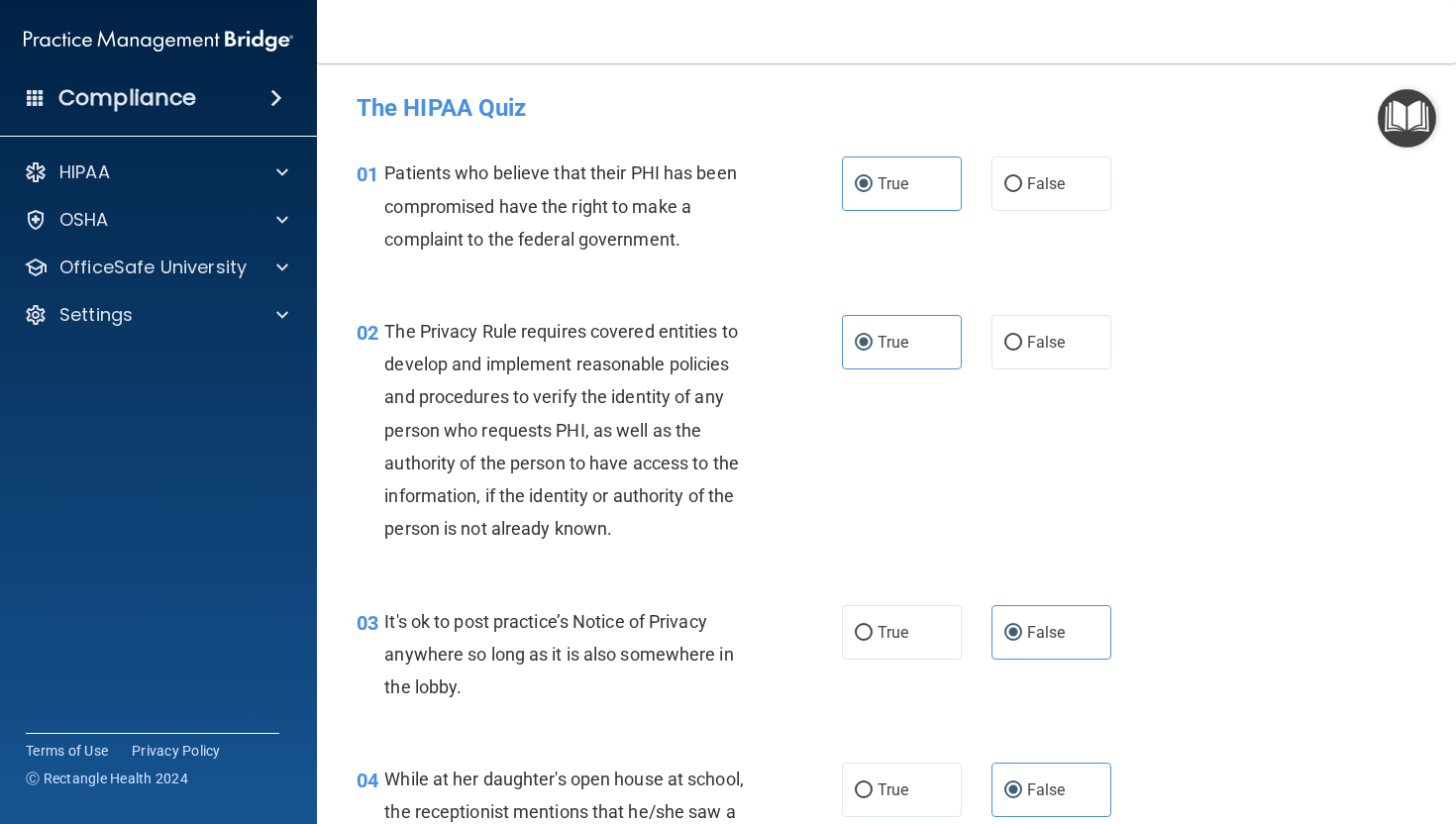 scroll, scrollTop: 0, scrollLeft: 0, axis: both 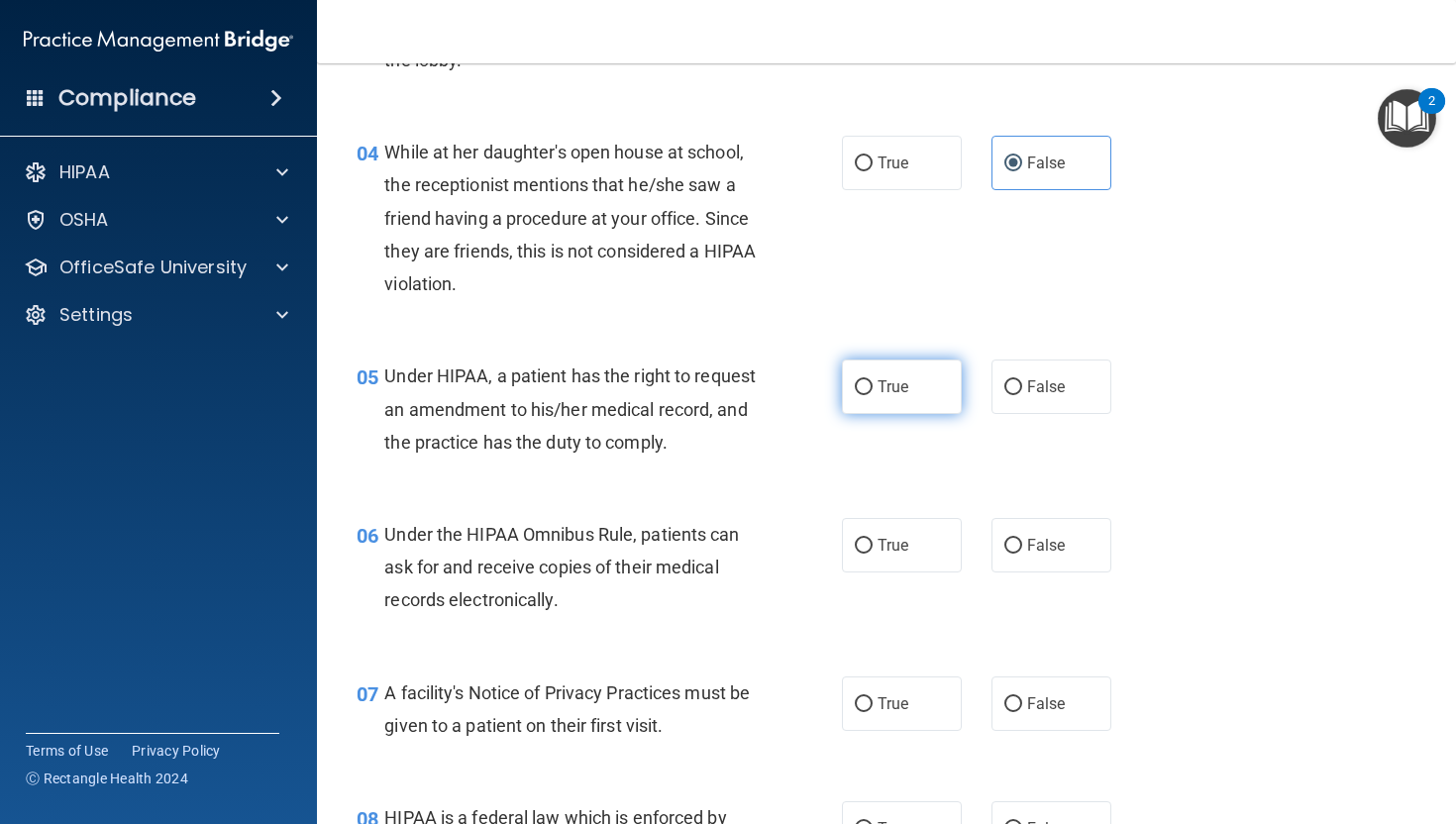 click on "True" at bounding box center [892, 386] 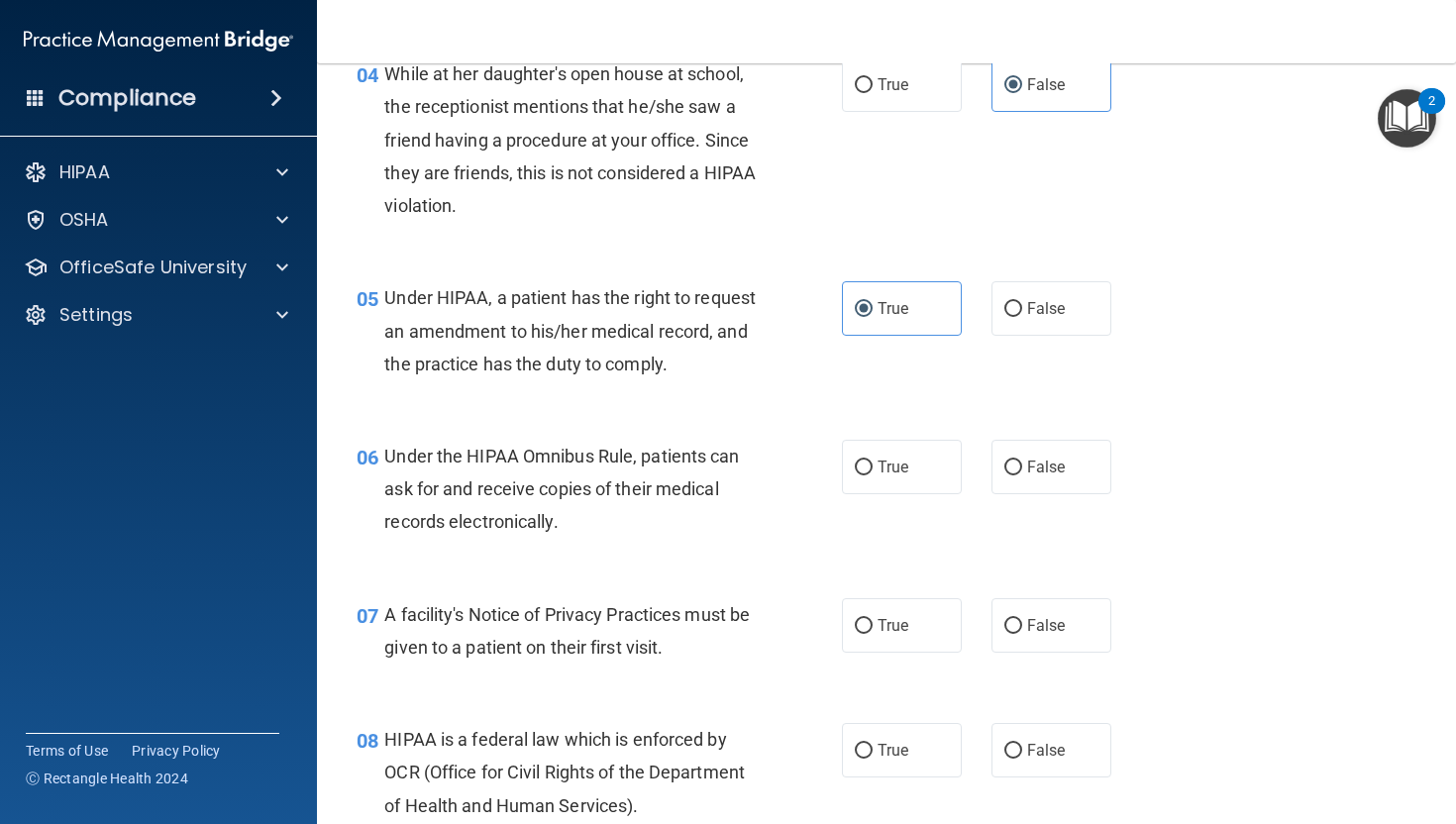 scroll, scrollTop: 707, scrollLeft: 0, axis: vertical 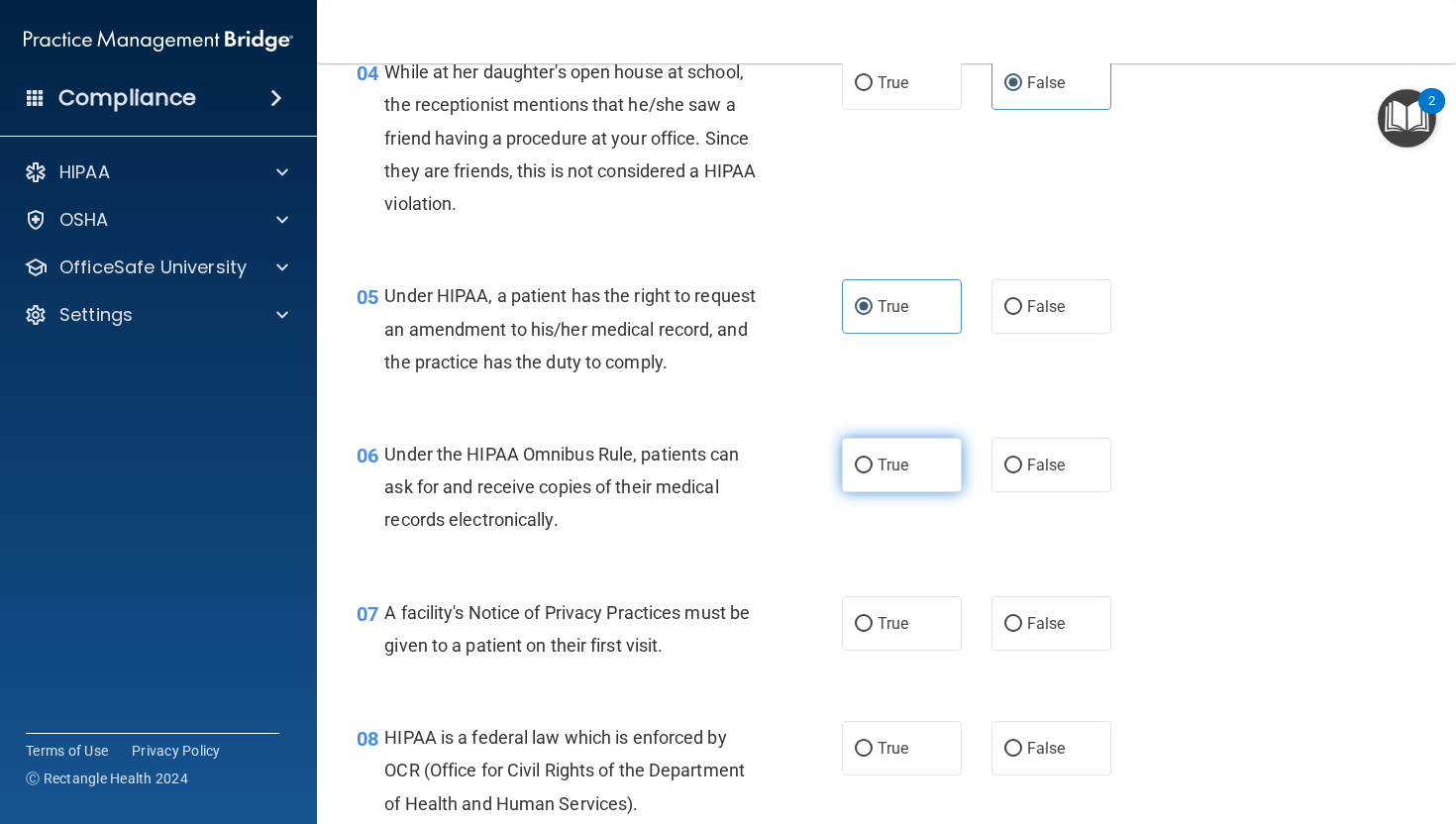 click on "True" at bounding box center [901, 464] 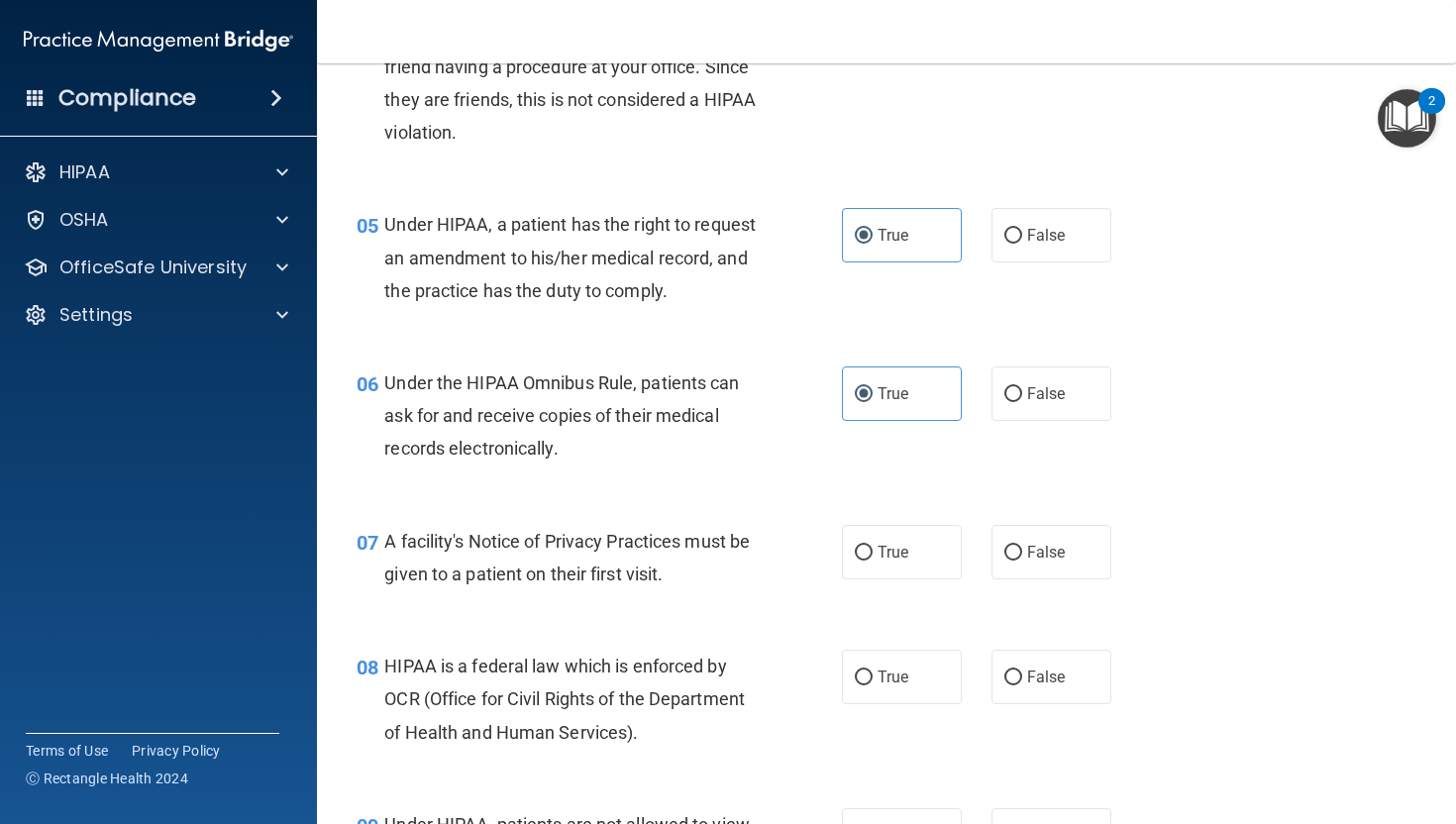 scroll, scrollTop: 793, scrollLeft: 0, axis: vertical 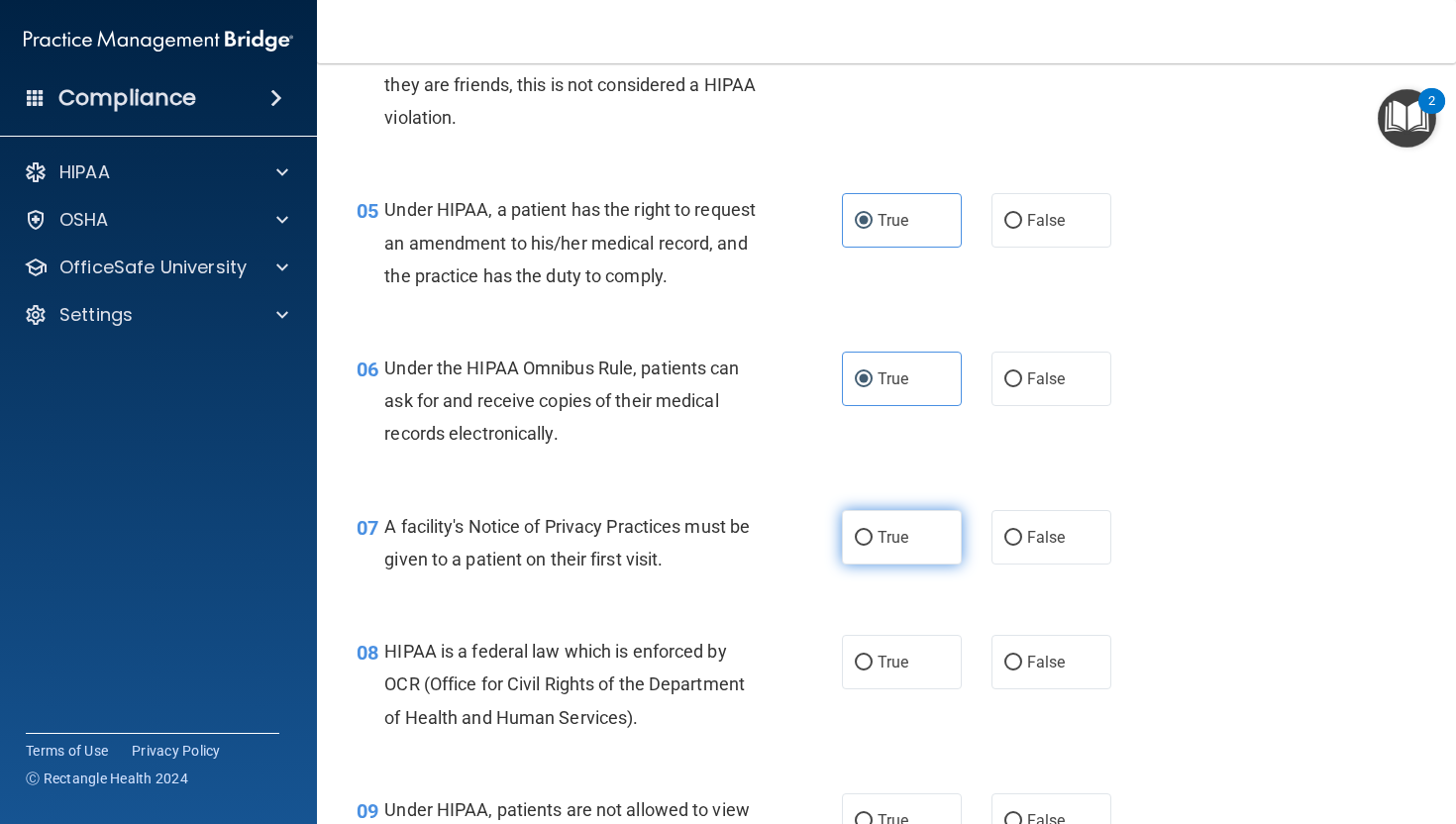 click on "True" at bounding box center (901, 537) 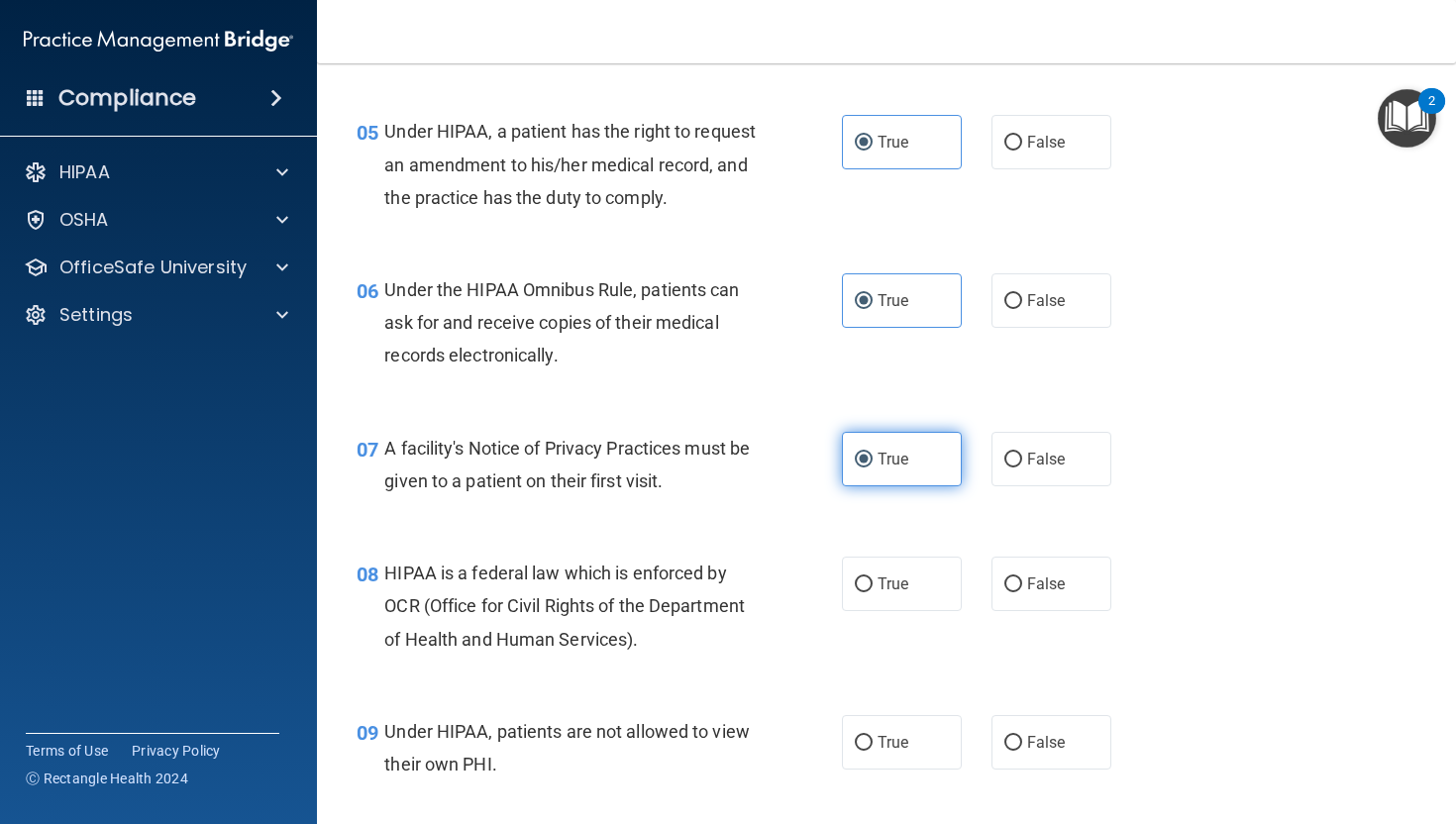 scroll, scrollTop: 881, scrollLeft: 0, axis: vertical 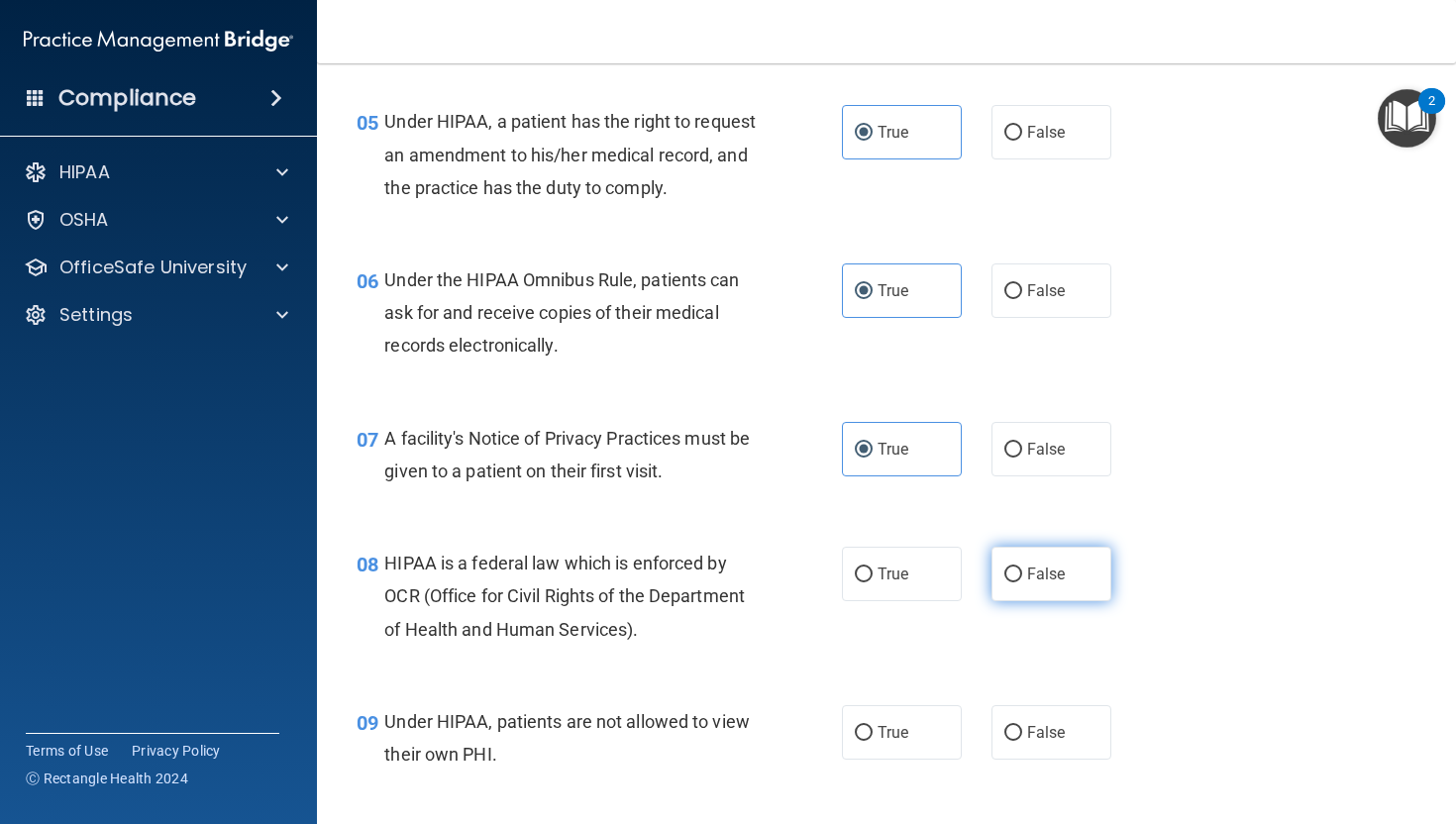 click on "False" at bounding box center [1046, 573] 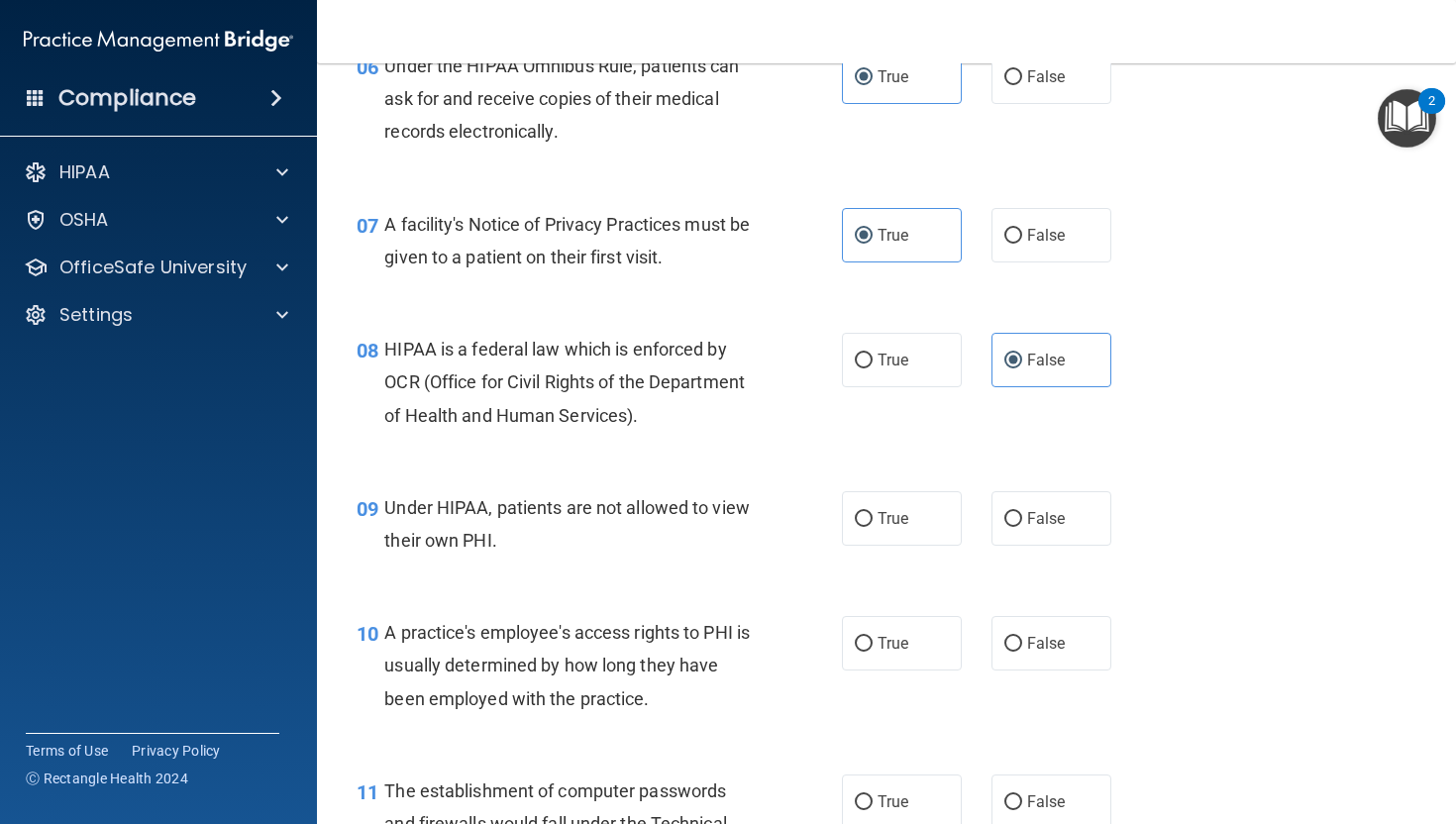 scroll, scrollTop: 1117, scrollLeft: 0, axis: vertical 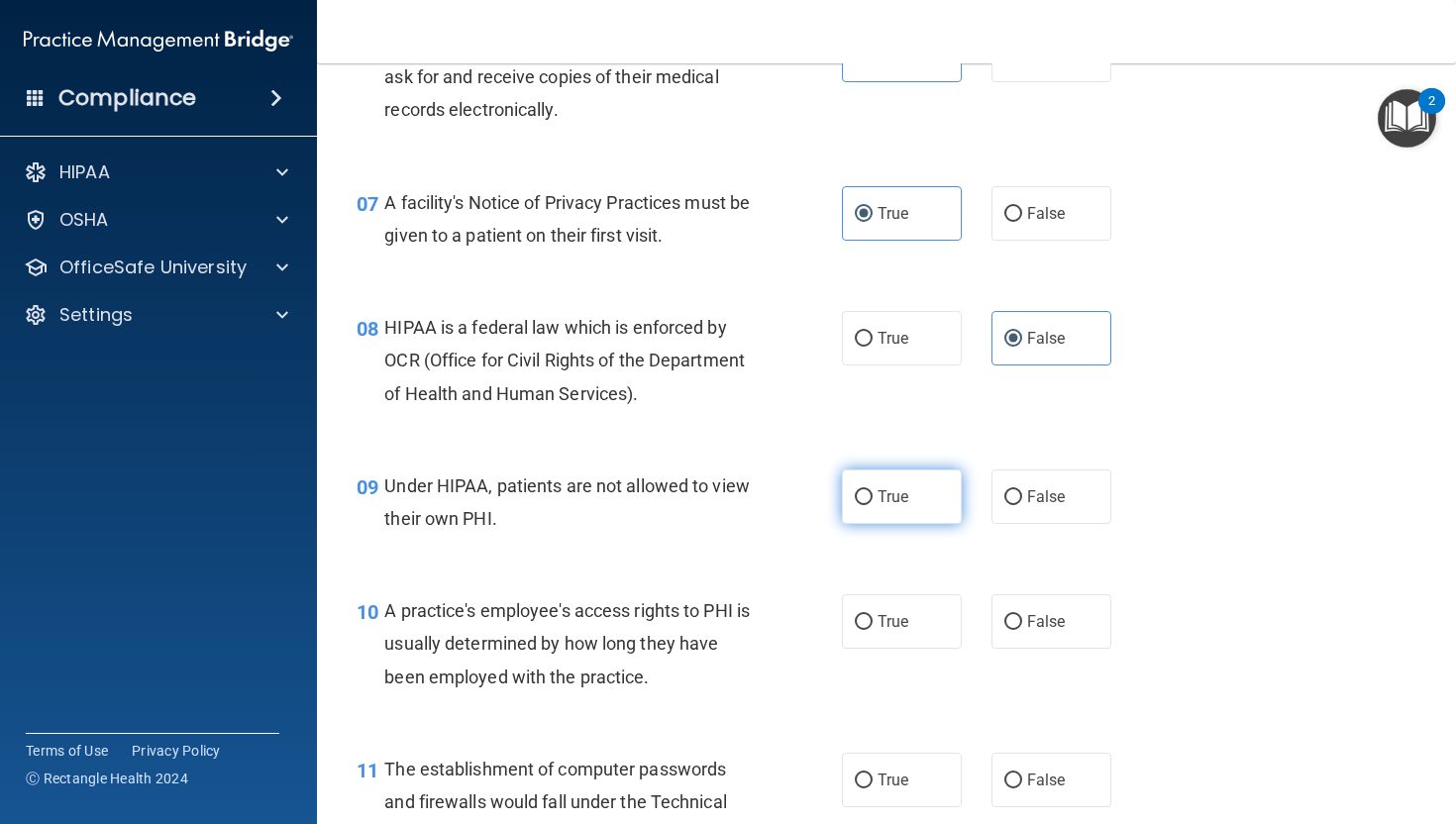 click on "True" at bounding box center [901, 496] 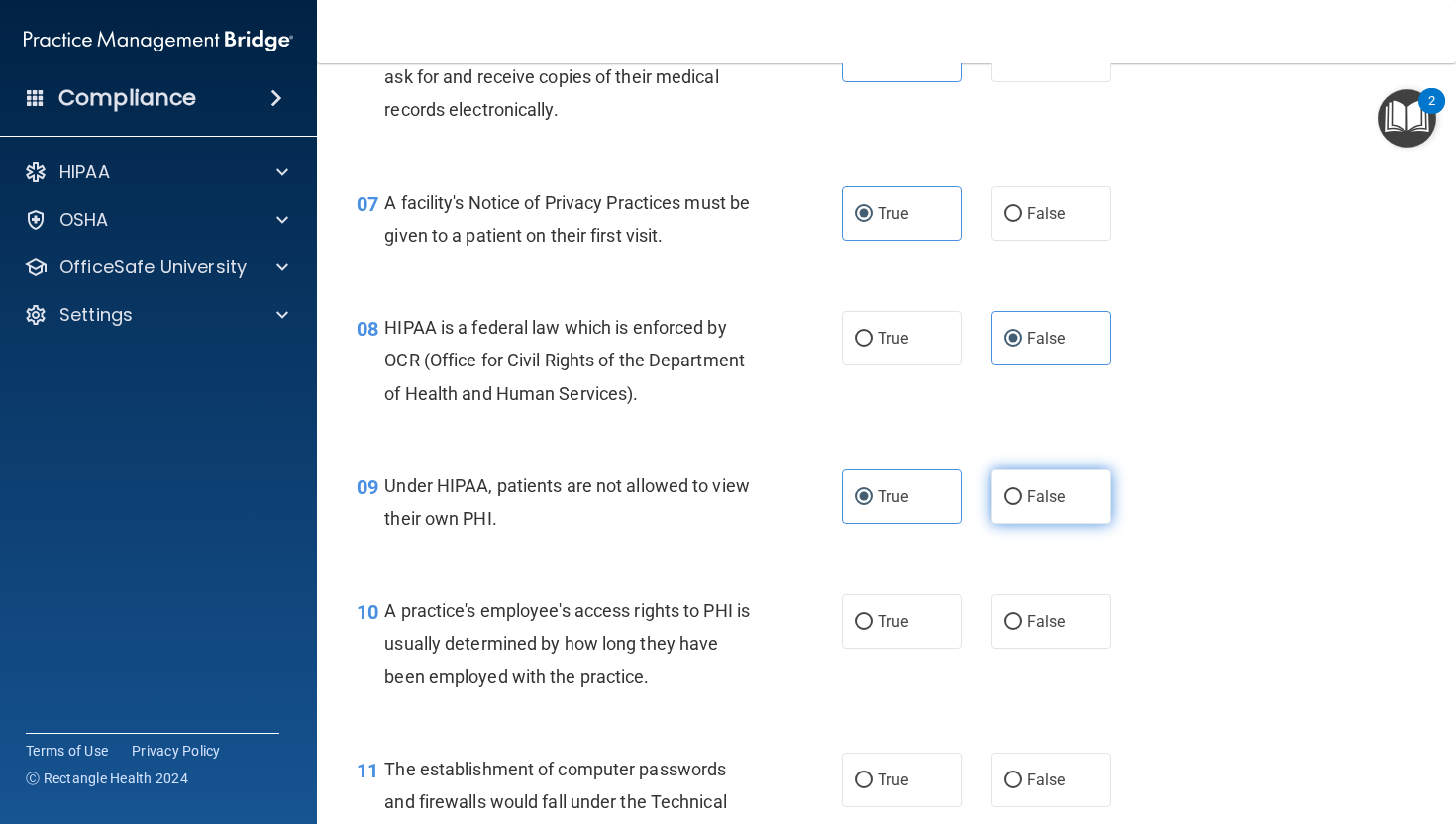 click on "False" at bounding box center (1051, 496) 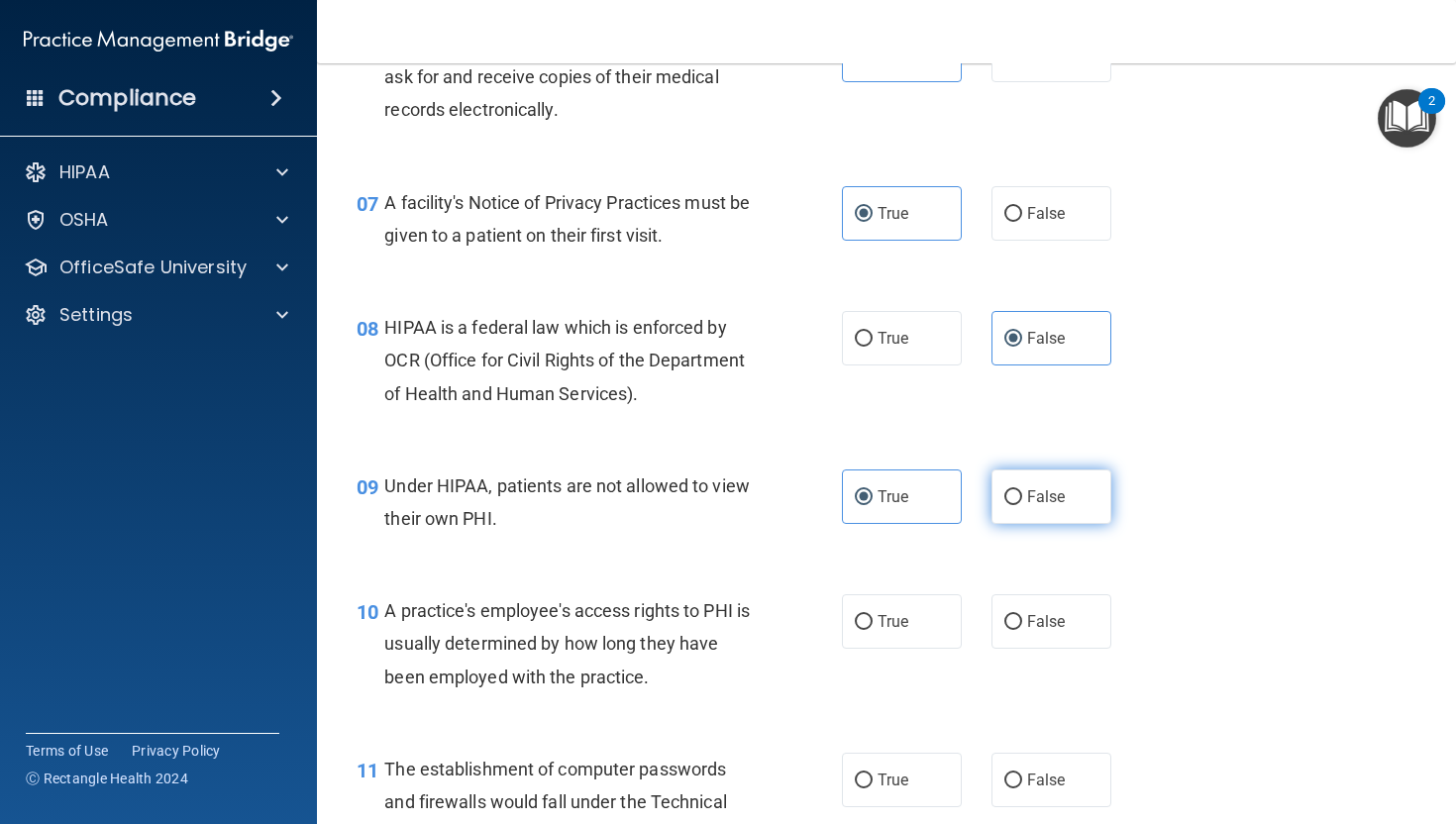 radio on "true" 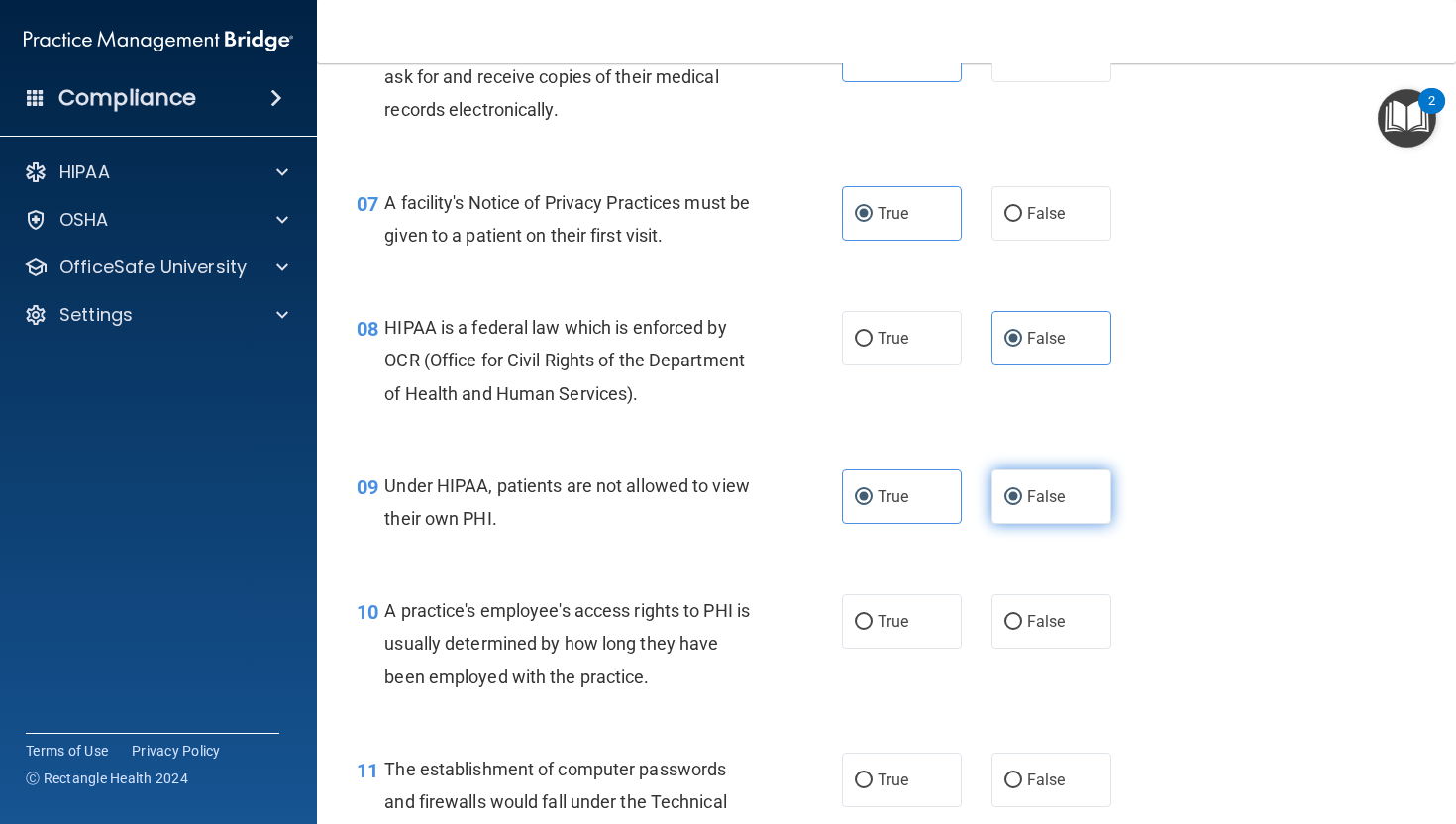 radio on "false" 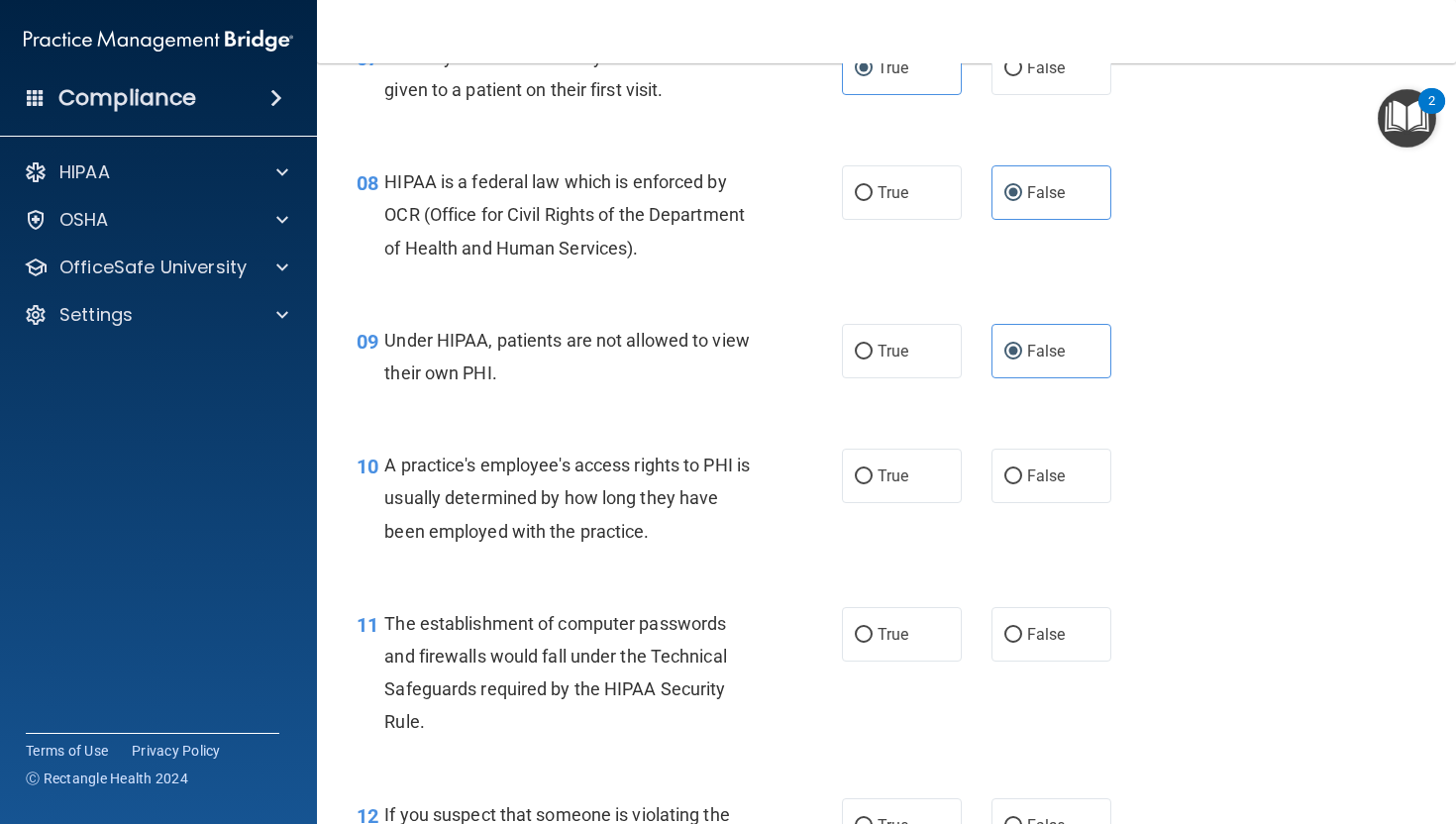 scroll, scrollTop: 1322, scrollLeft: 0, axis: vertical 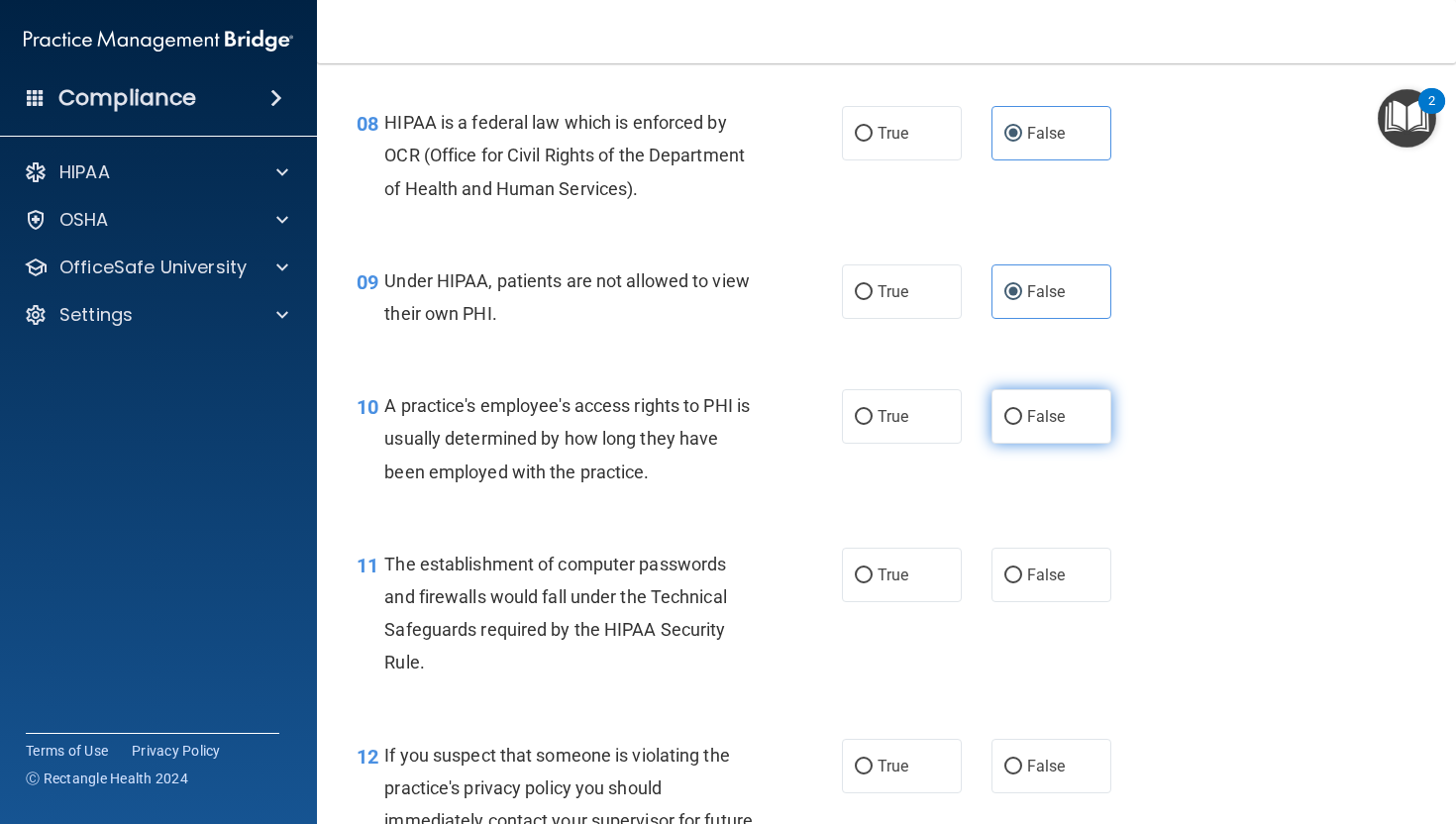 click on "False" at bounding box center (1046, 416) 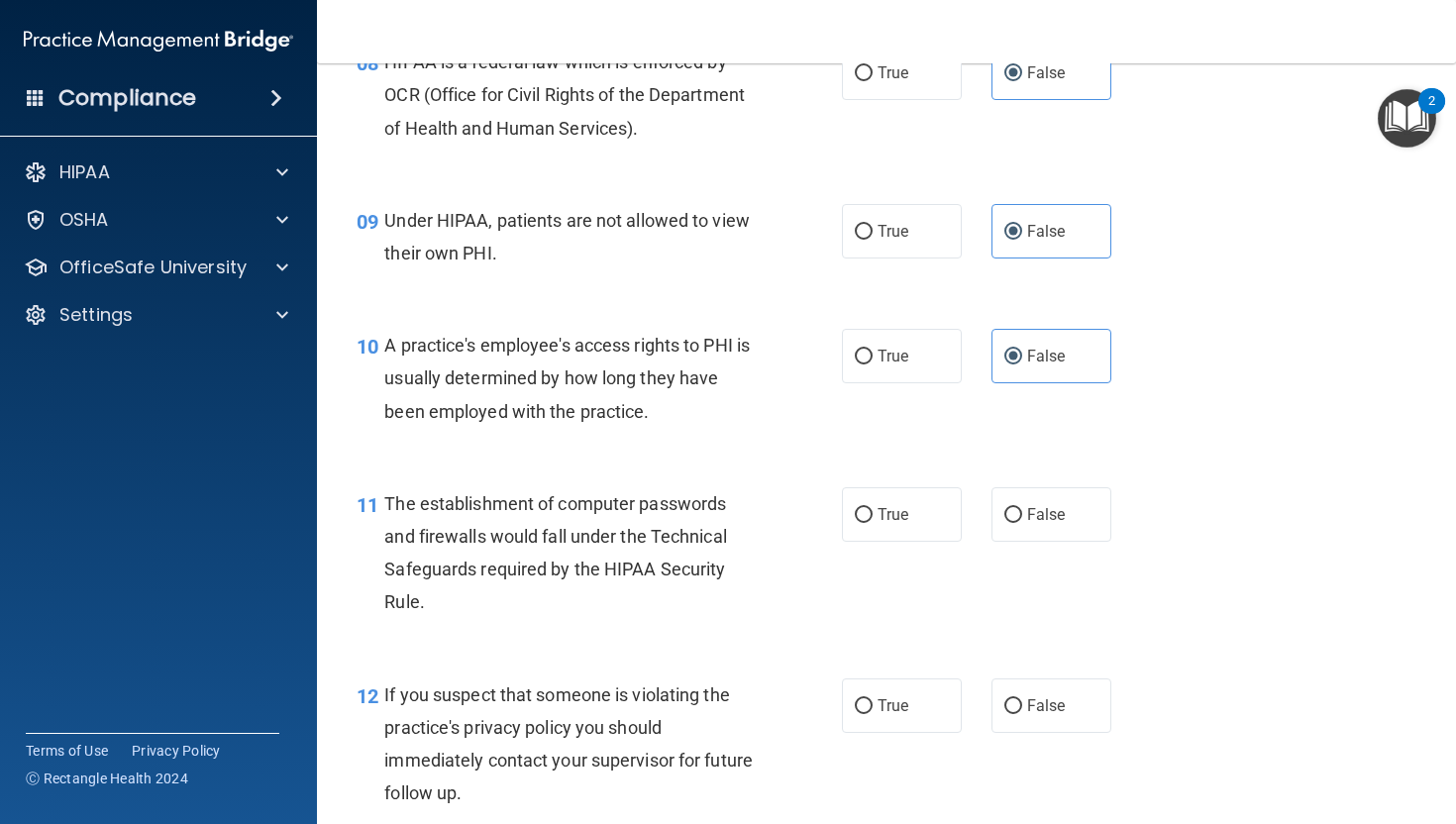 scroll, scrollTop: 1392, scrollLeft: 0, axis: vertical 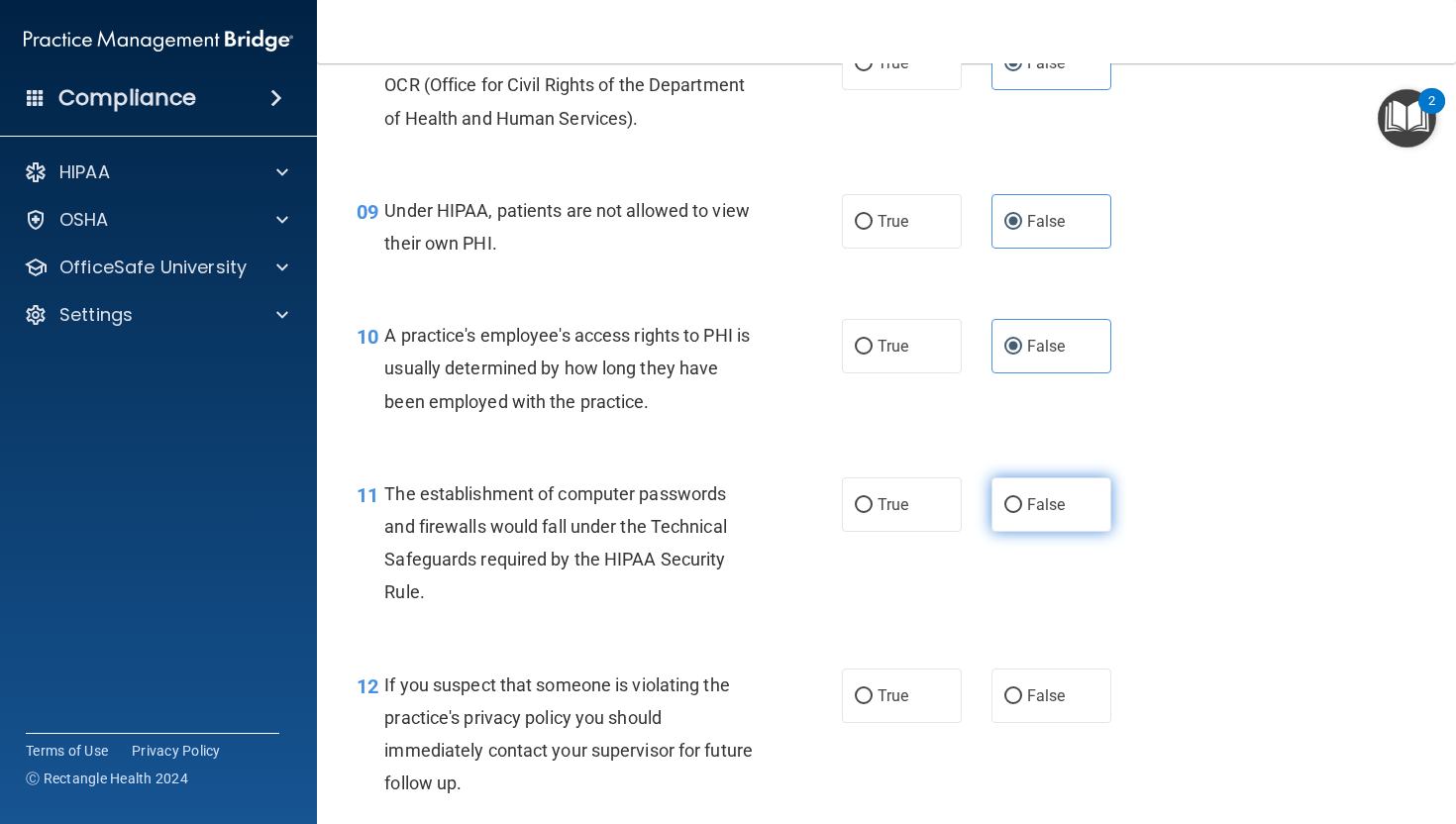 click on "False" at bounding box center [1013, 505] 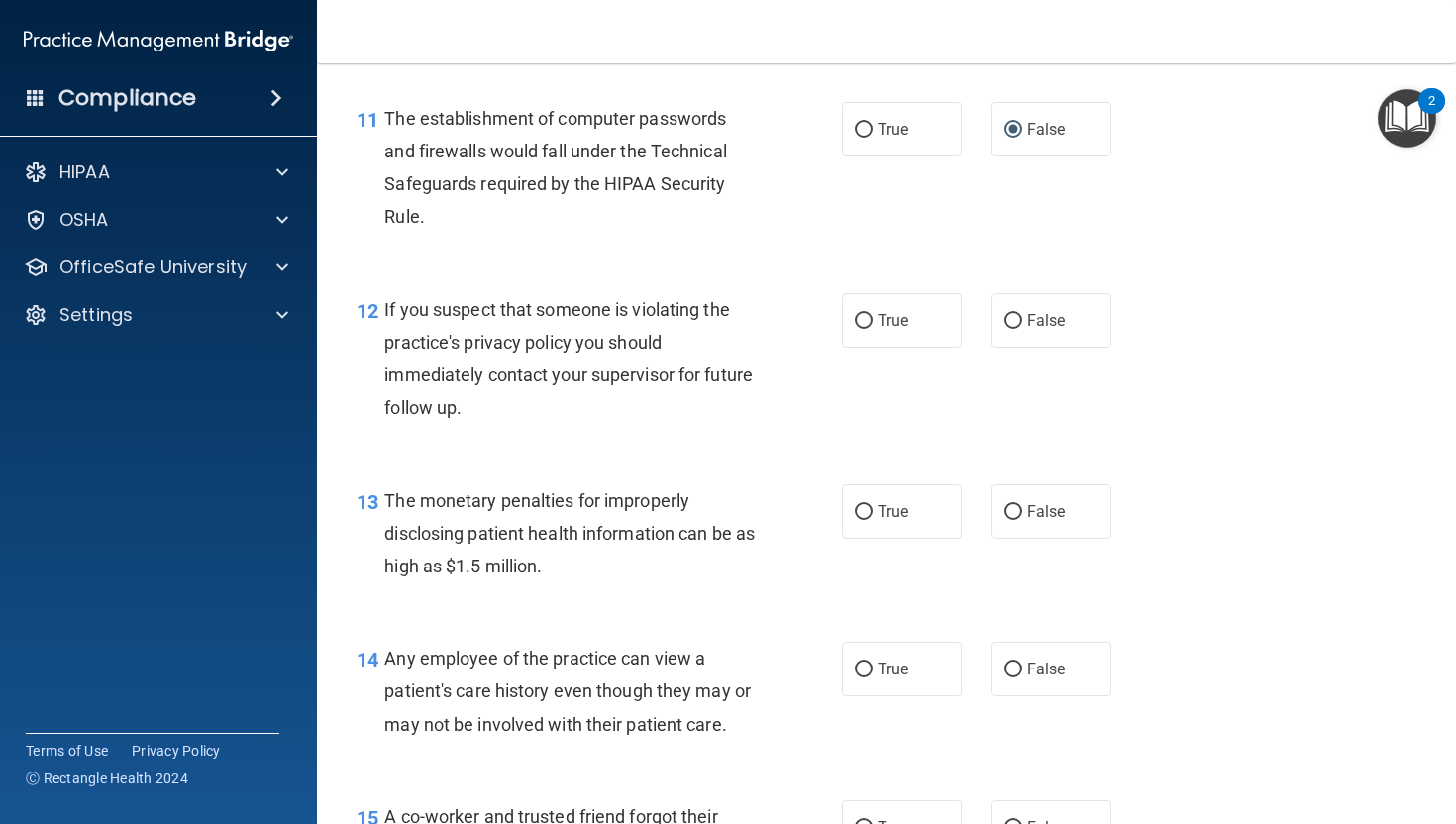 scroll, scrollTop: 1777, scrollLeft: 0, axis: vertical 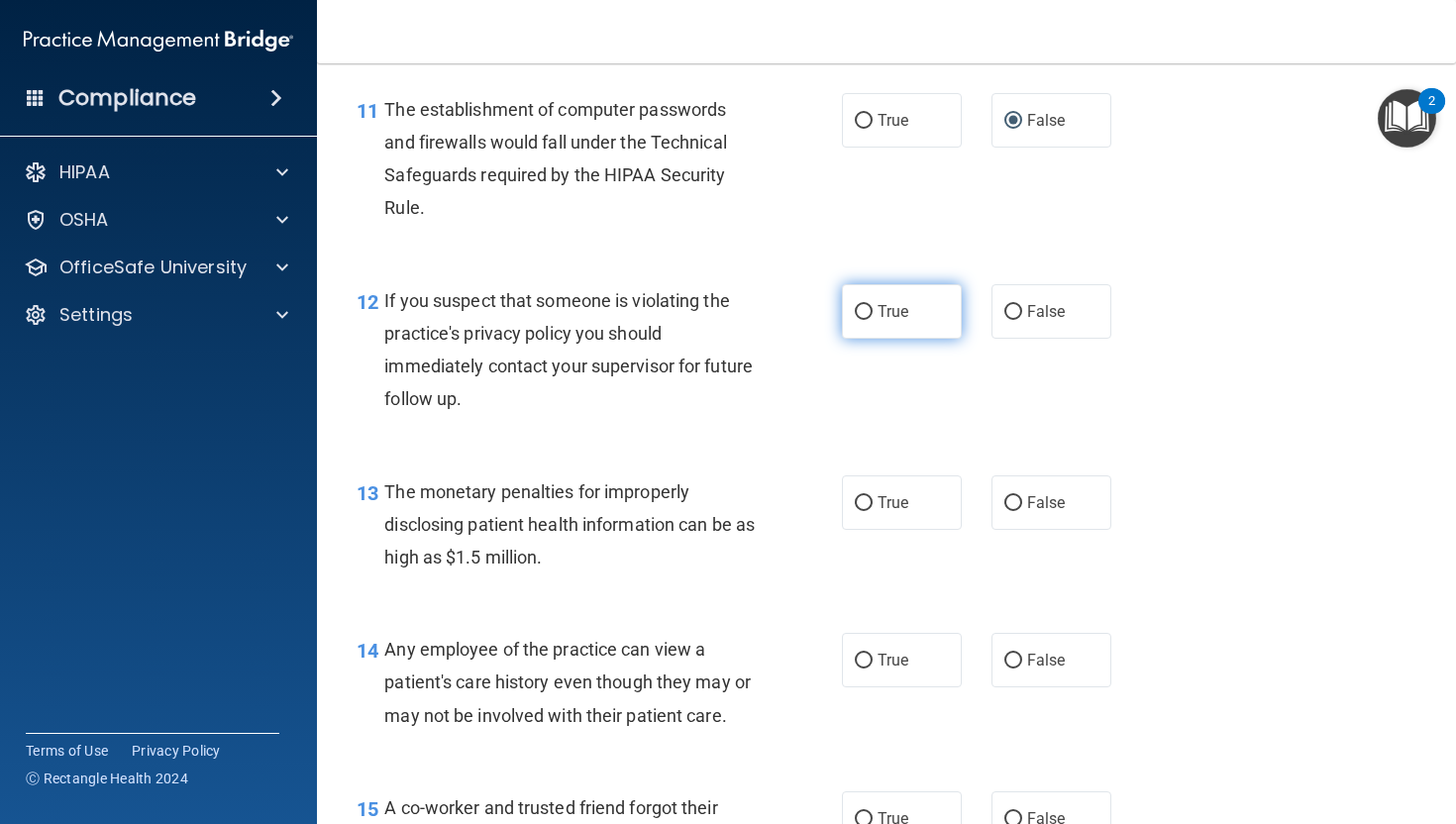 click on "True" at bounding box center [901, 311] 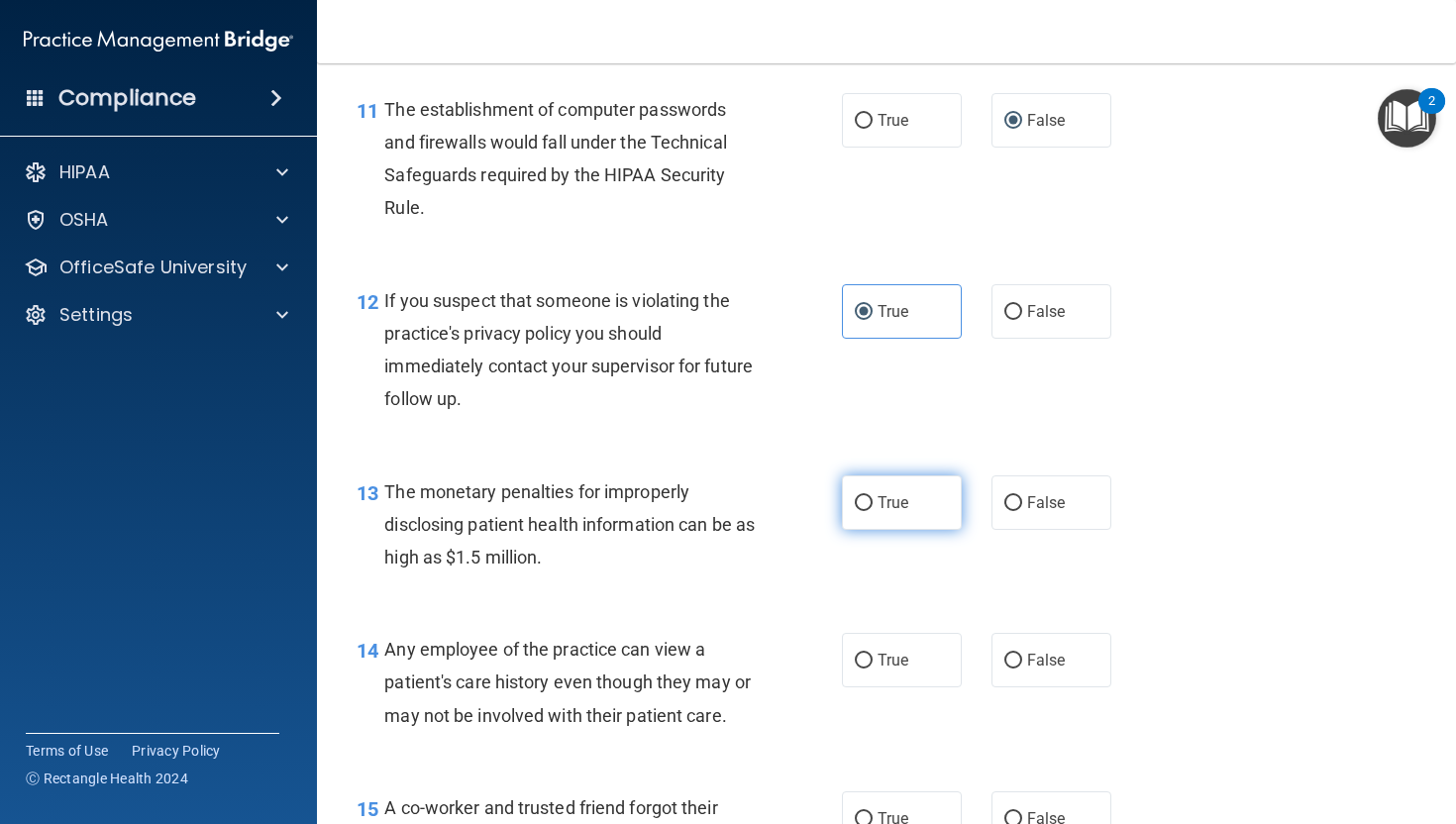click on "True" at bounding box center (901, 502) 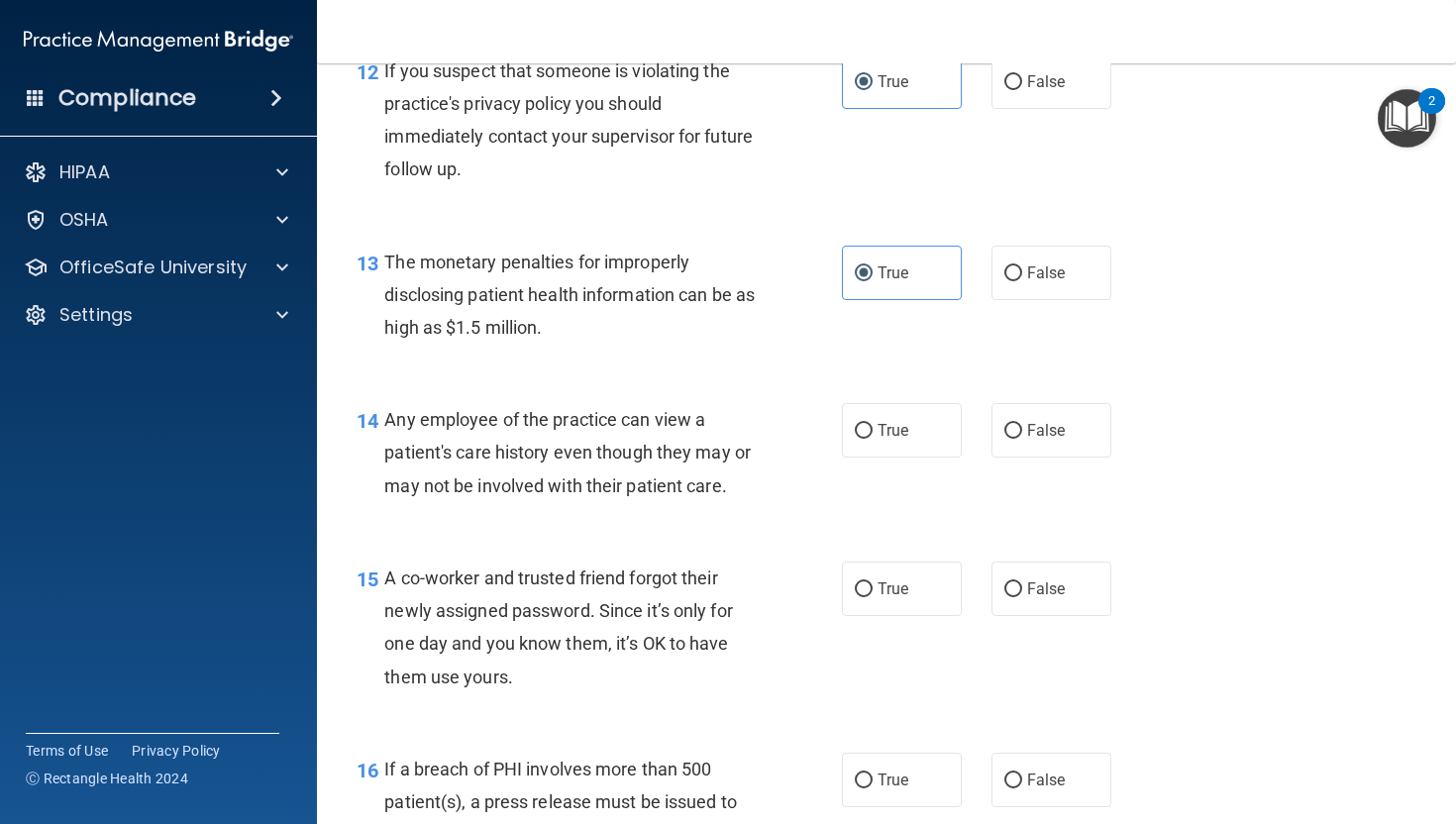 scroll, scrollTop: 2042, scrollLeft: 0, axis: vertical 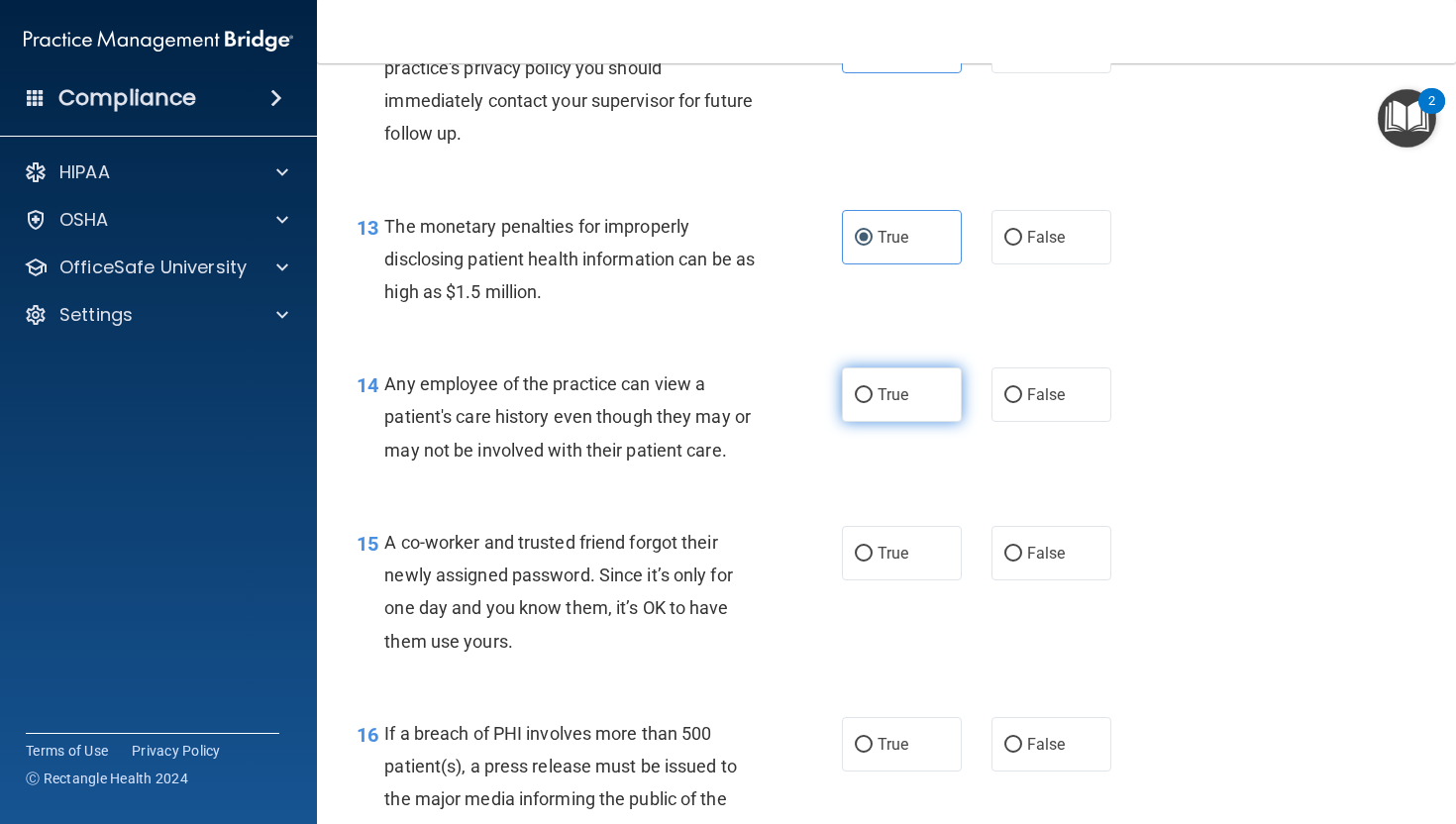 click on "True" at bounding box center [901, 394] 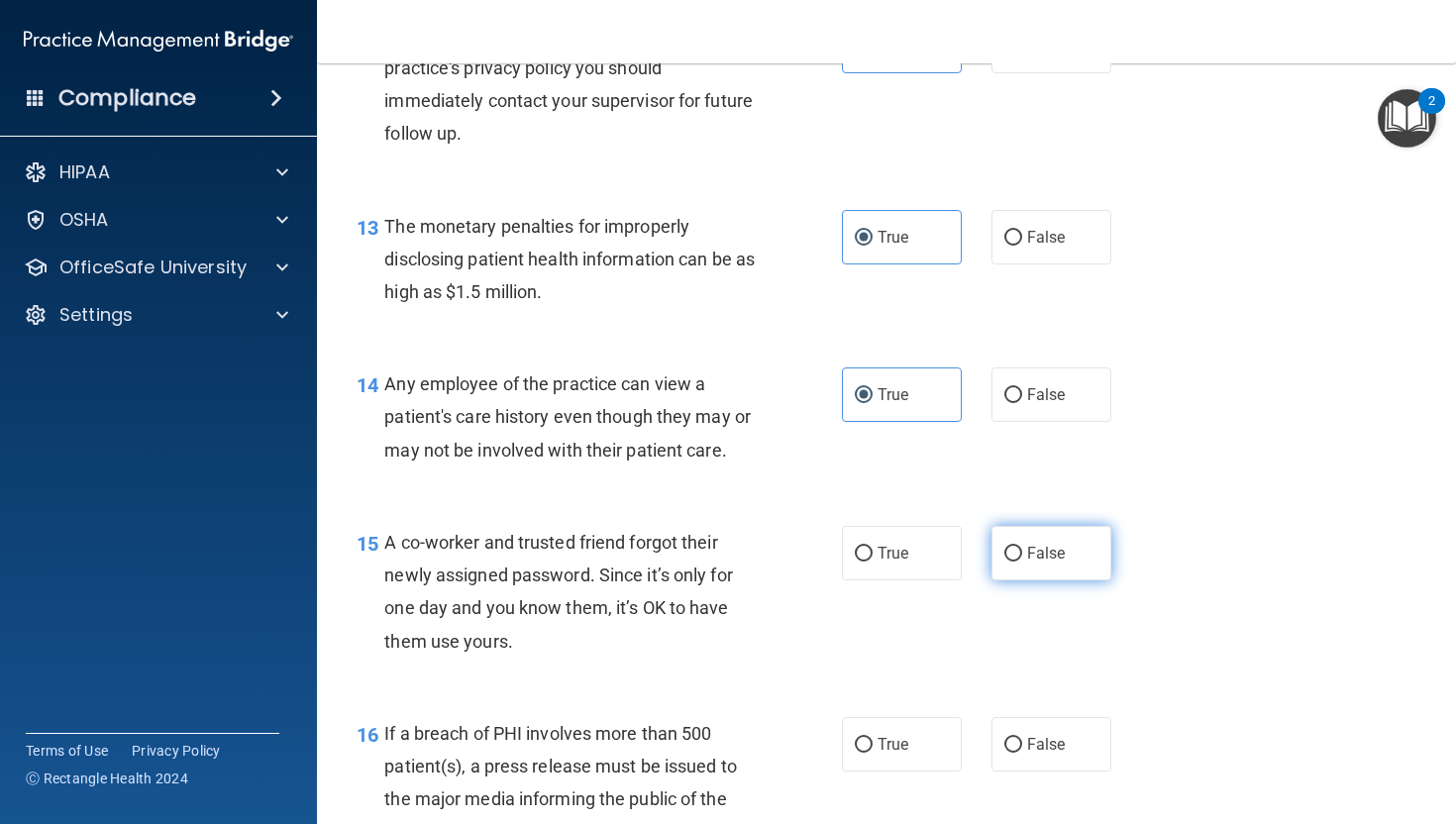 click on "False" at bounding box center (1046, 553) 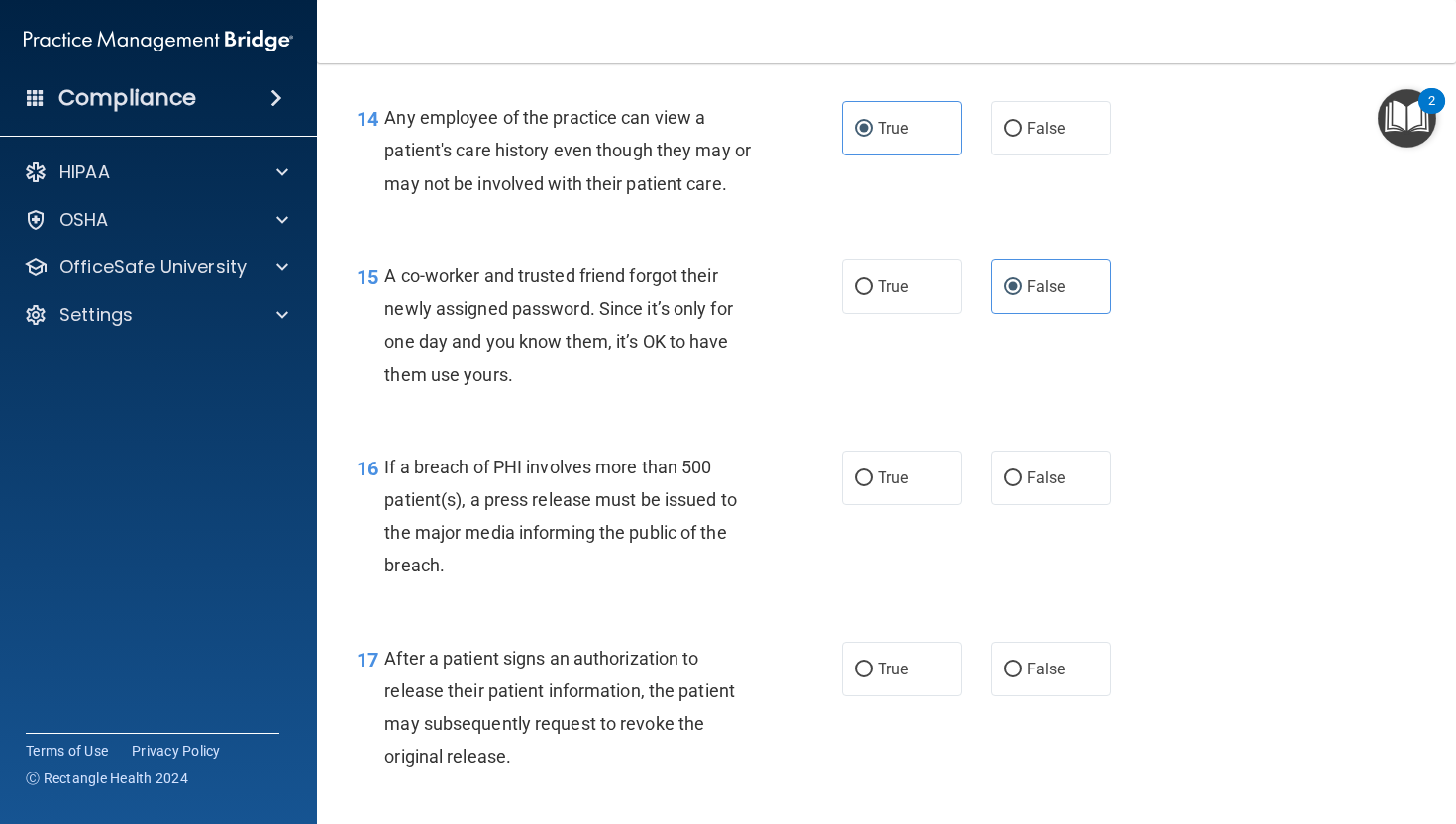 scroll, scrollTop: 2314, scrollLeft: 0, axis: vertical 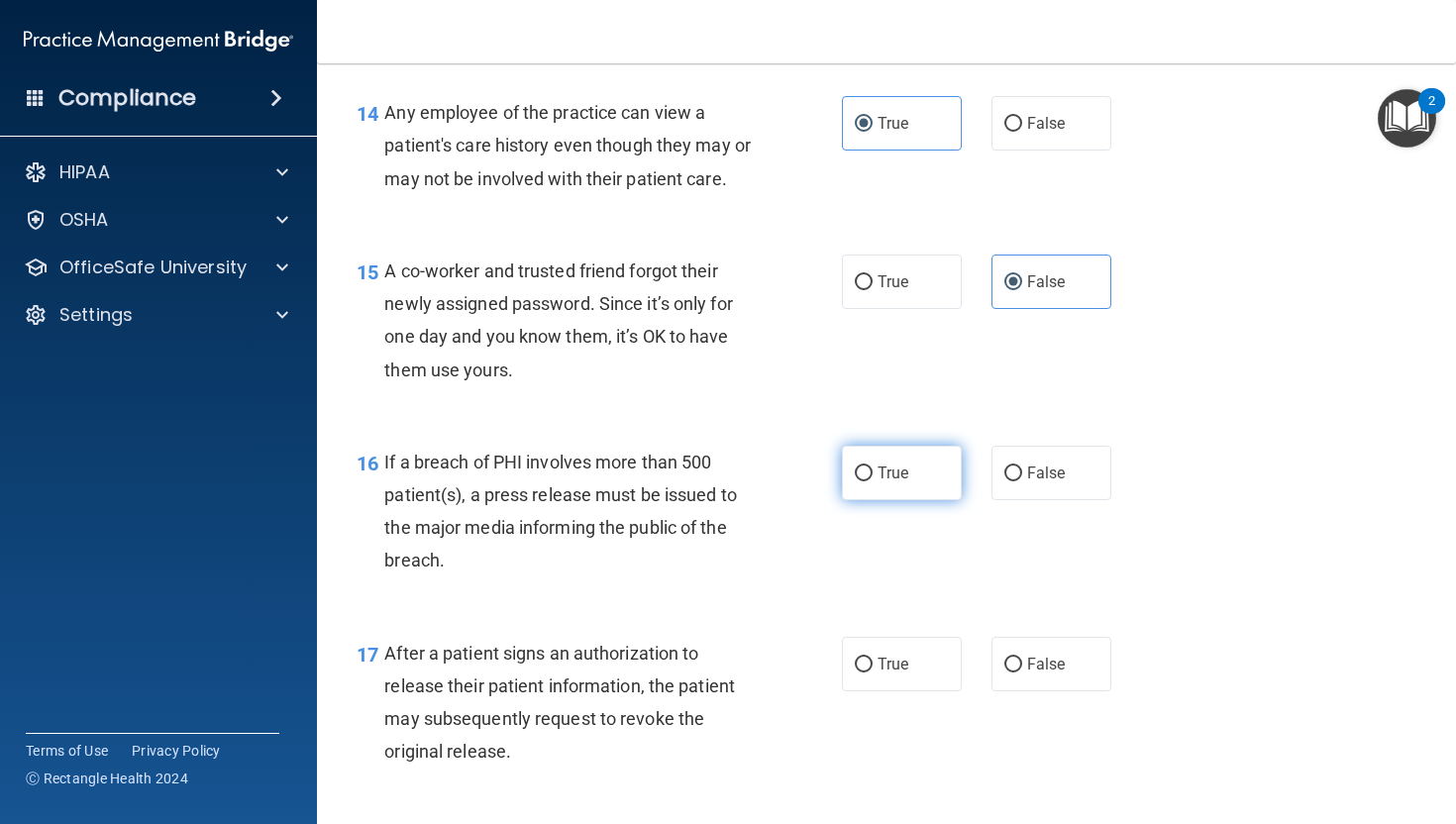 click on "True" at bounding box center (892, 472) 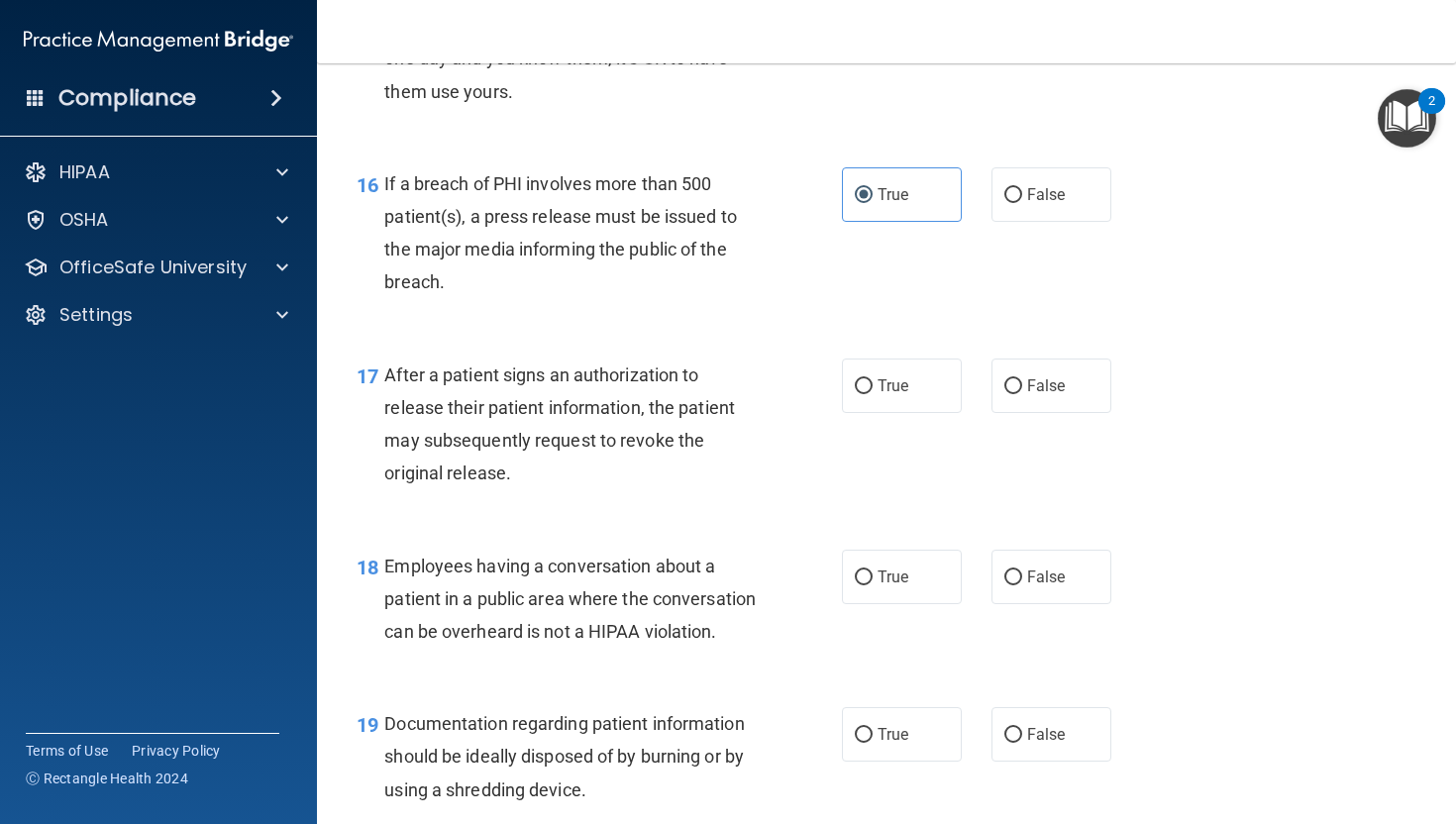 scroll, scrollTop: 2606, scrollLeft: 0, axis: vertical 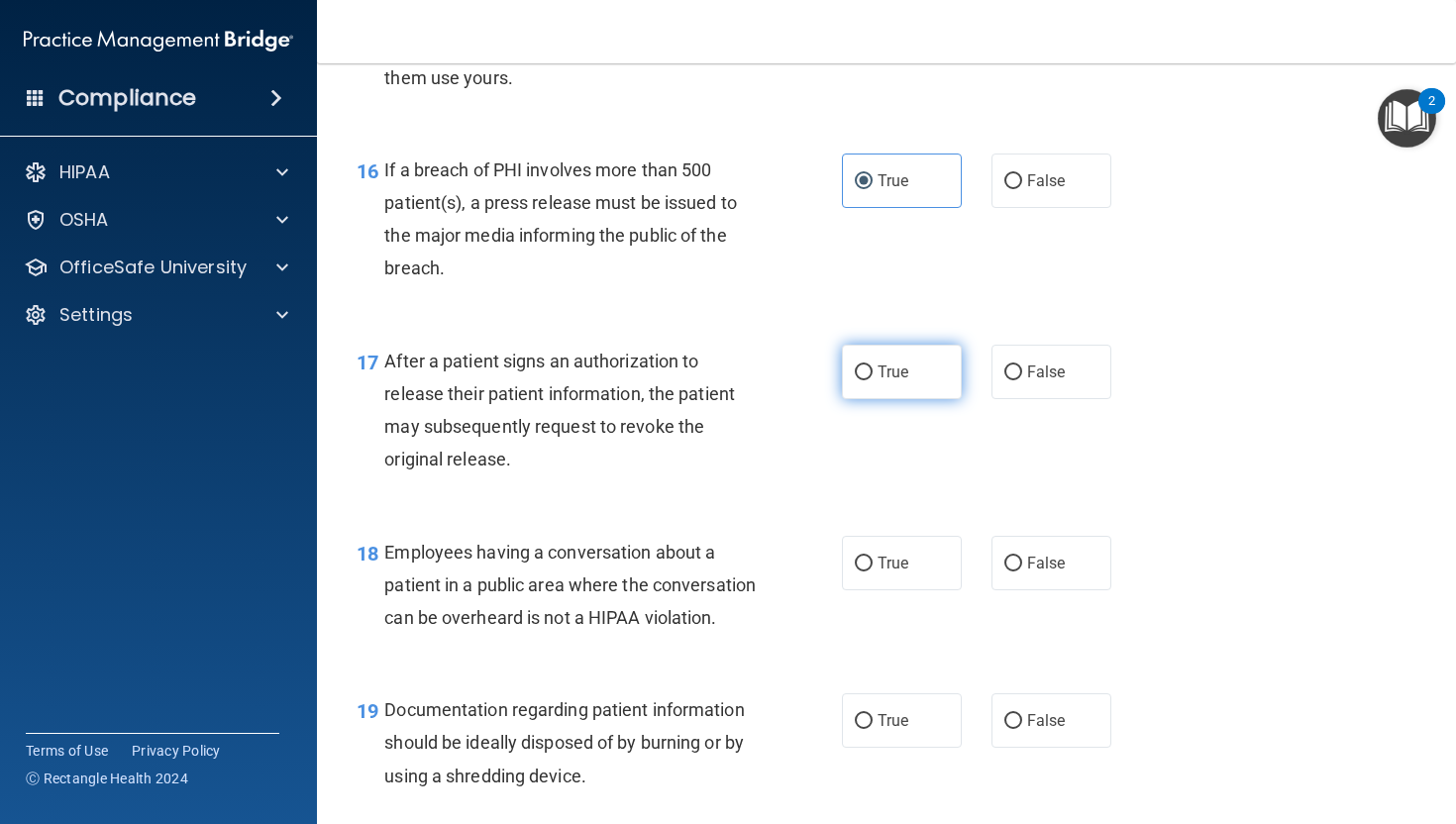 click on "True" at bounding box center [901, 371] 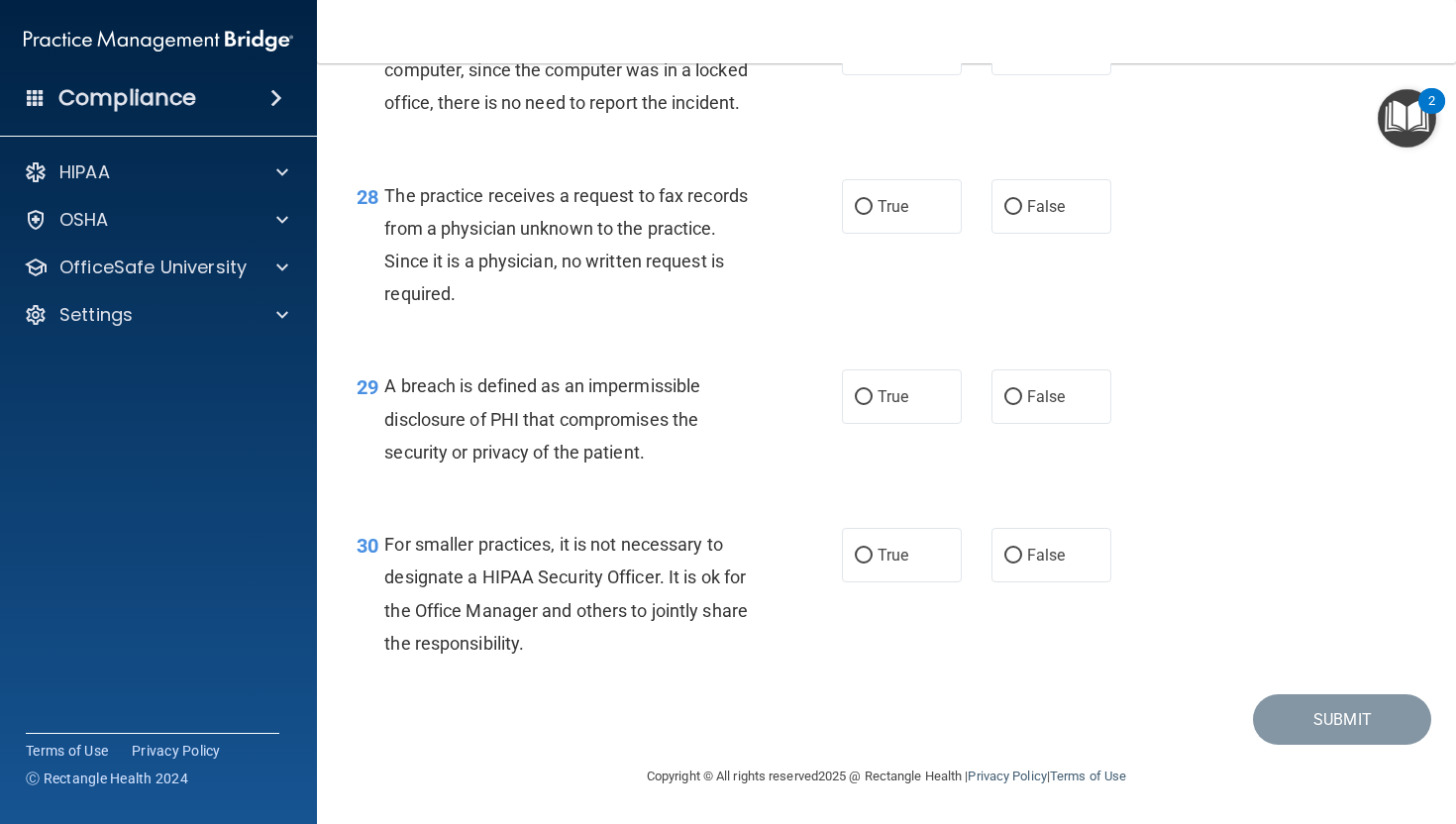 scroll, scrollTop: 4873, scrollLeft: 0, axis: vertical 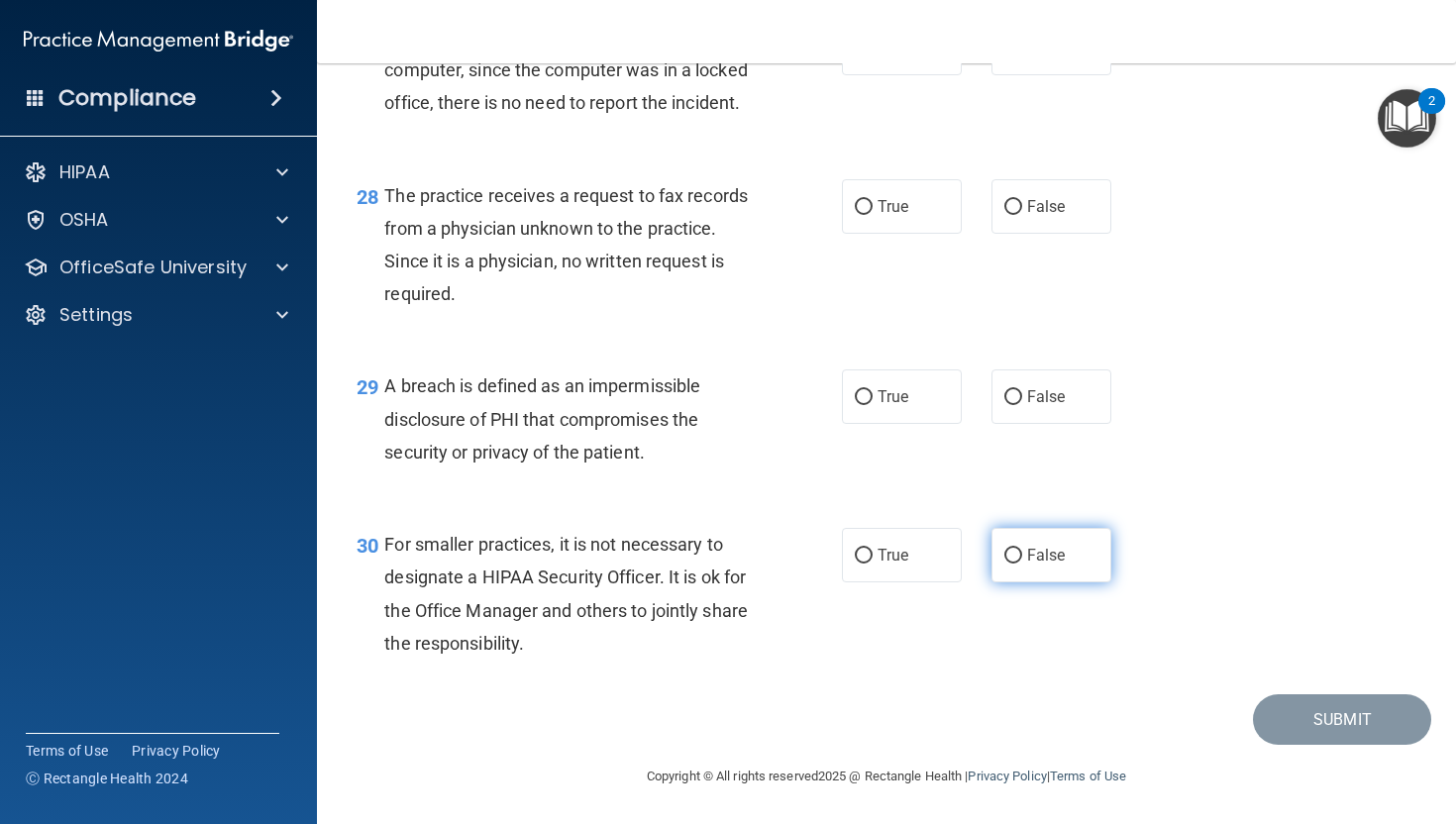 click on "False" at bounding box center (1046, 555) 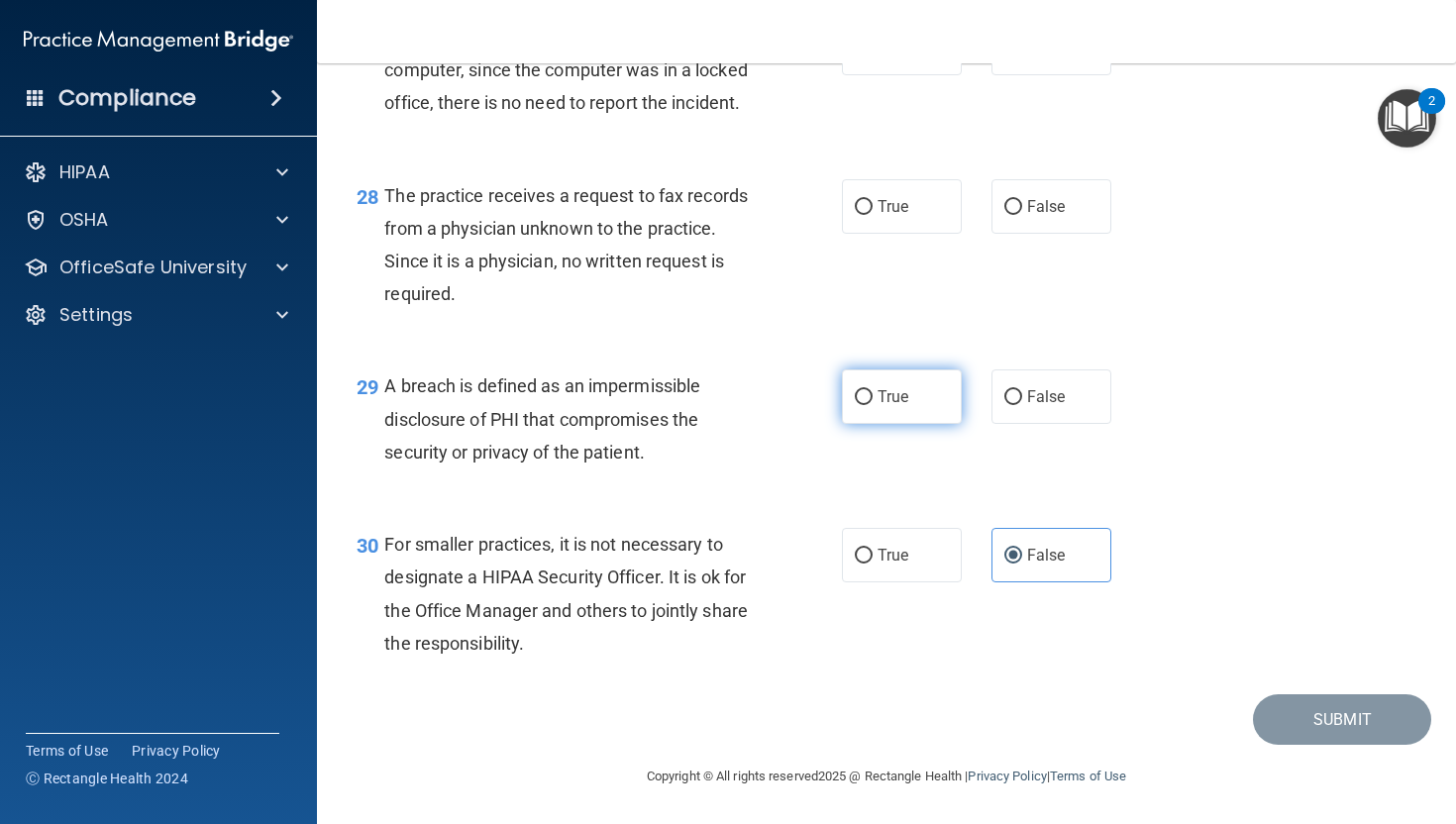 click on "True" at bounding box center (901, 396) 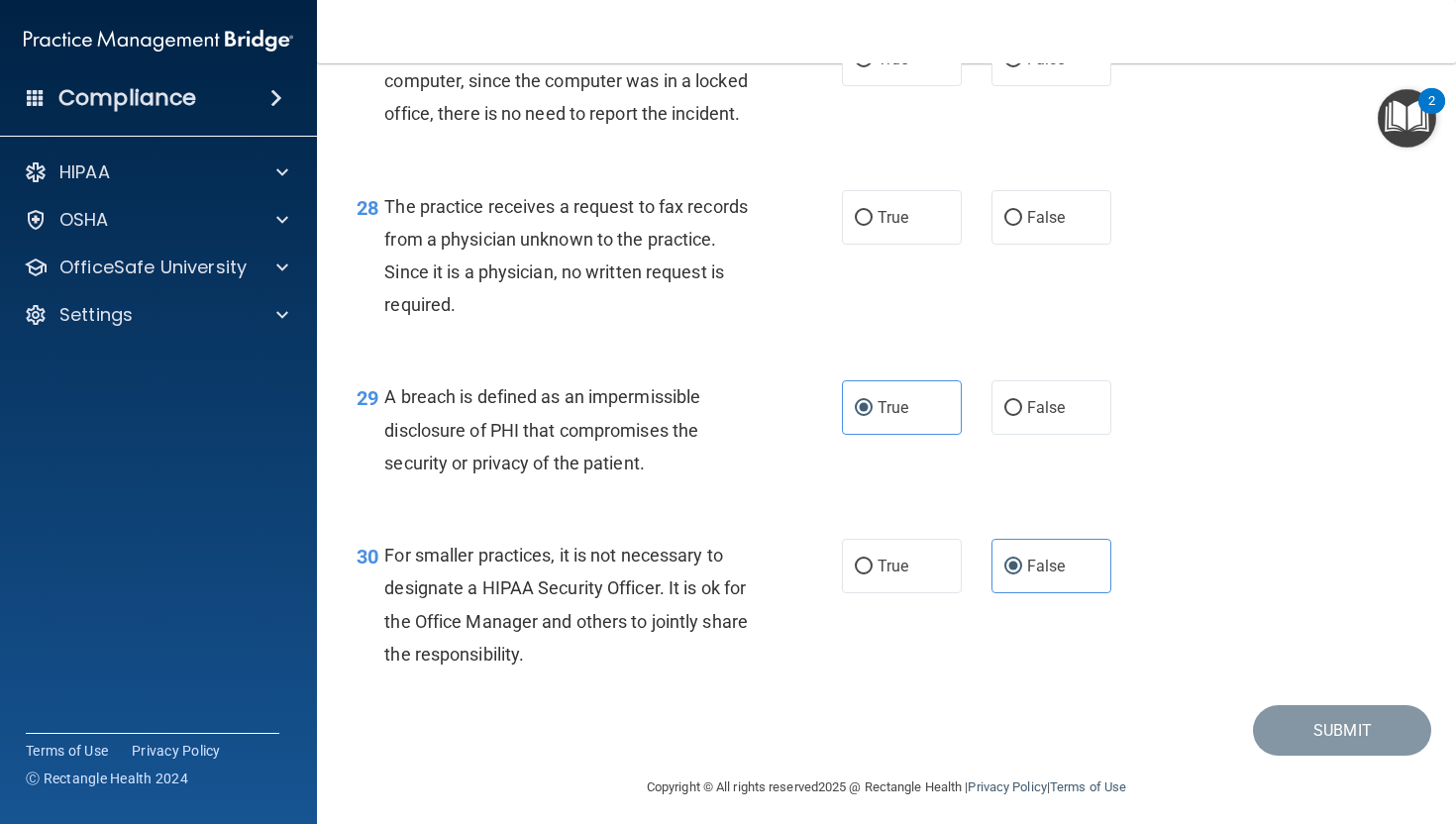 scroll, scrollTop: 4762, scrollLeft: 0, axis: vertical 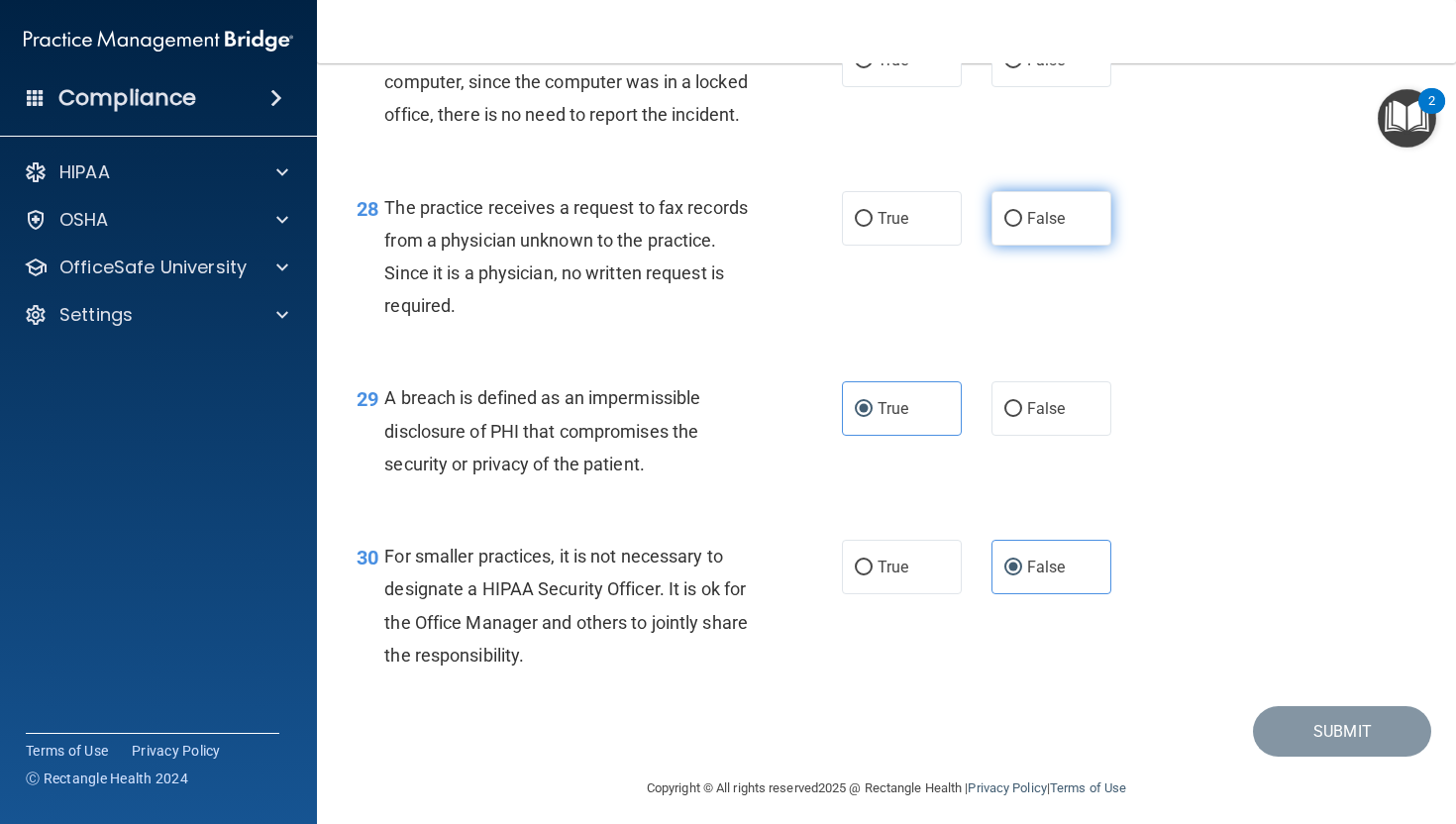 click on "False" at bounding box center [1051, 218] 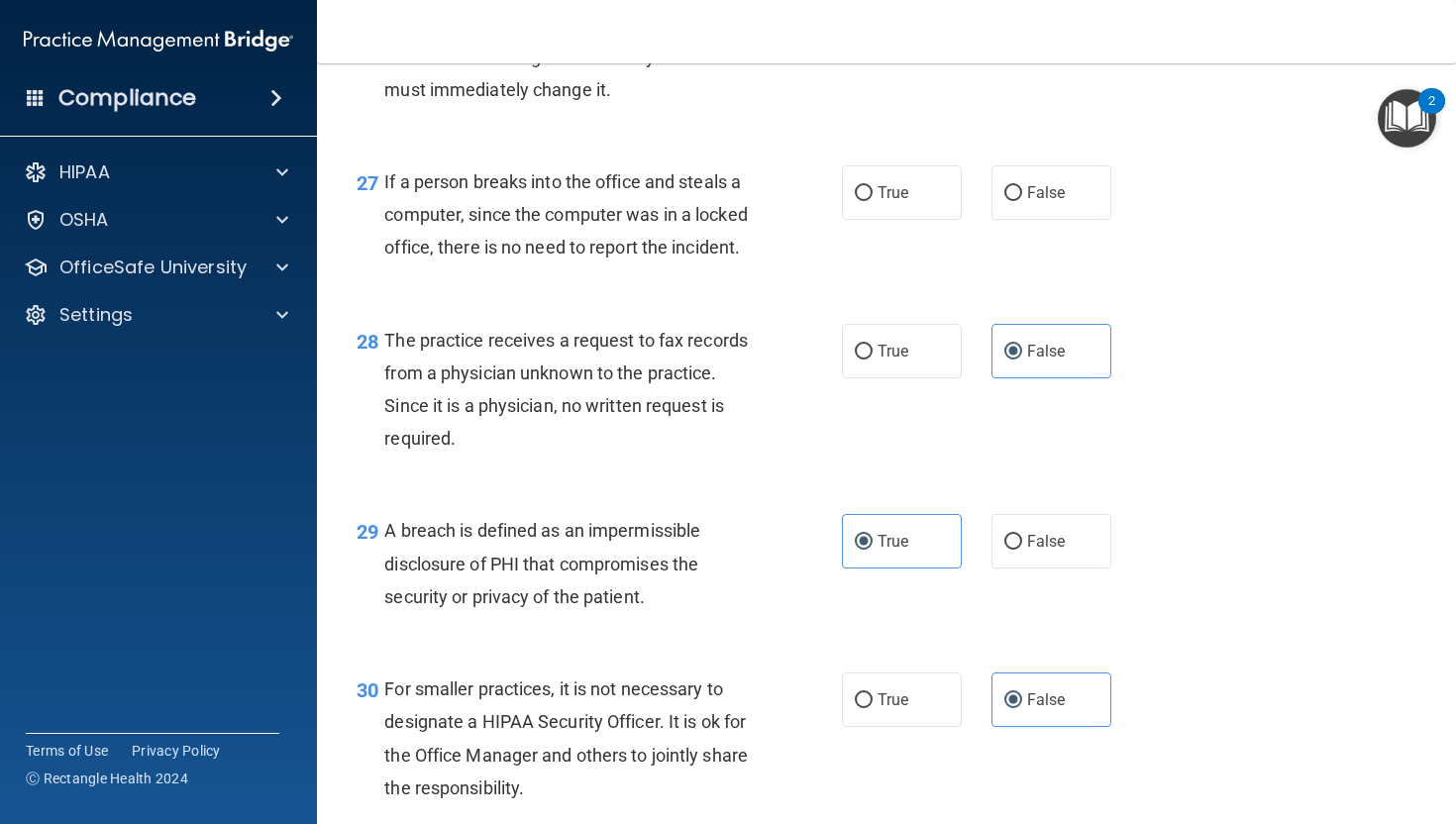 scroll, scrollTop: 4623, scrollLeft: 0, axis: vertical 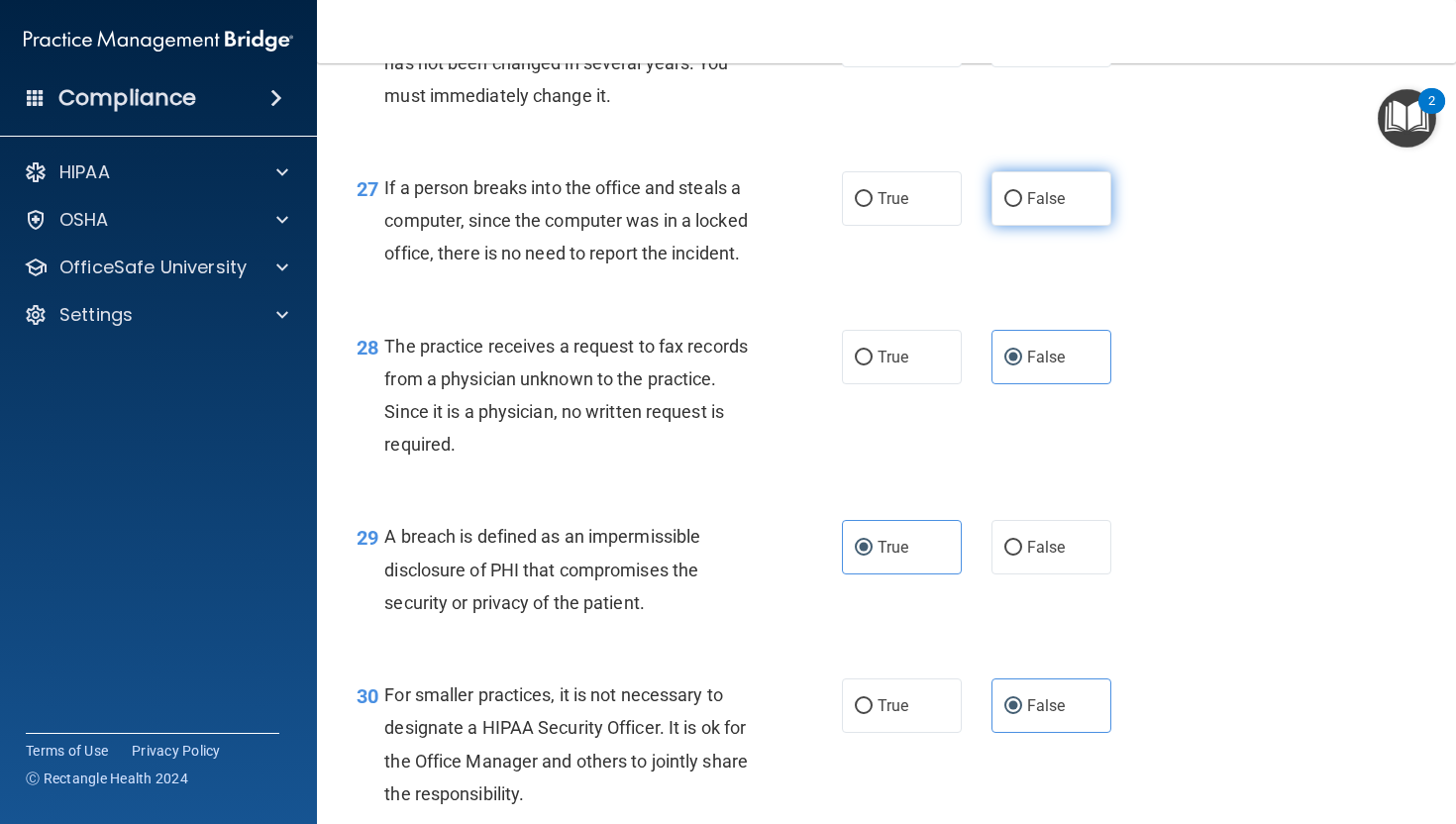 click on "False" at bounding box center [1051, 198] 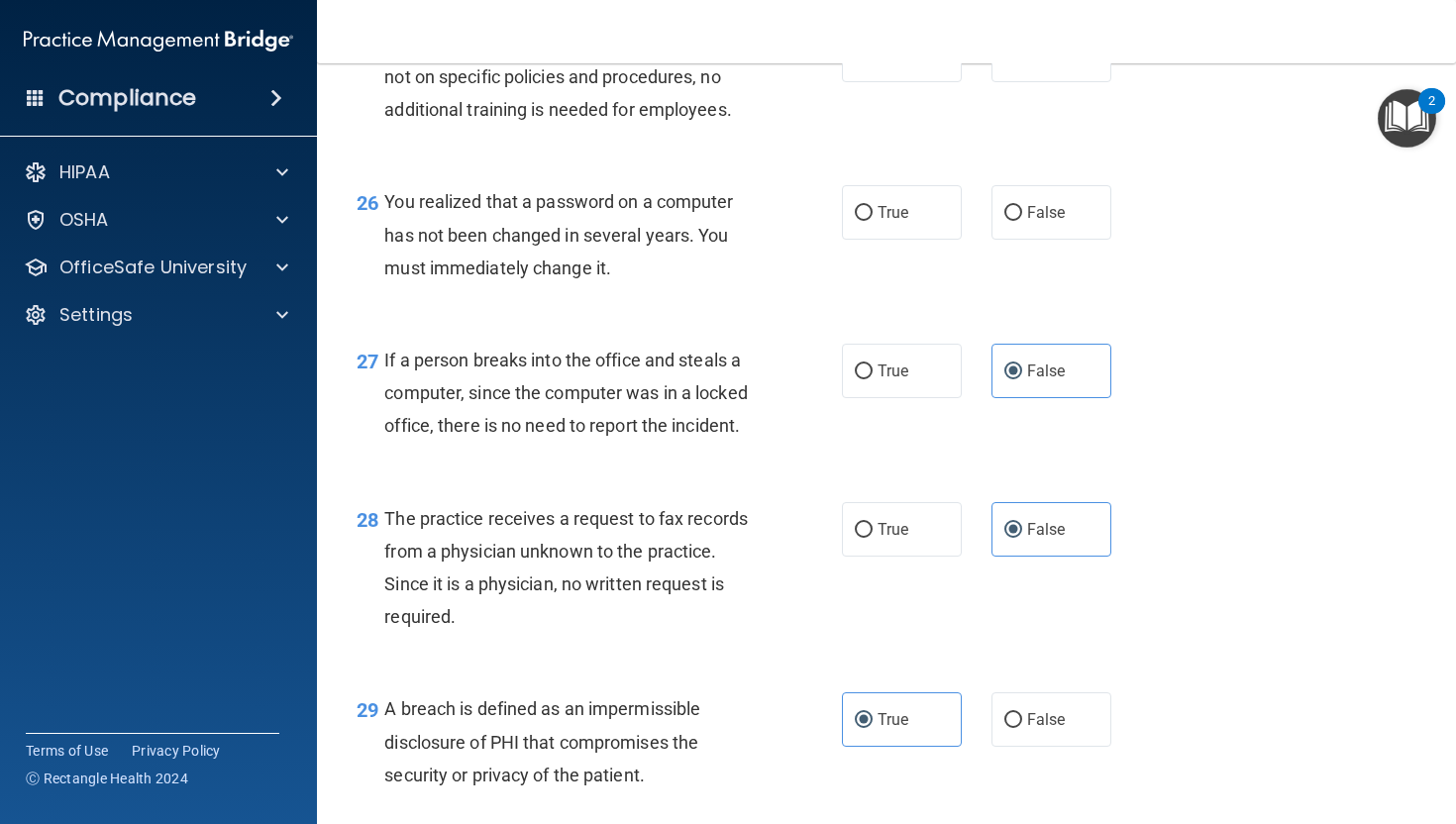 scroll, scrollTop: 4434, scrollLeft: 0, axis: vertical 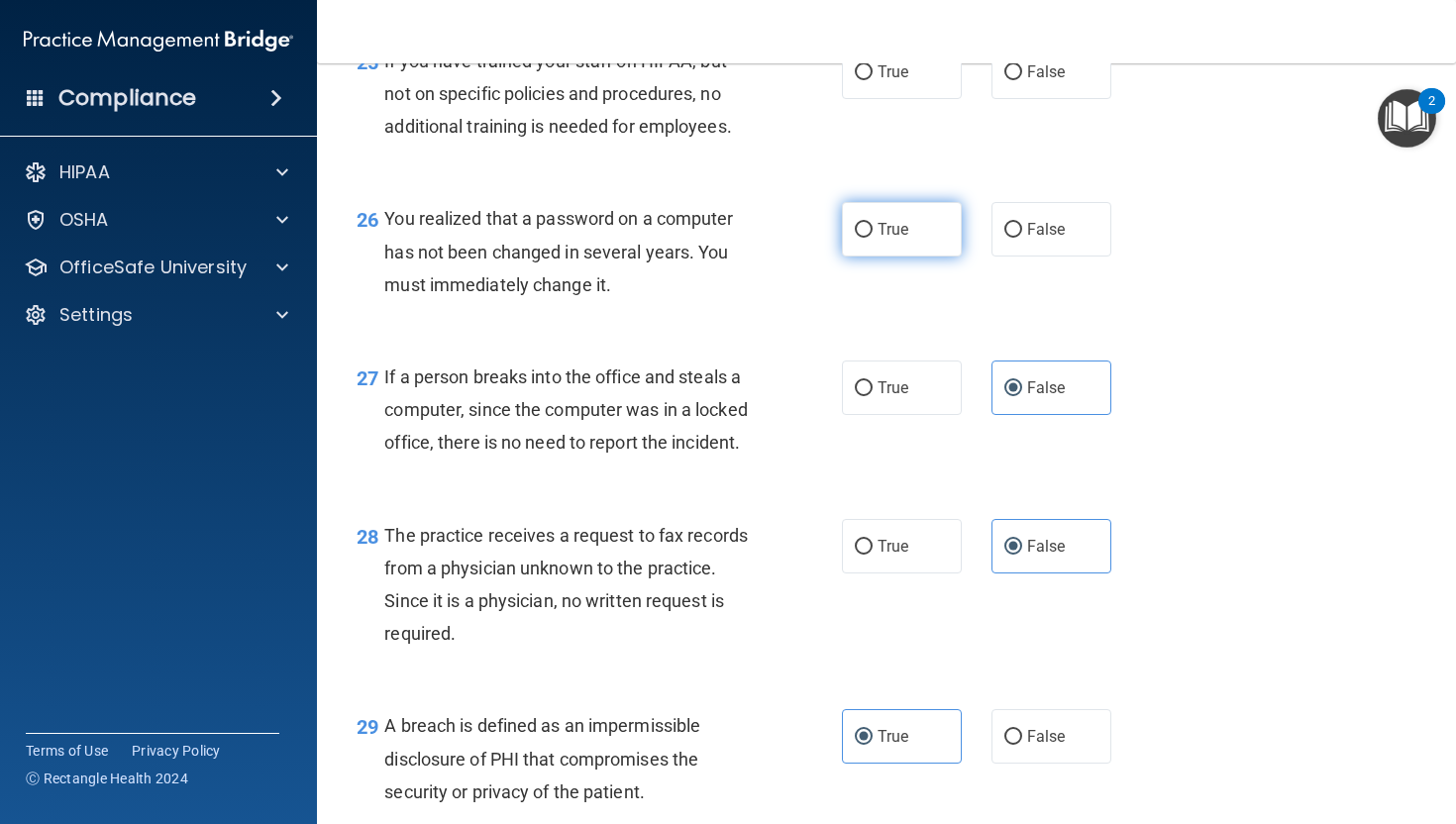 click on "True" at bounding box center (901, 229) 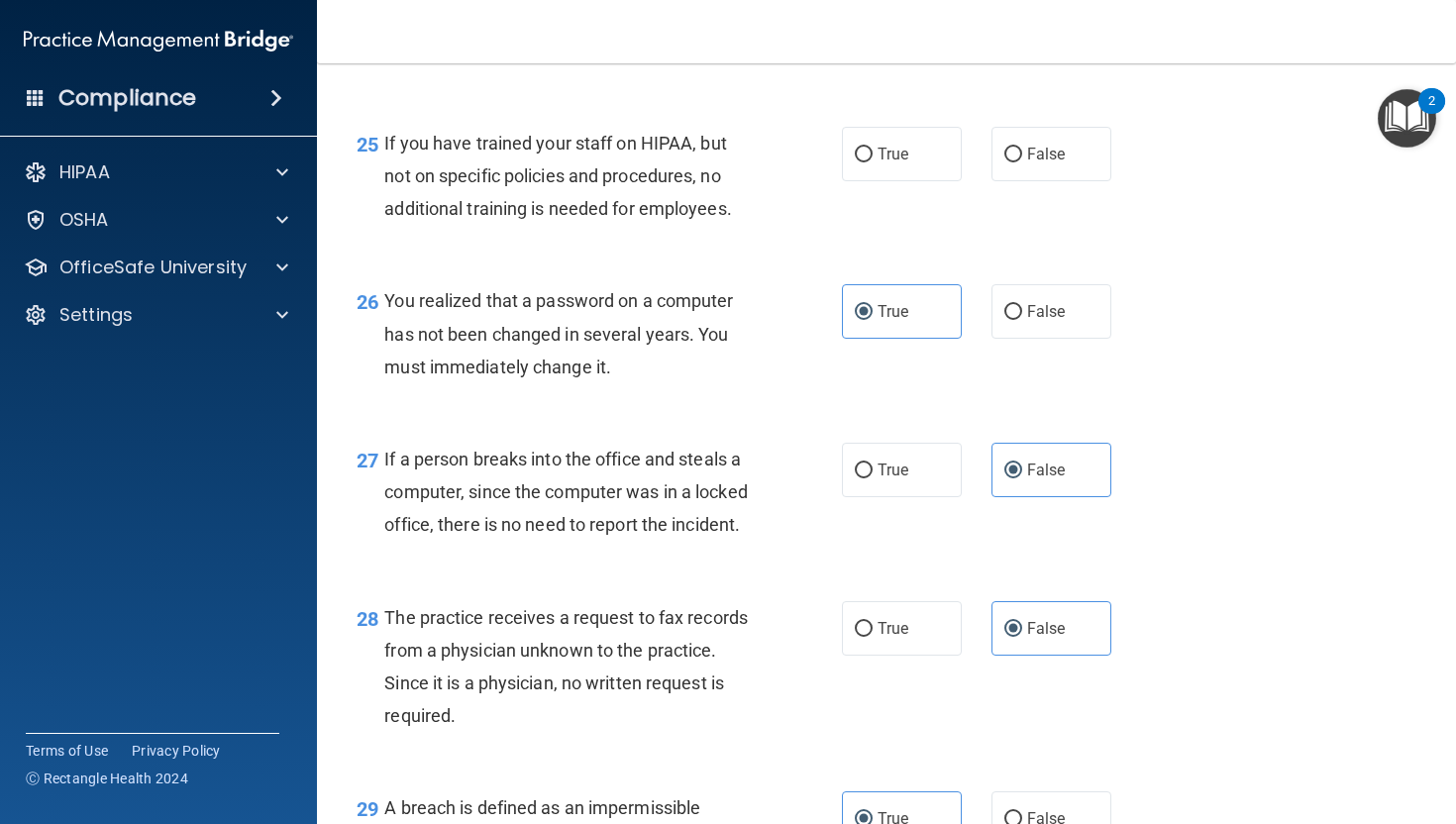 scroll, scrollTop: 4302, scrollLeft: 0, axis: vertical 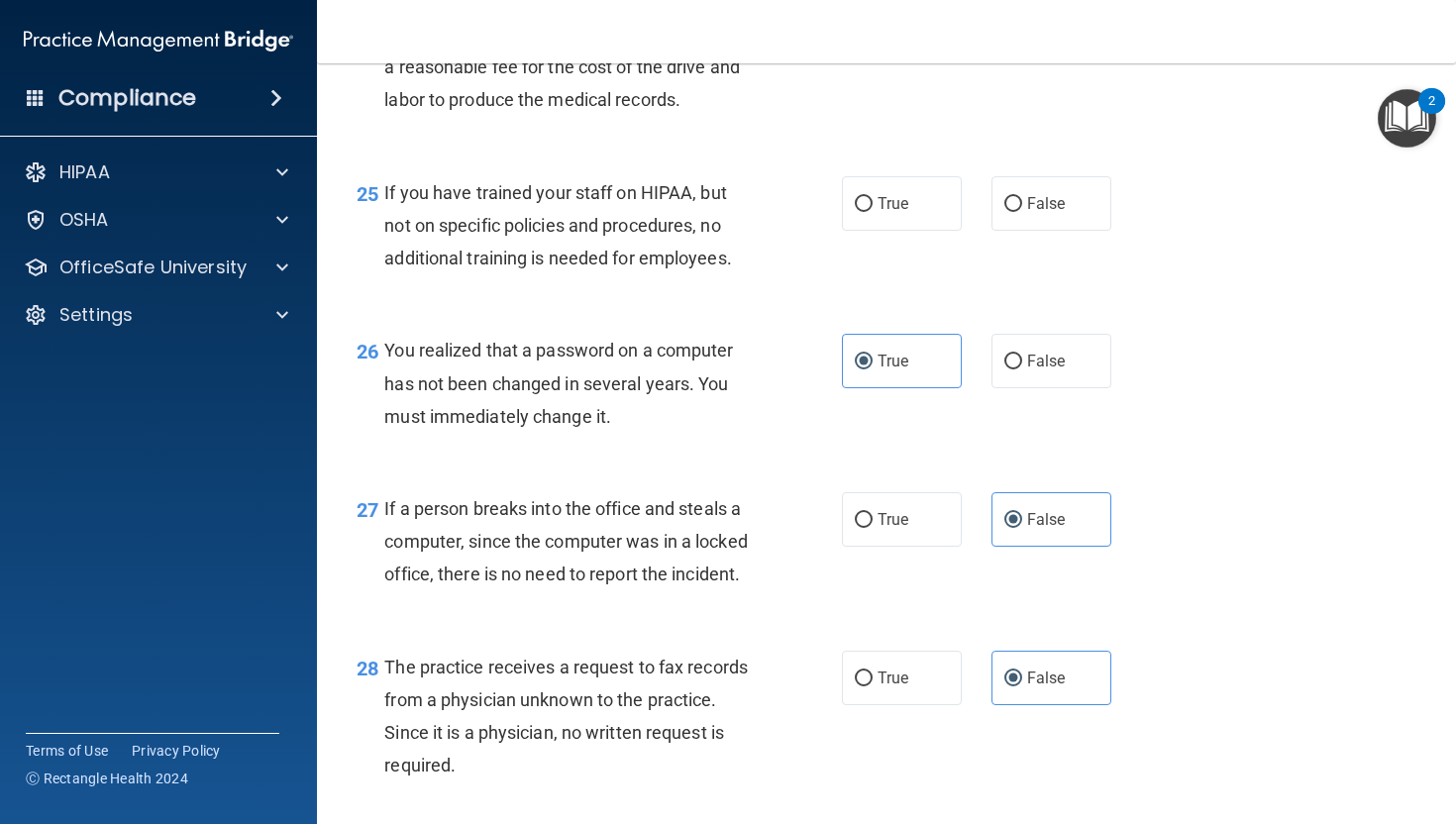 click on "25       If you have trained your staff on HIPAA, but not on specific policies and procedures, no additional training is needed for employees.                 True           False" at bounding box center [886, 231] 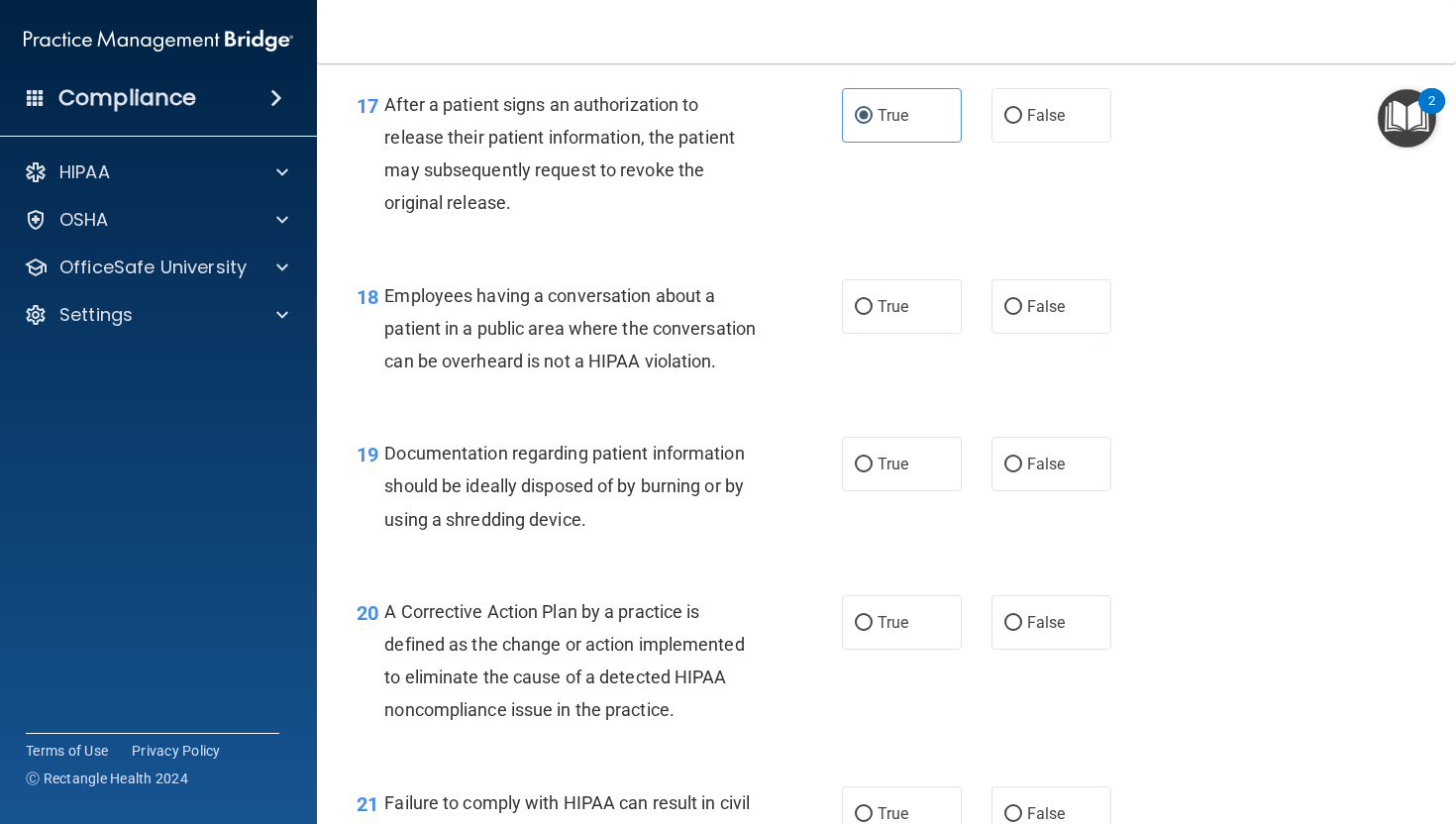 scroll, scrollTop: 2868, scrollLeft: 0, axis: vertical 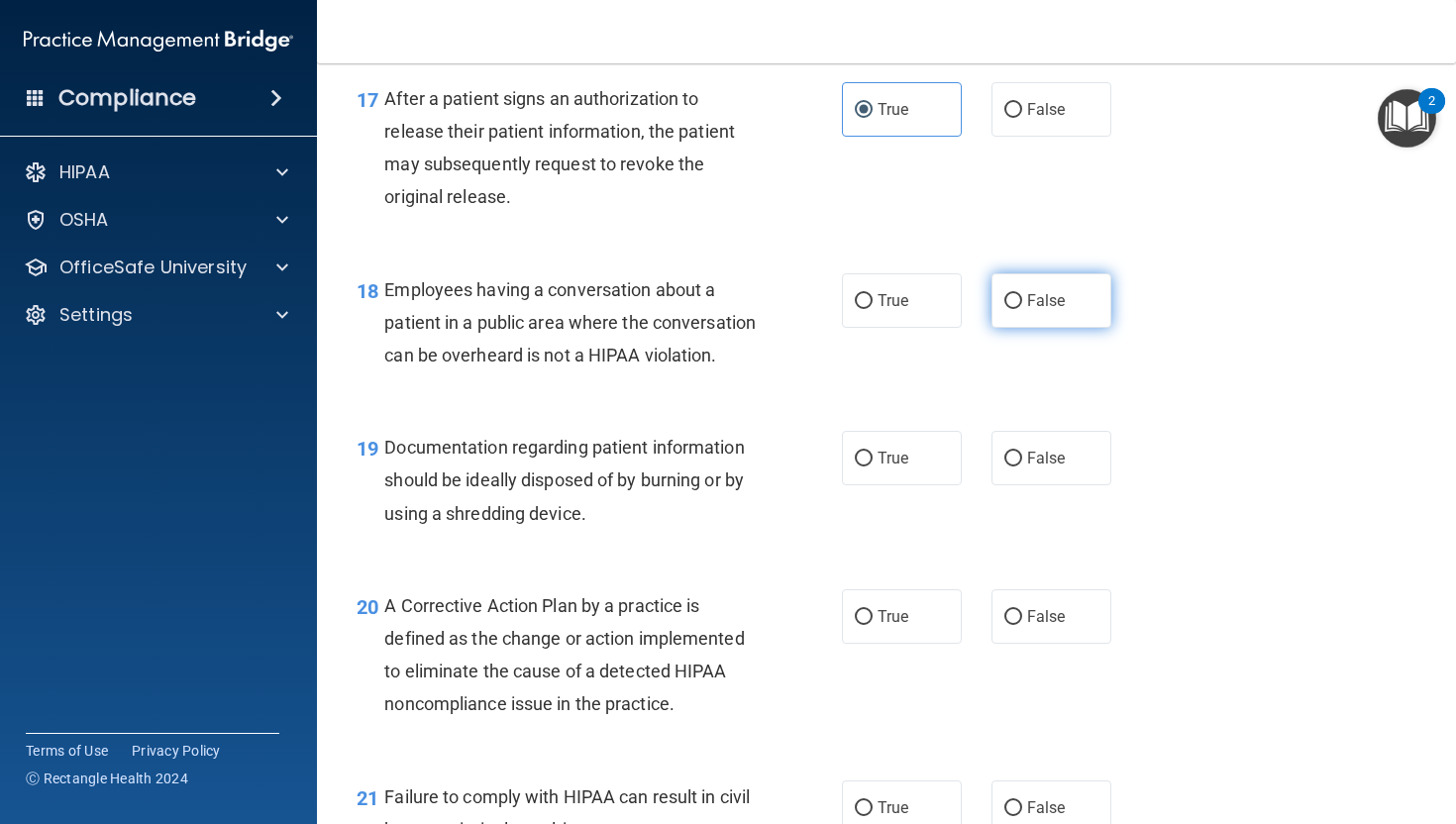 click on "False" at bounding box center [1051, 300] 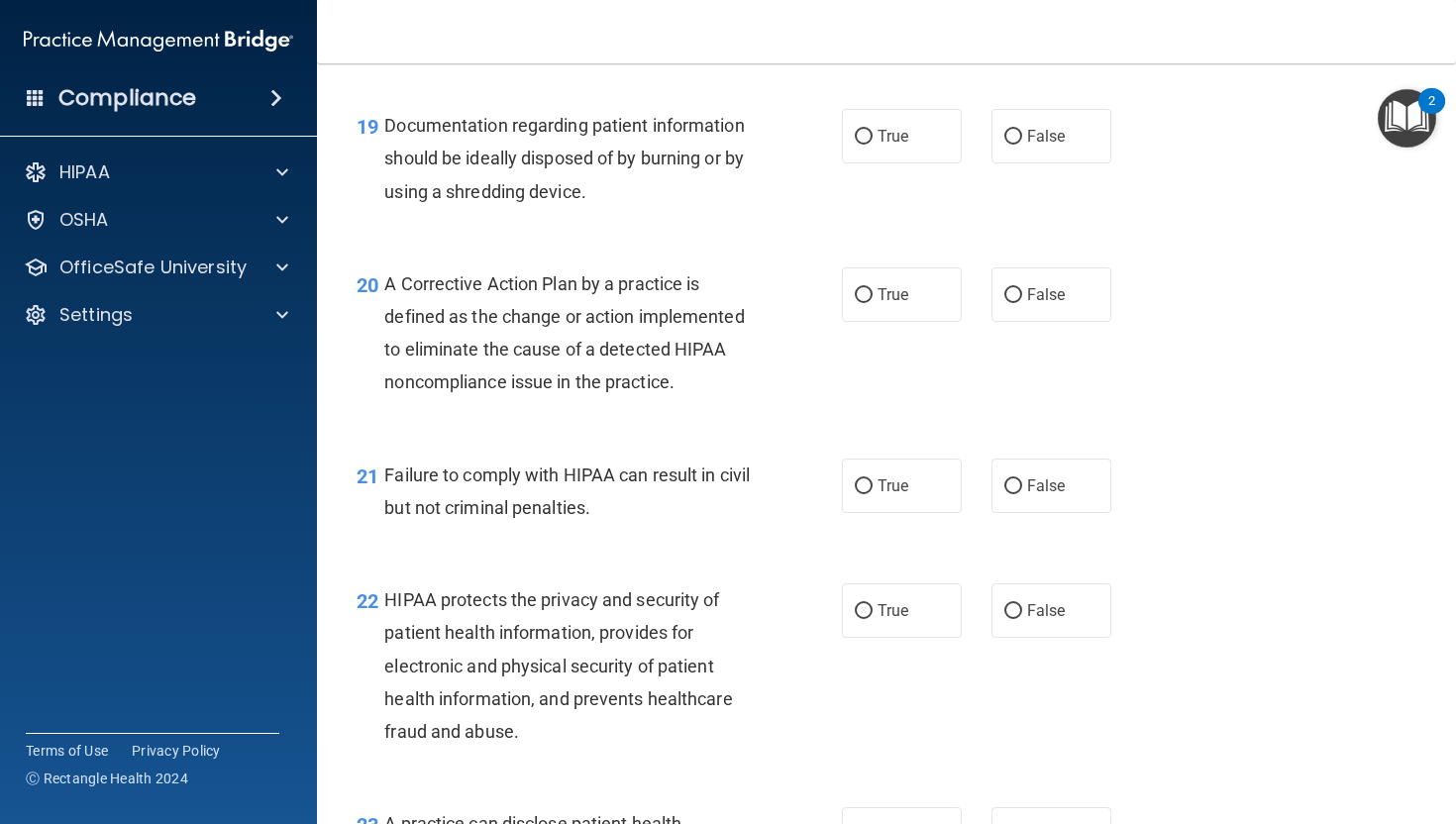 scroll, scrollTop: 3200, scrollLeft: 0, axis: vertical 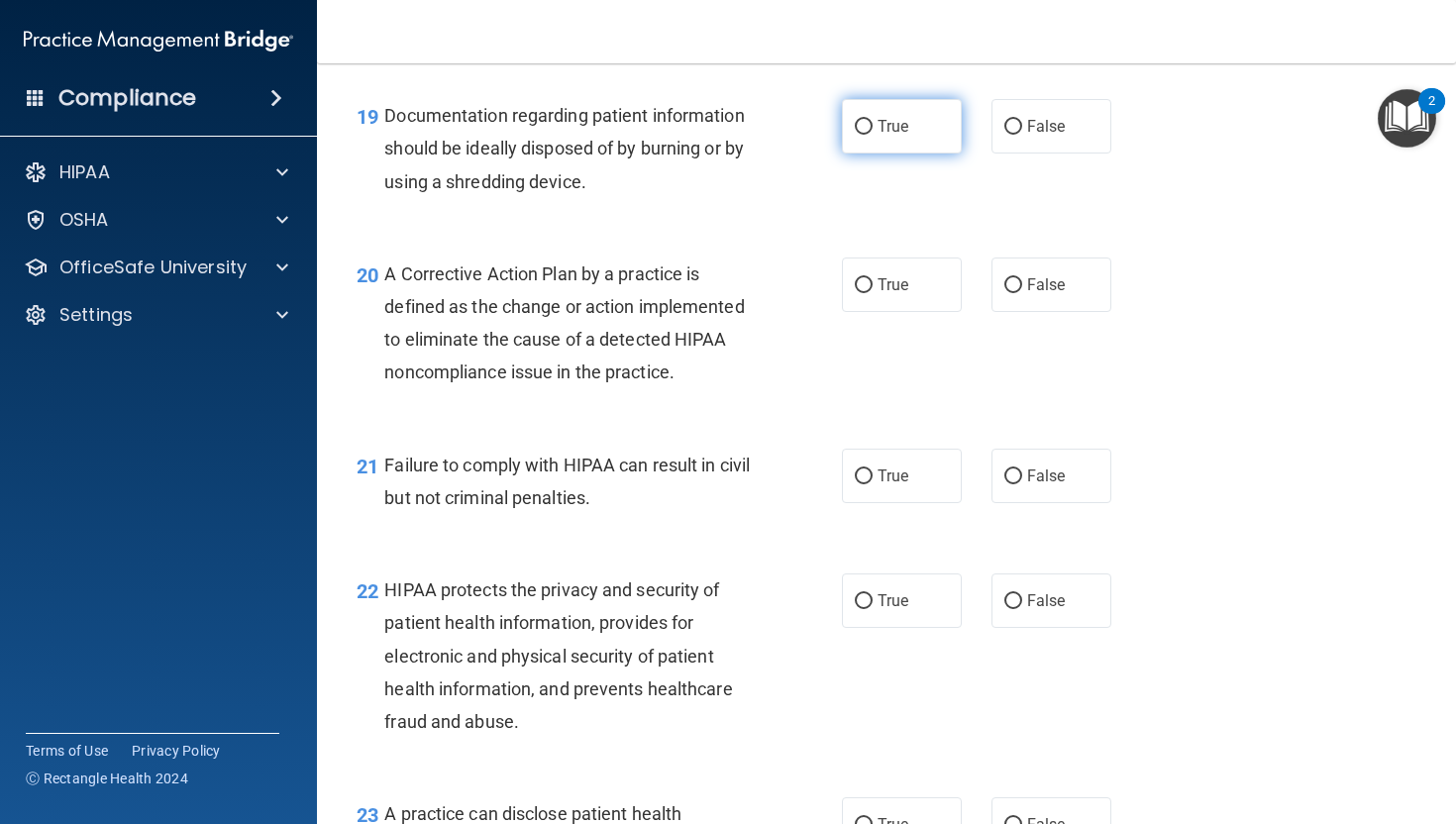 click on "True" at bounding box center (901, 126) 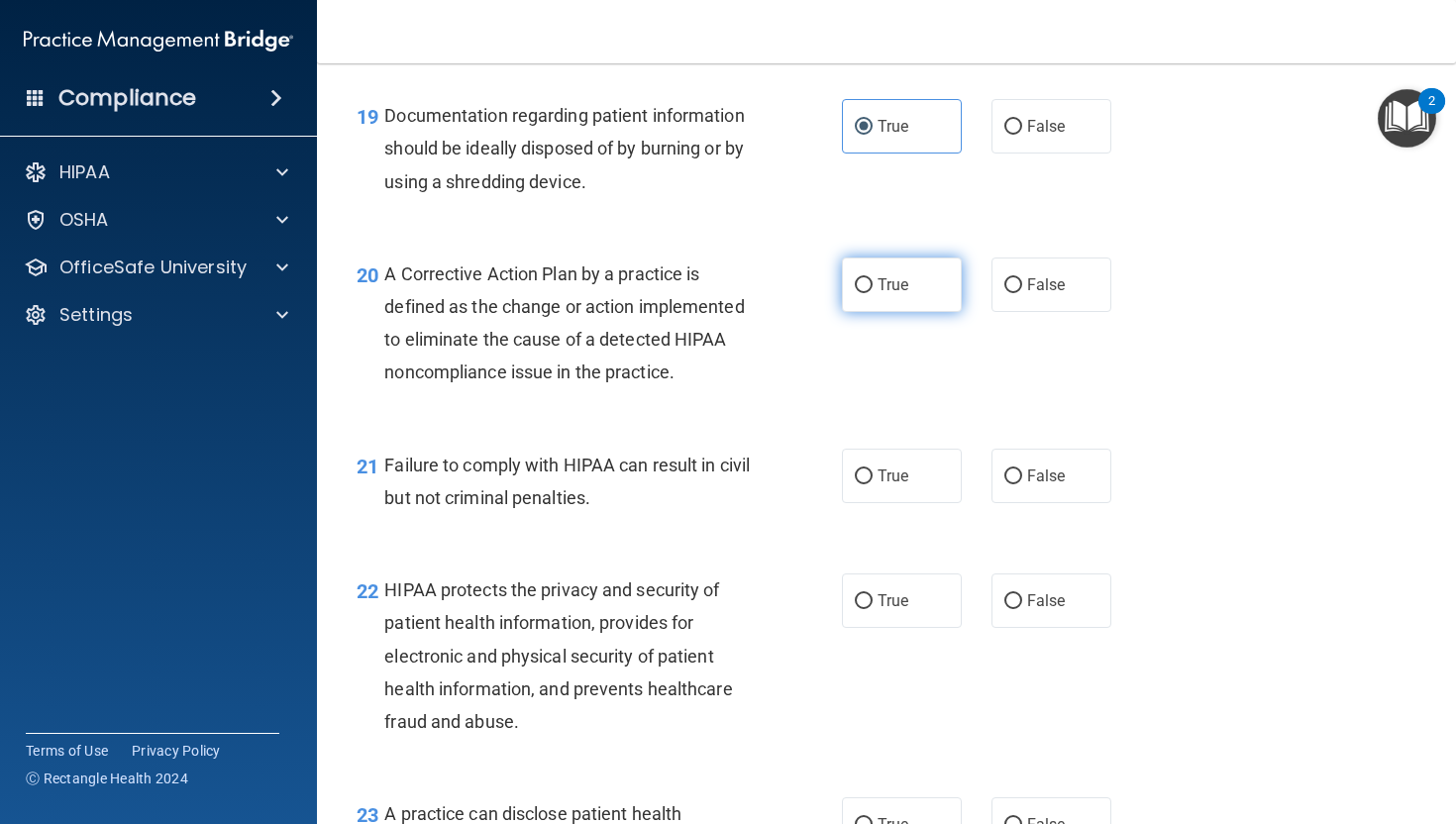 click on "True" at bounding box center (892, 284) 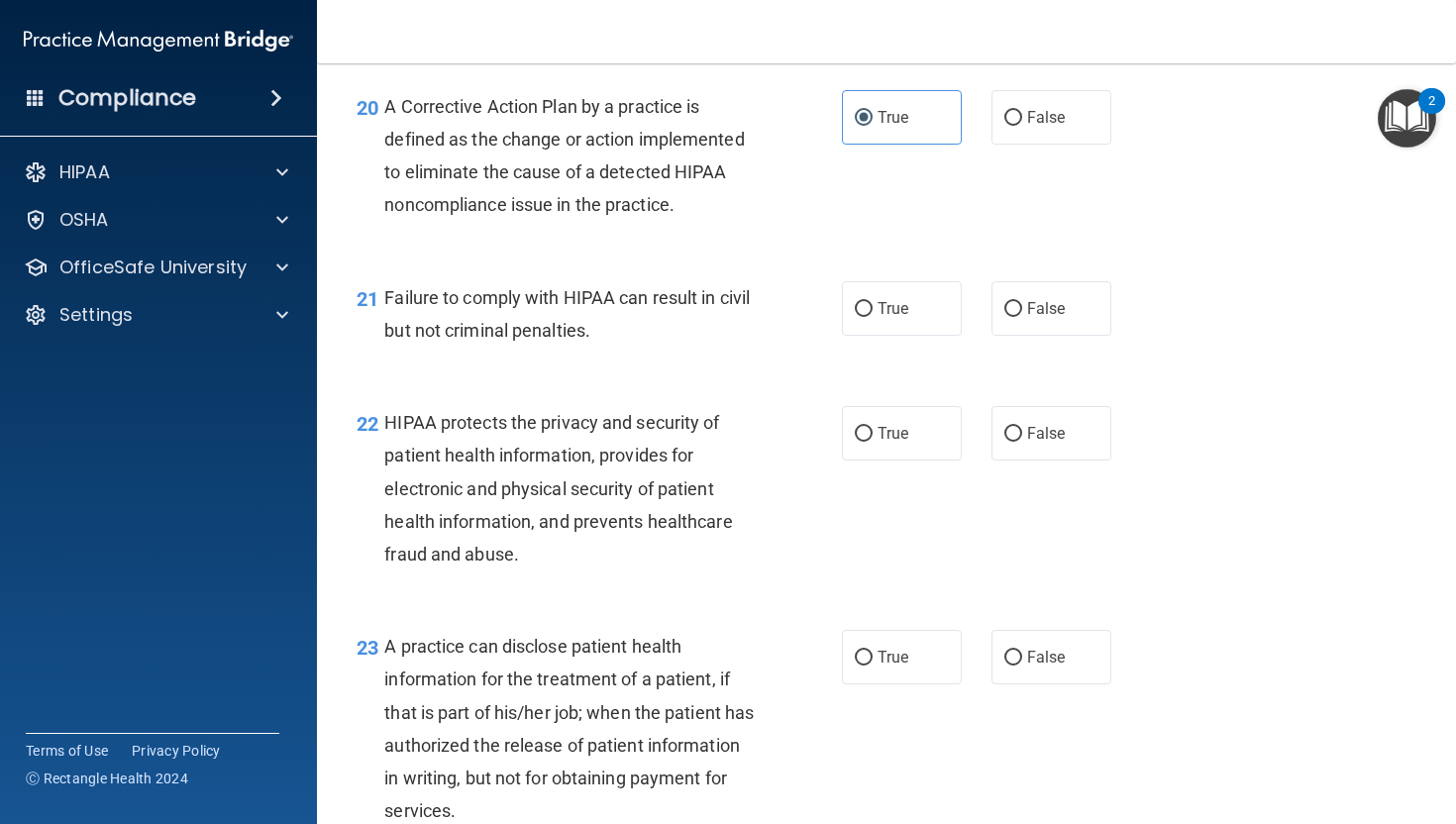 scroll, scrollTop: 3384, scrollLeft: 0, axis: vertical 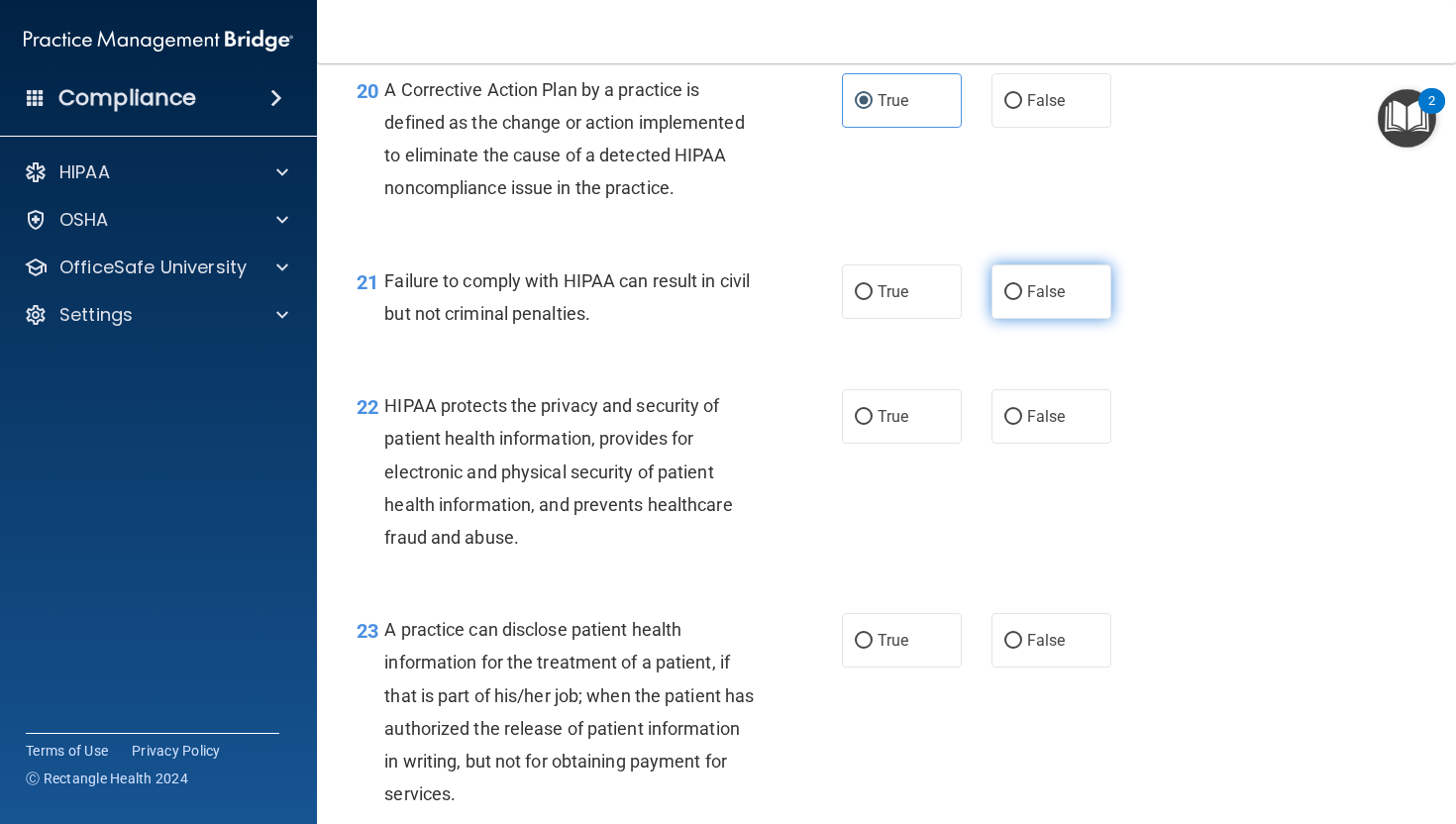 click on "False" at bounding box center [1051, 291] 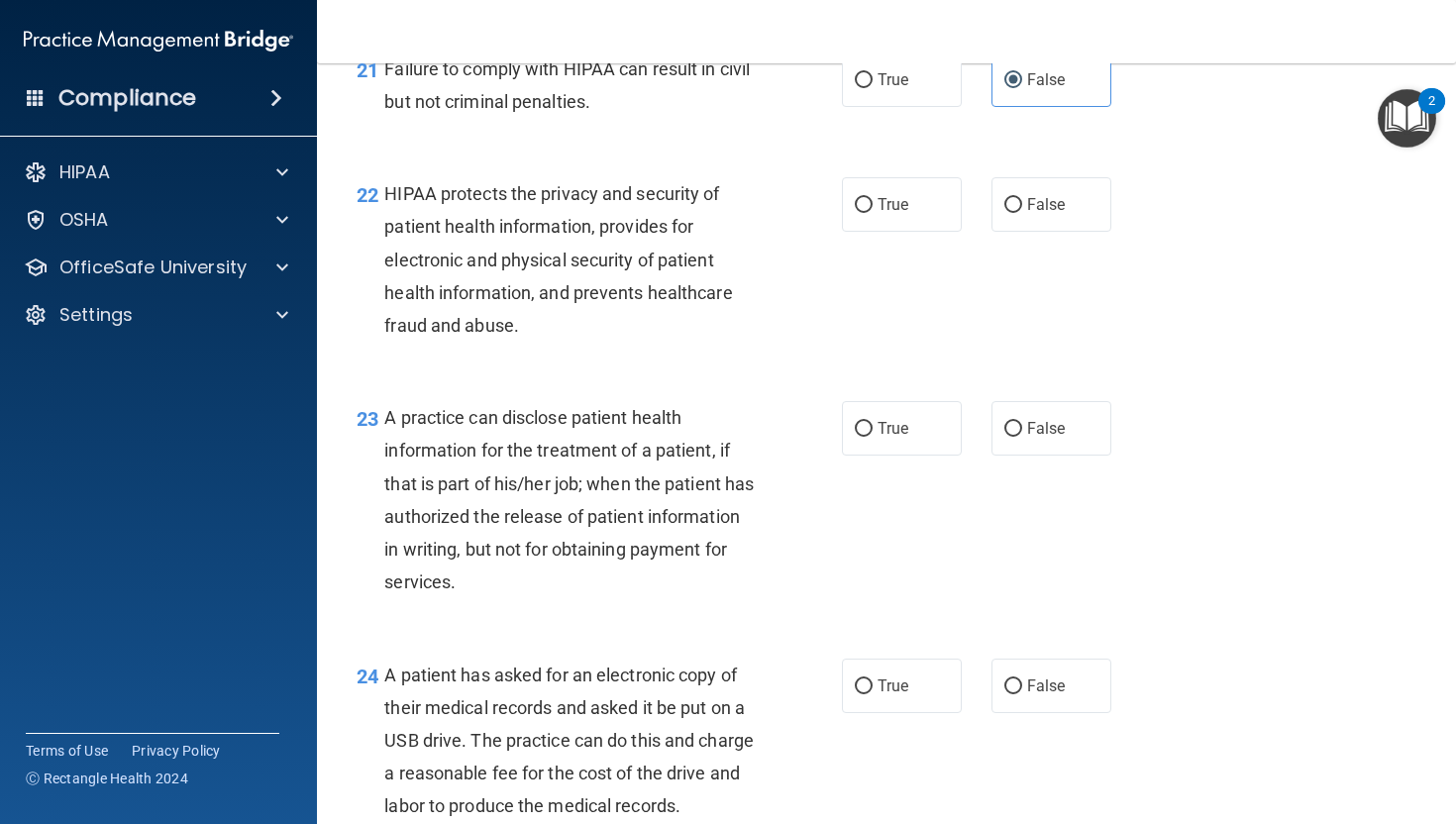 scroll, scrollTop: 3614, scrollLeft: 0, axis: vertical 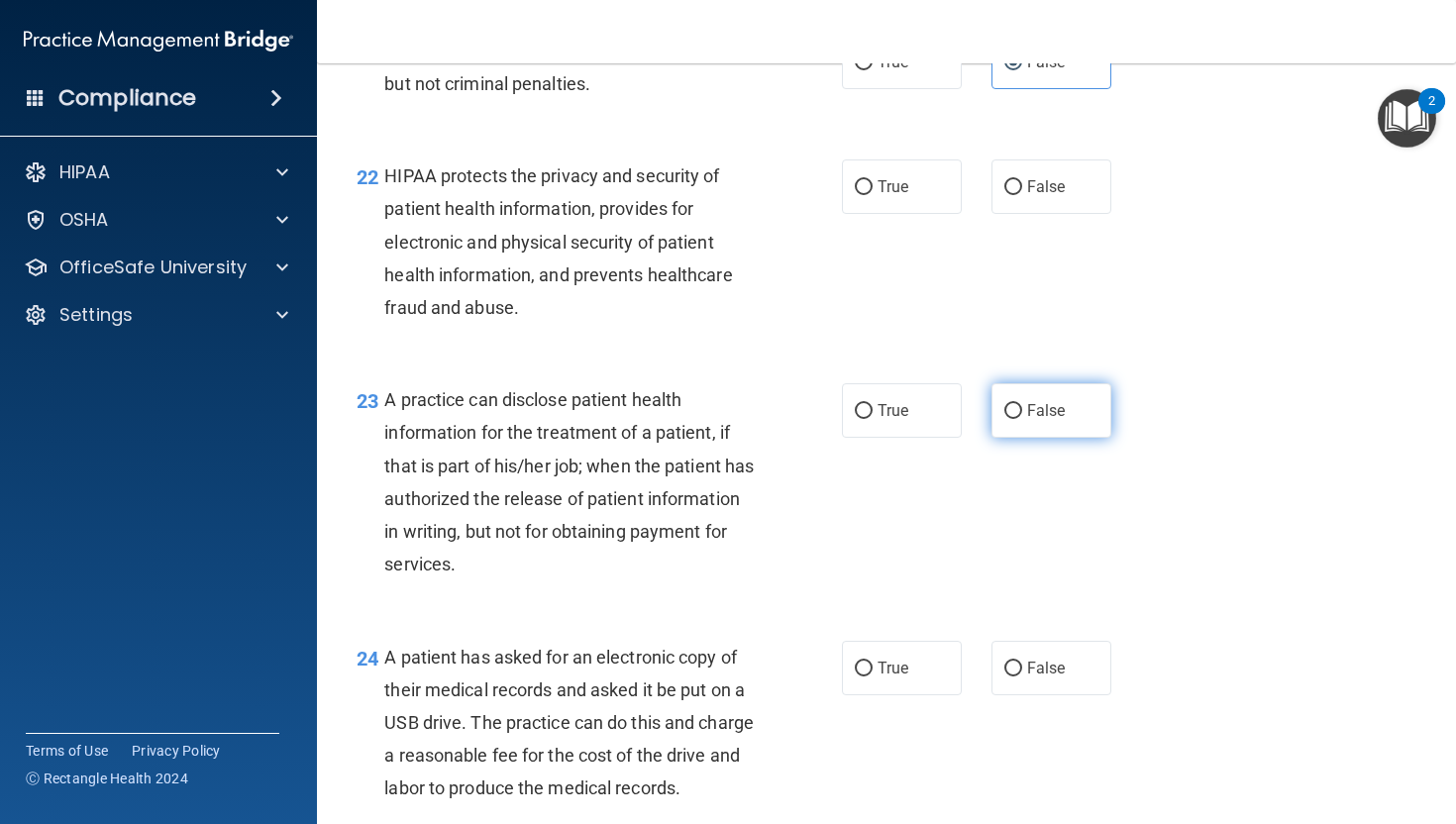 click on "False" at bounding box center (1013, 411) 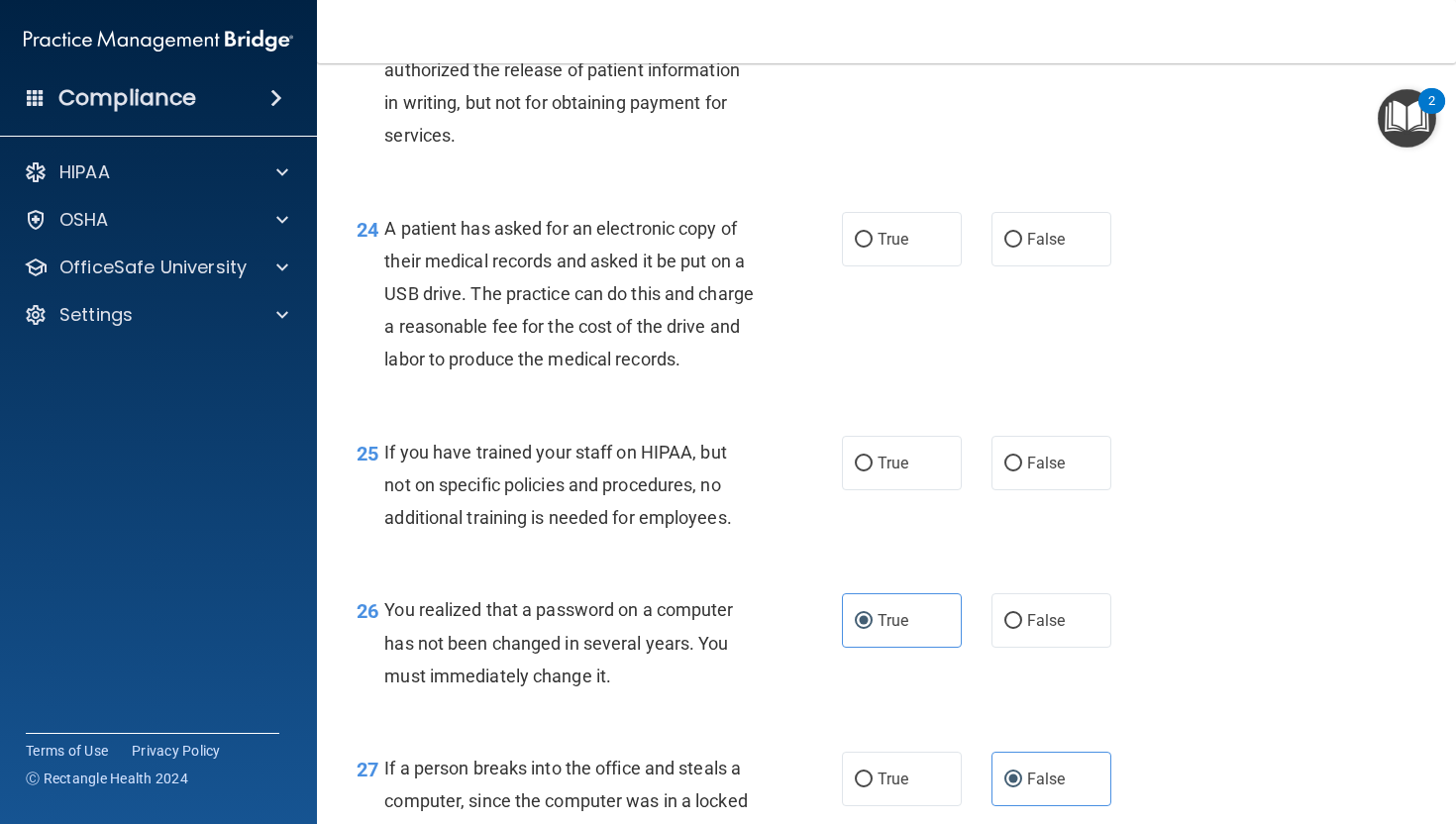 scroll, scrollTop: 4122, scrollLeft: 0, axis: vertical 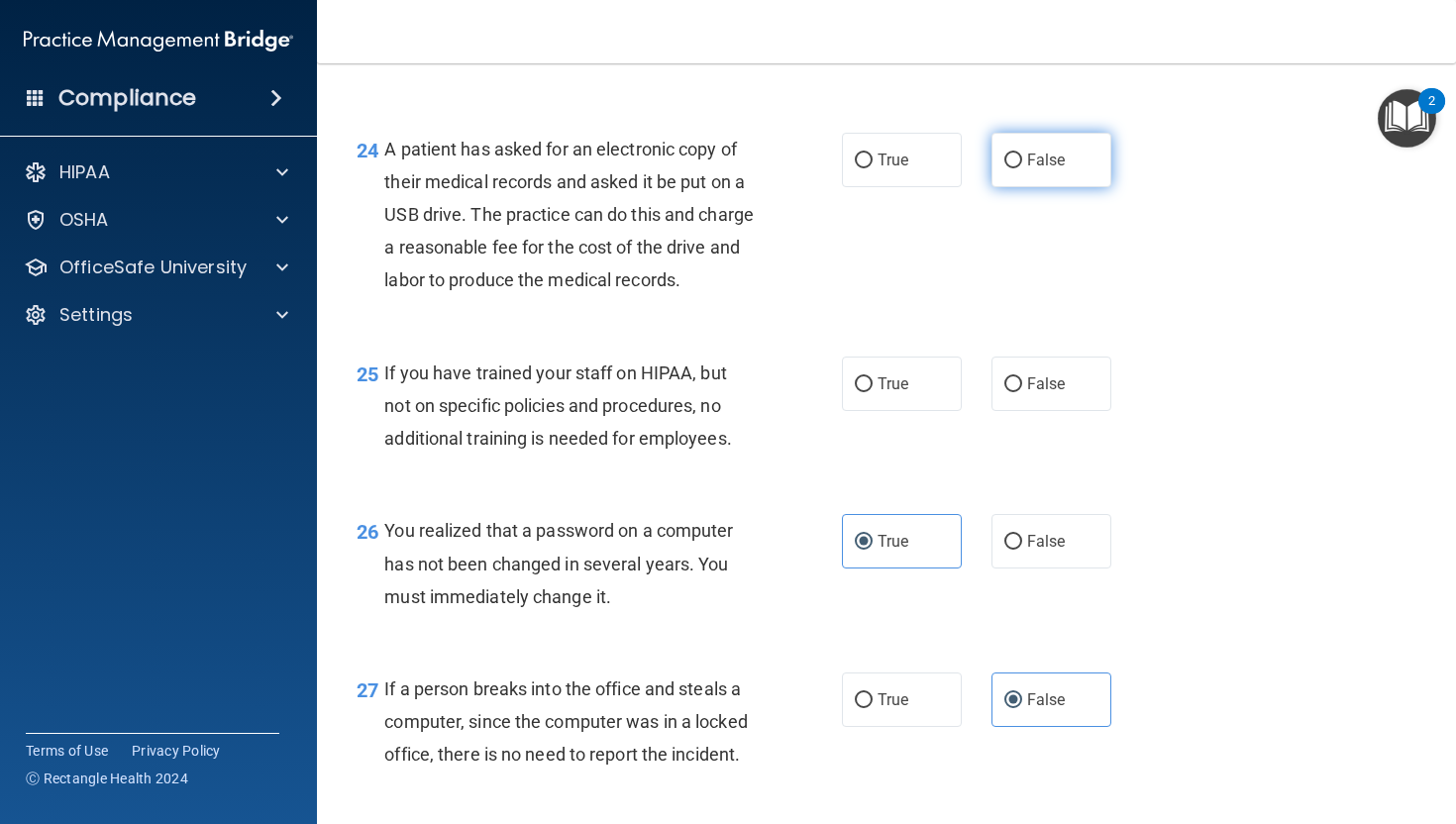 click on "False" at bounding box center (1051, 159) 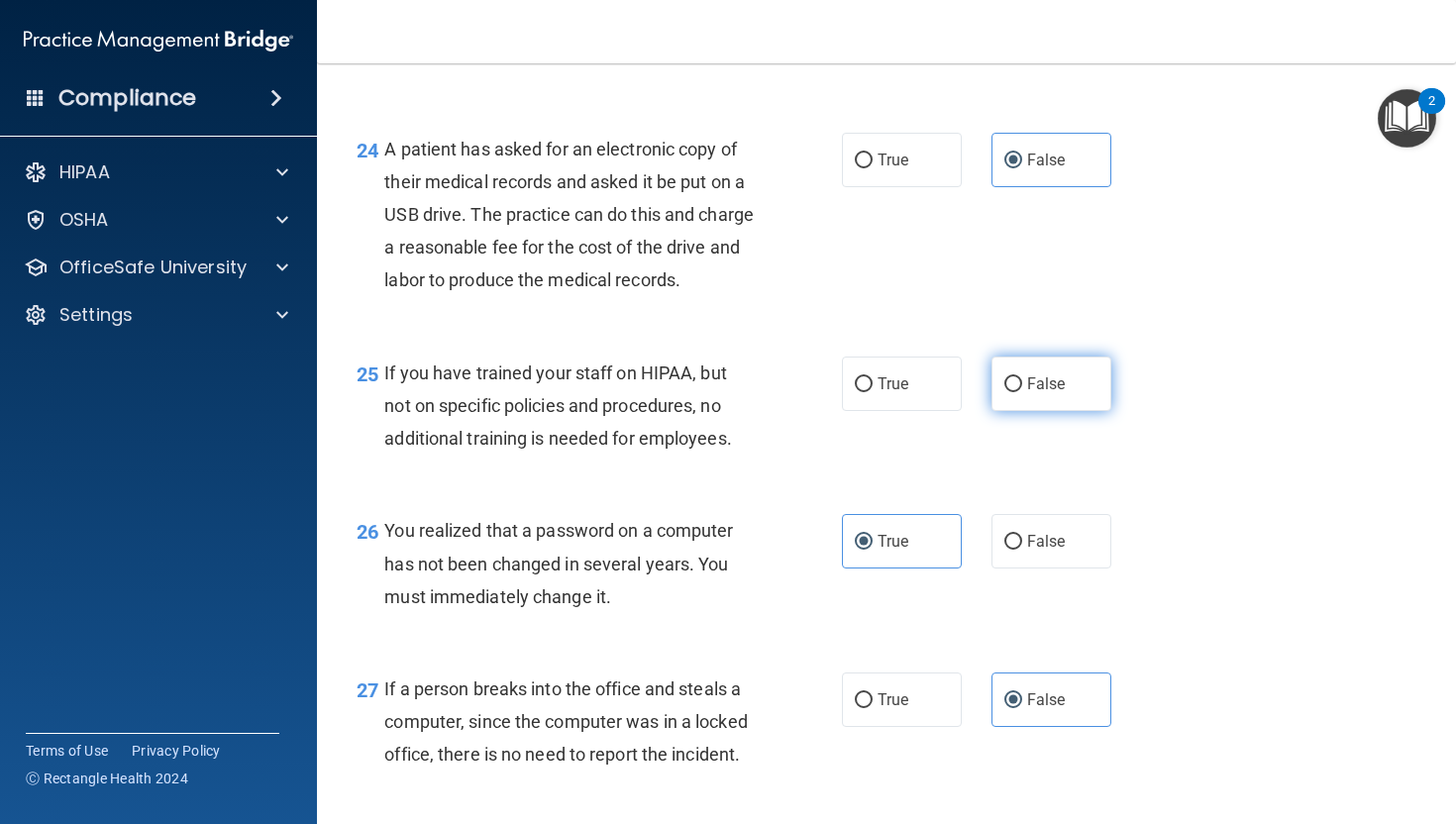 click on "False" at bounding box center (1013, 384) 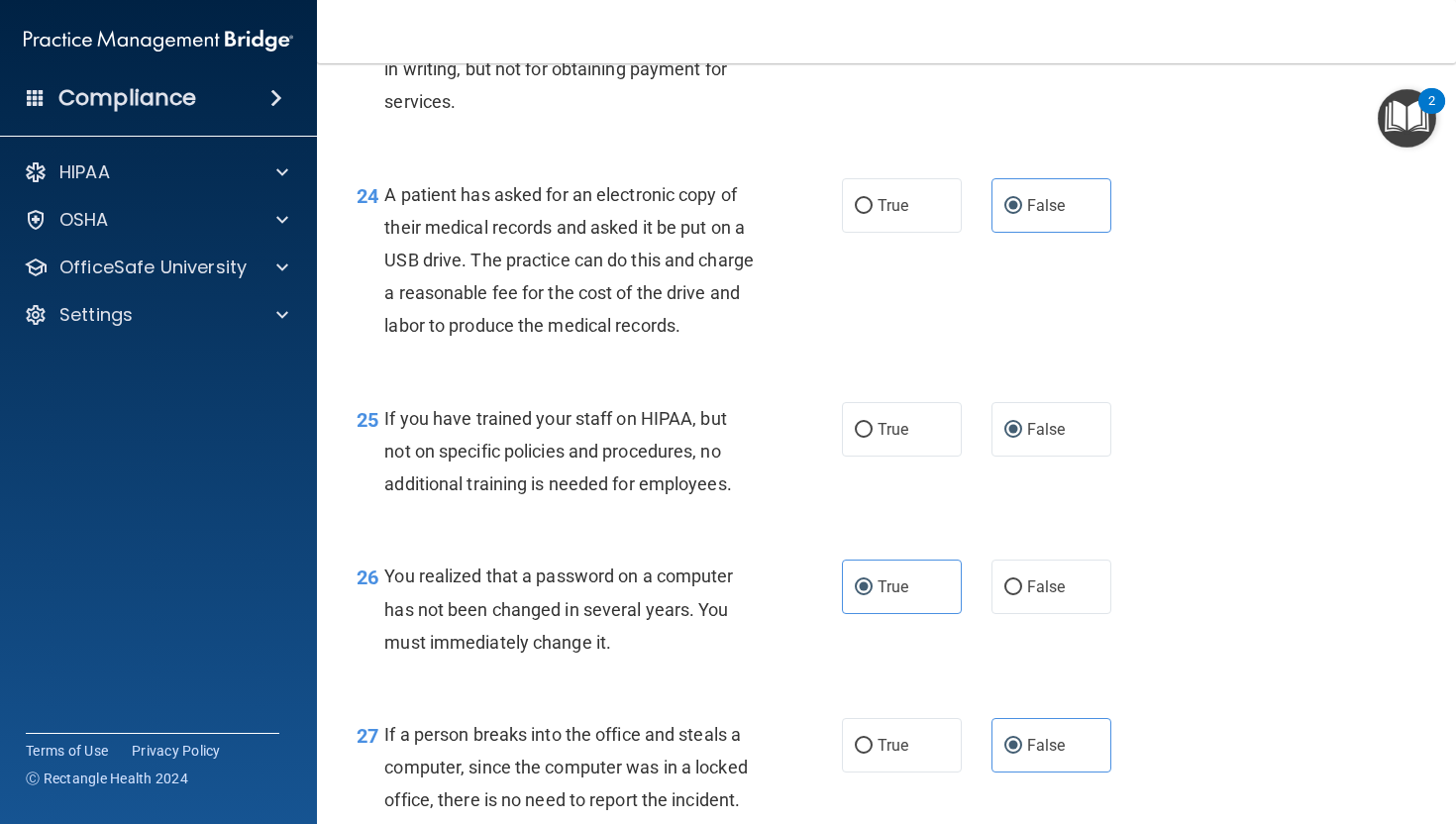 scroll, scrollTop: 4873, scrollLeft: 0, axis: vertical 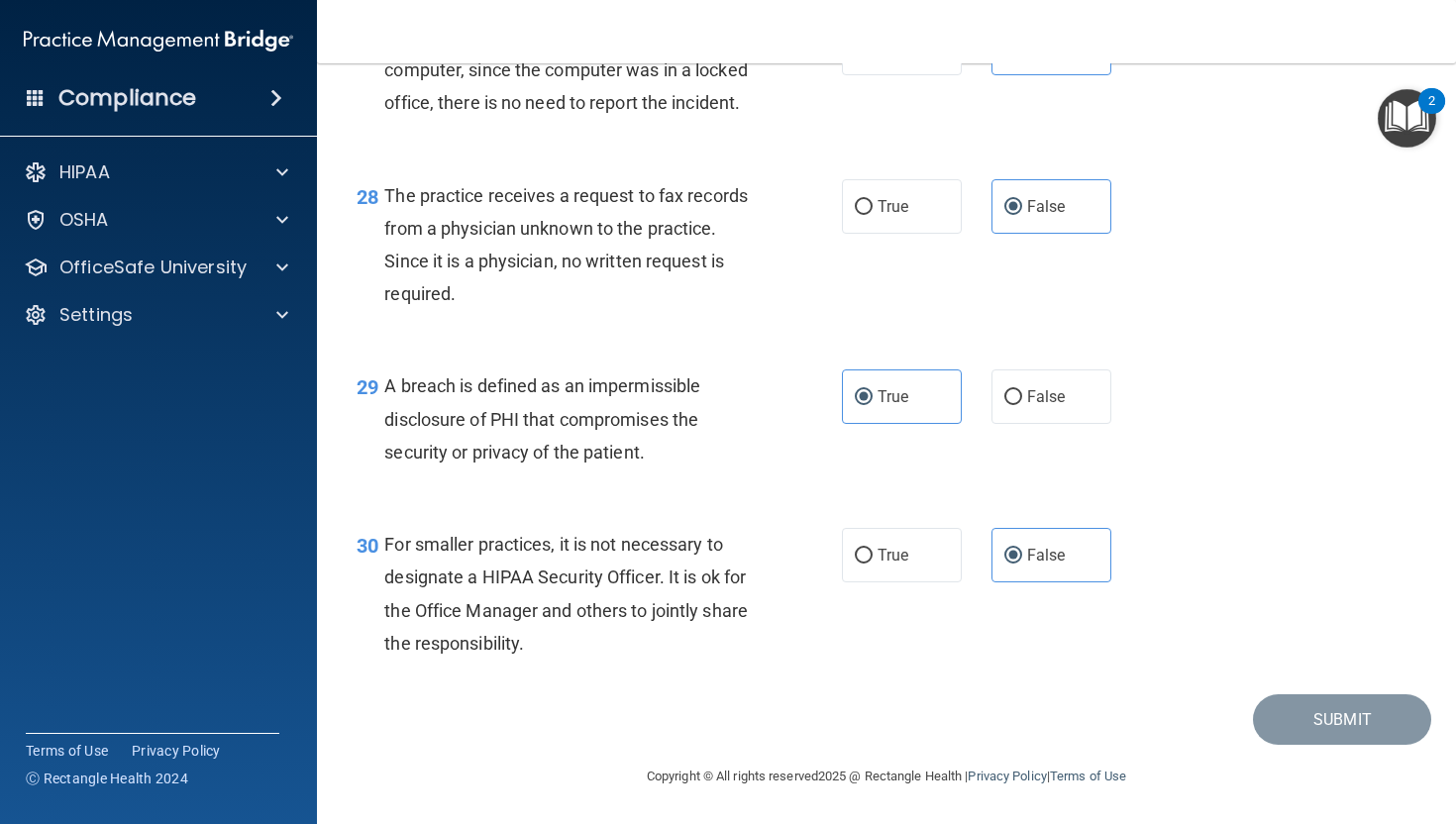 click on "Submit" at bounding box center (886, 719) 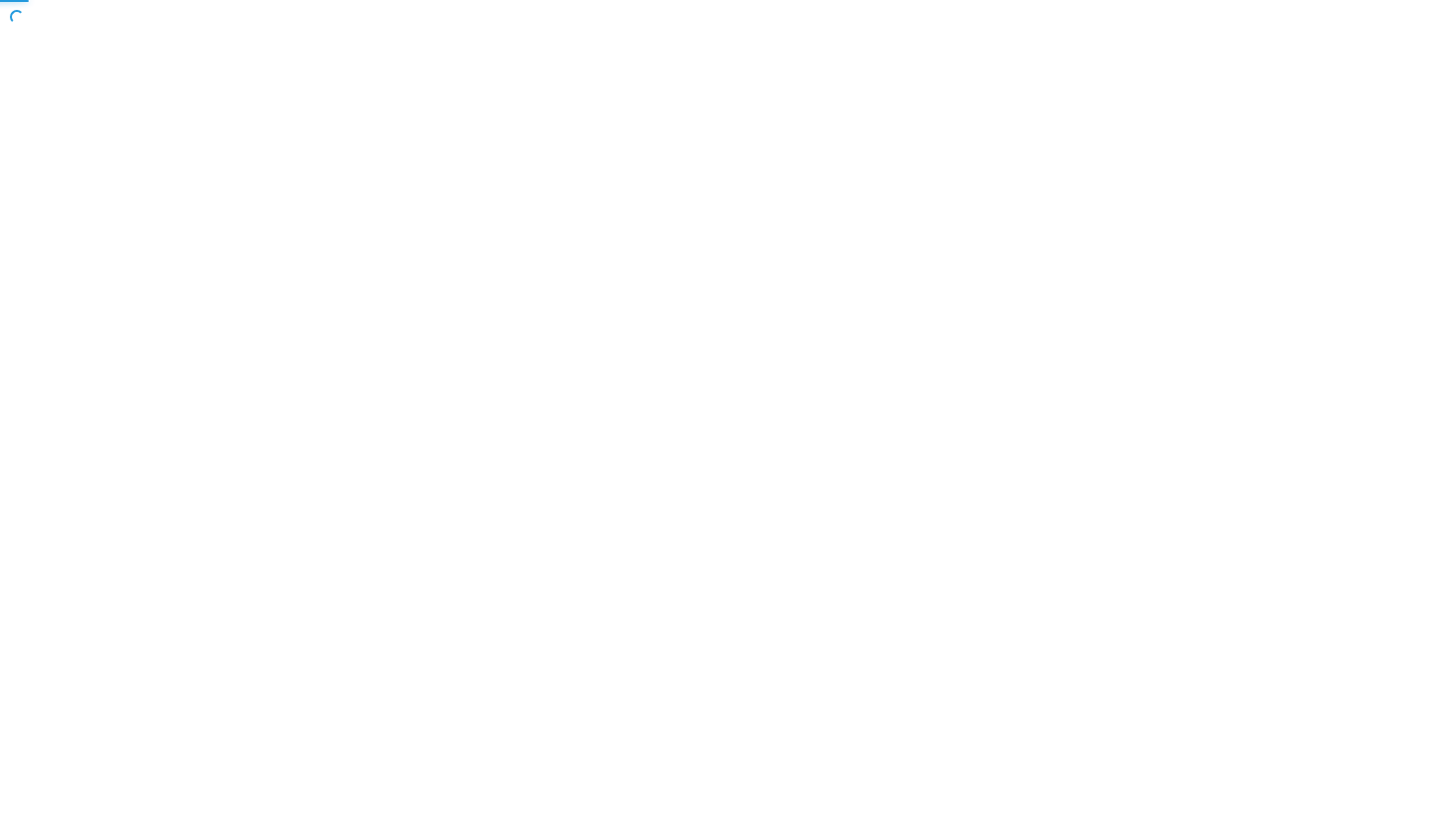 scroll, scrollTop: 0, scrollLeft: 0, axis: both 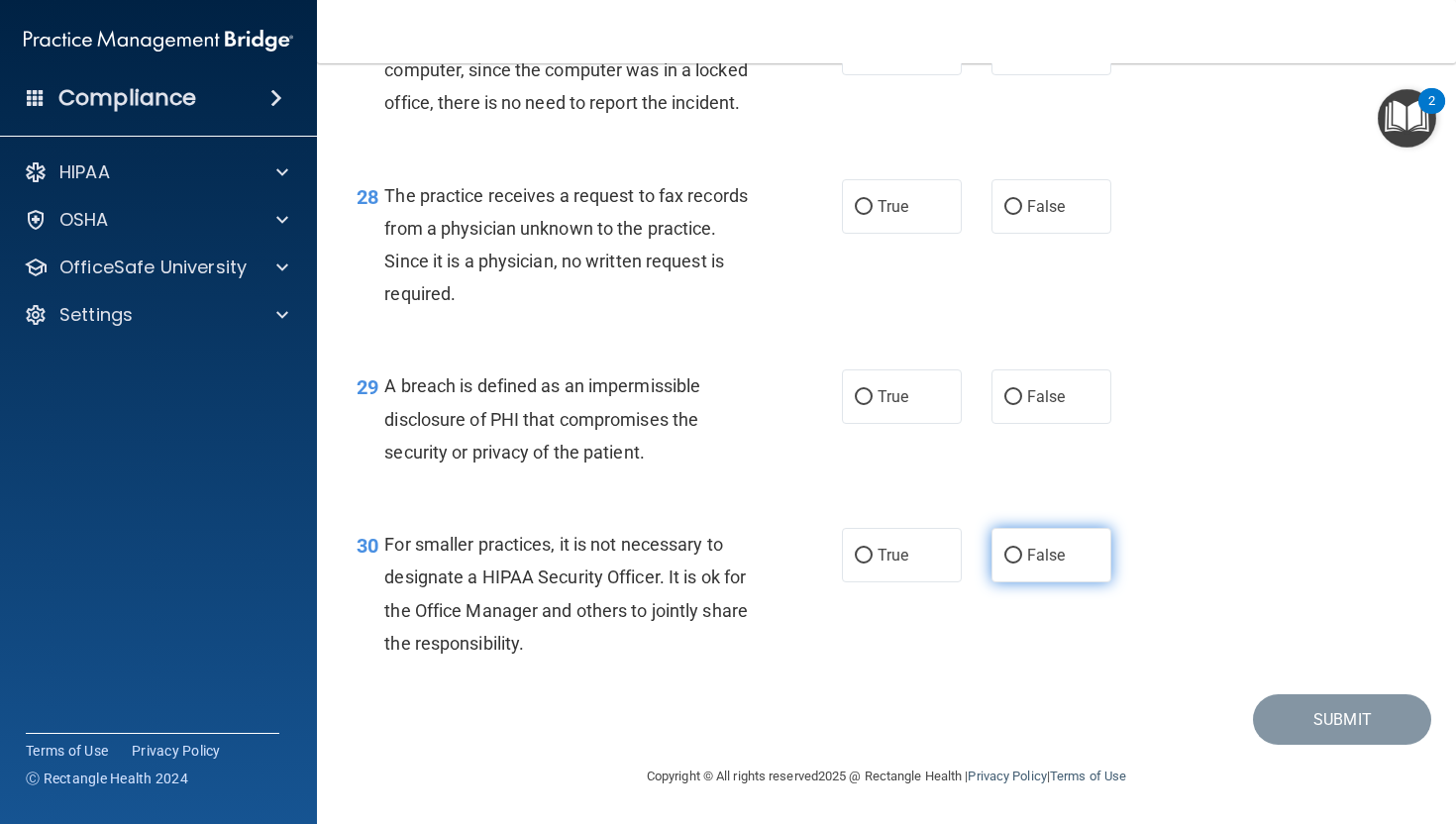 click on "False" at bounding box center (1051, 555) 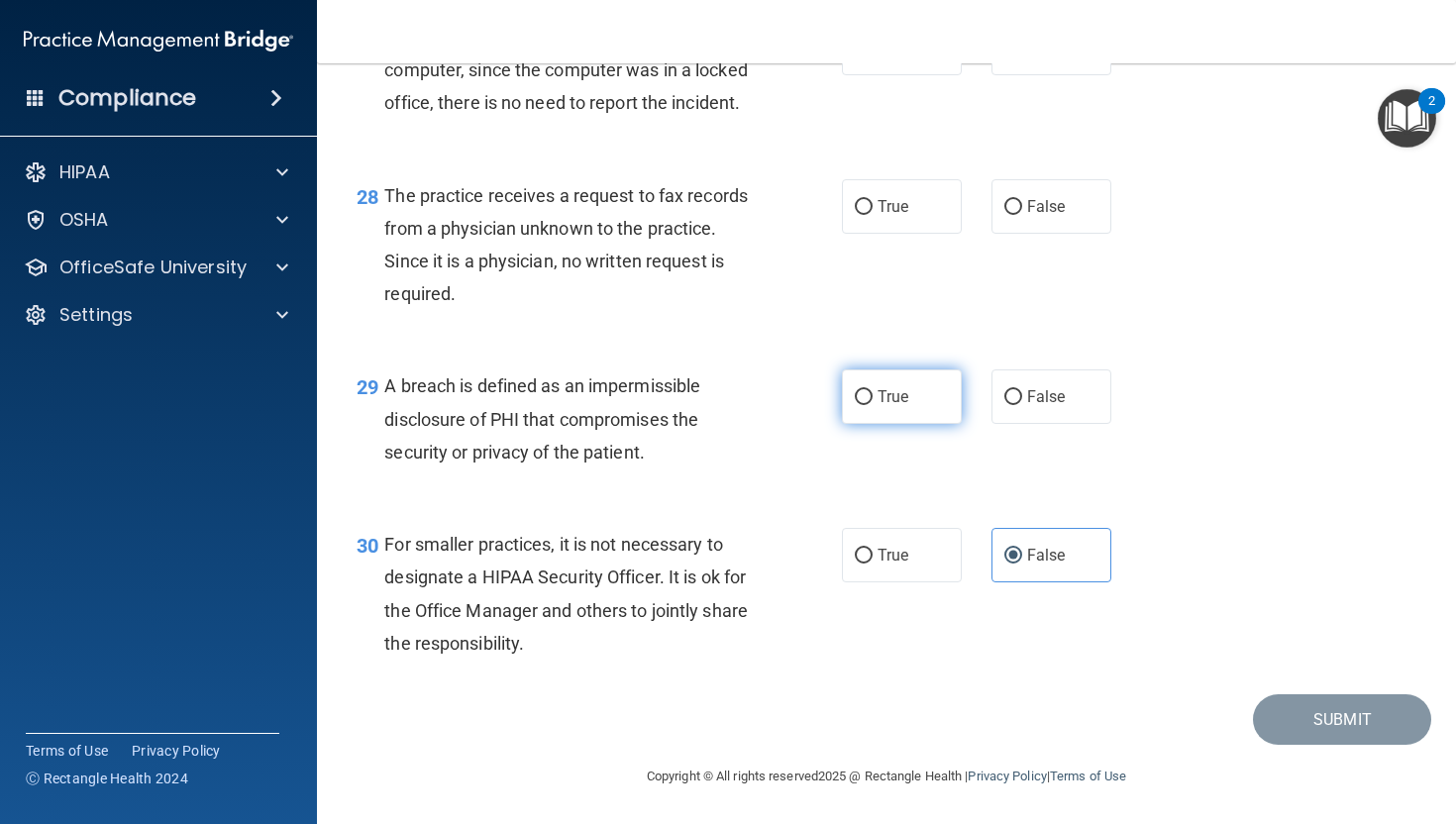 click on "True" at bounding box center [892, 396] 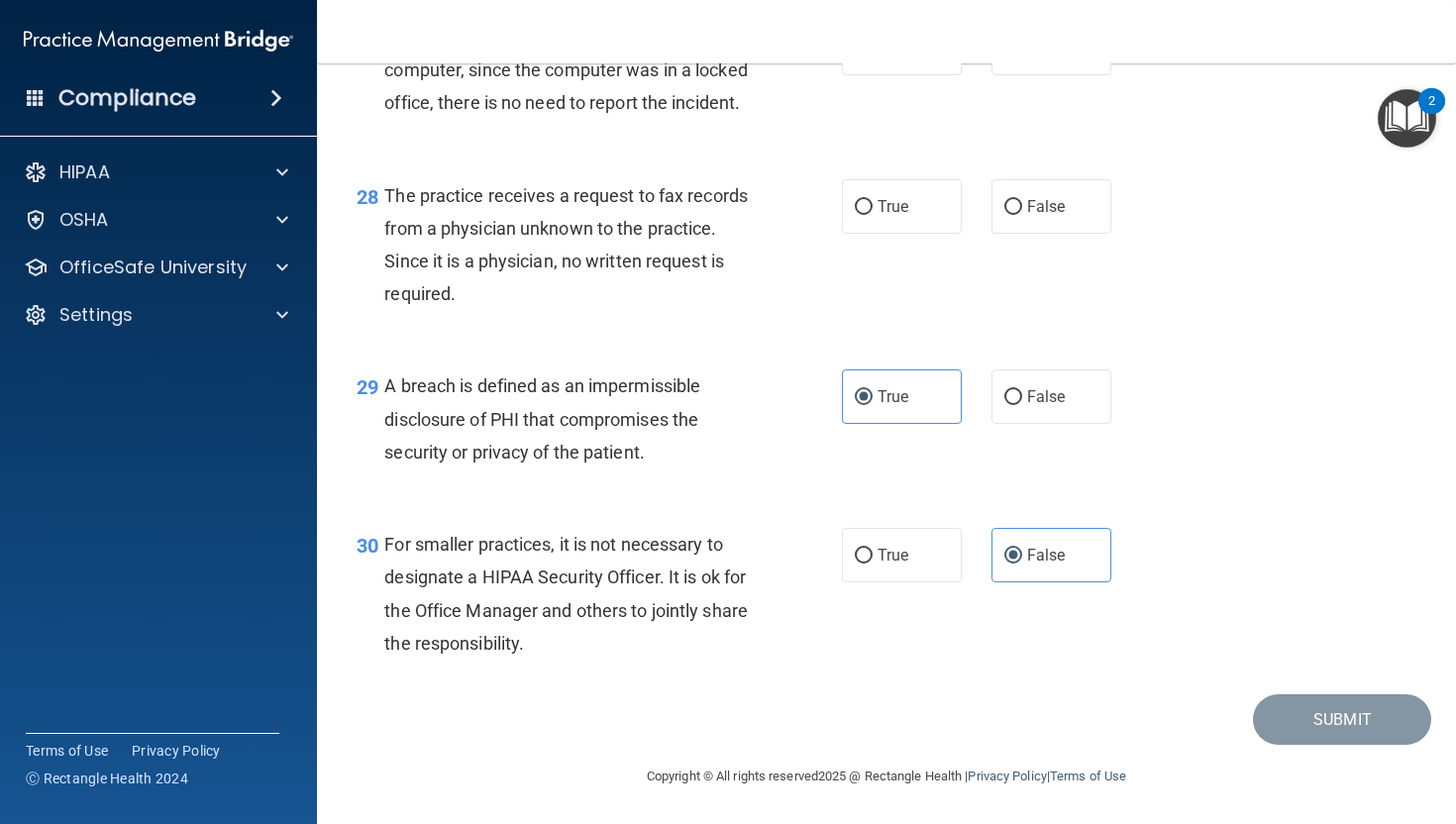 scroll, scrollTop: 4775, scrollLeft: 0, axis: vertical 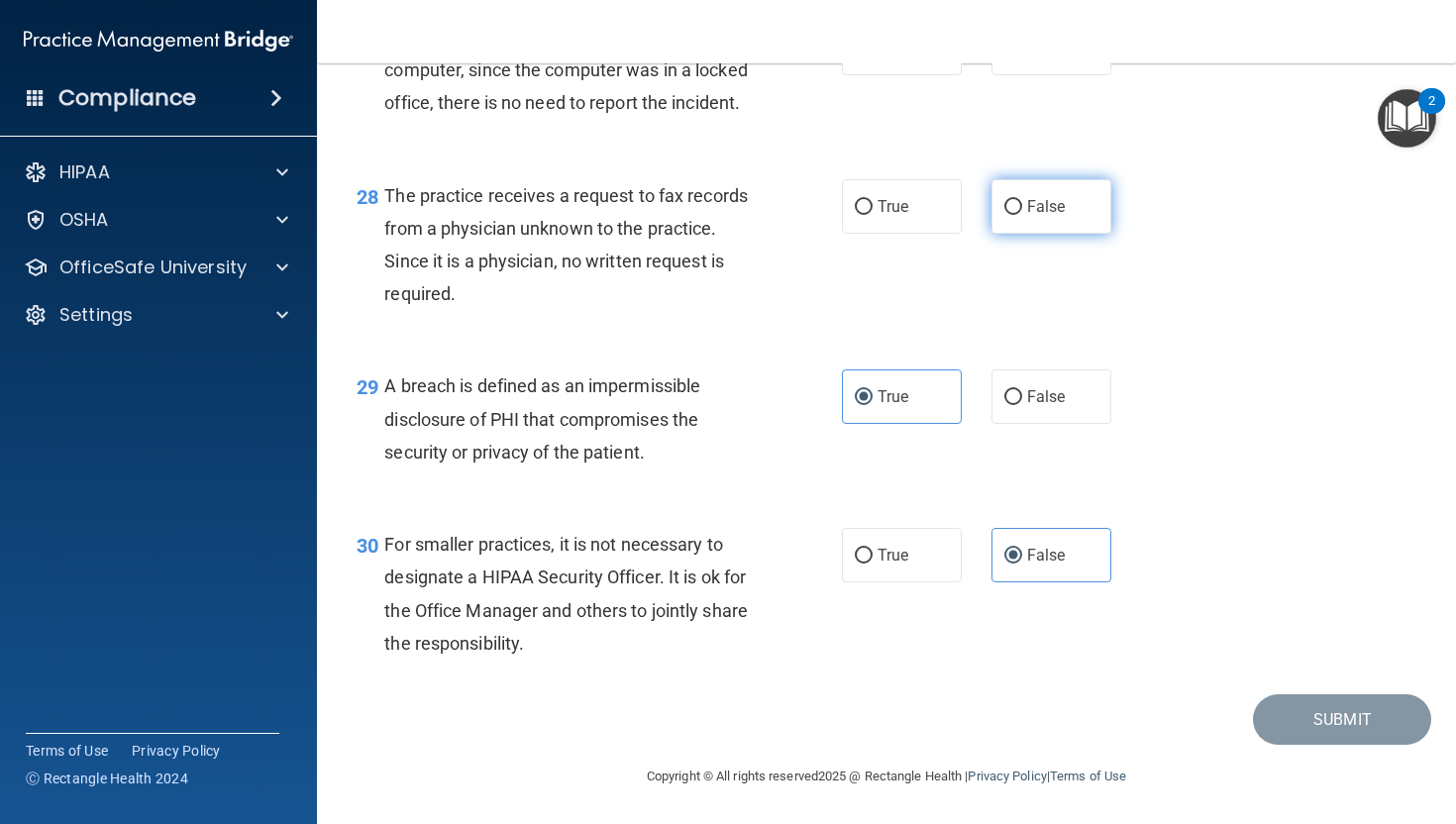 click on "False" at bounding box center (1051, 206) 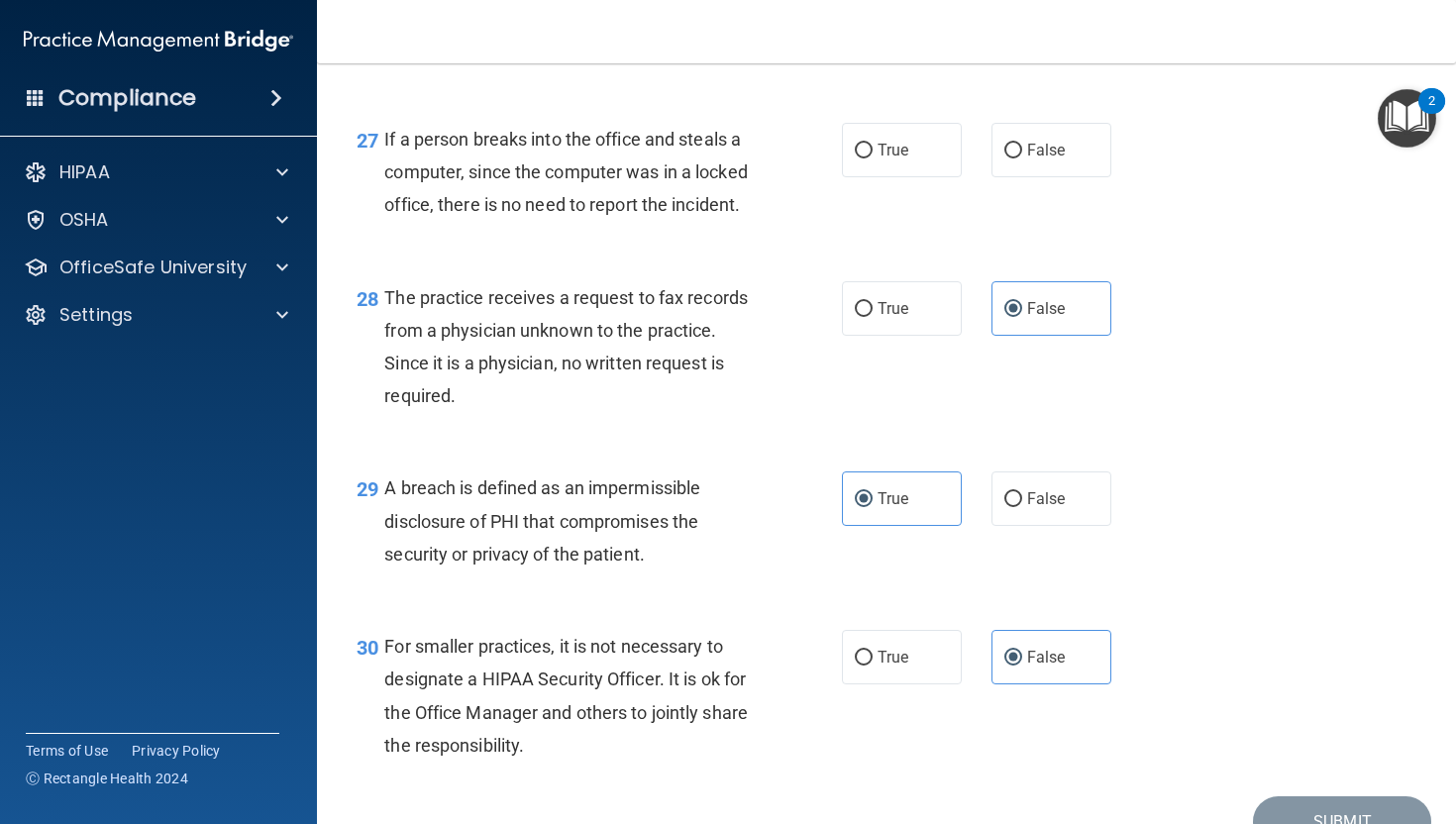 scroll, scrollTop: 4538, scrollLeft: 0, axis: vertical 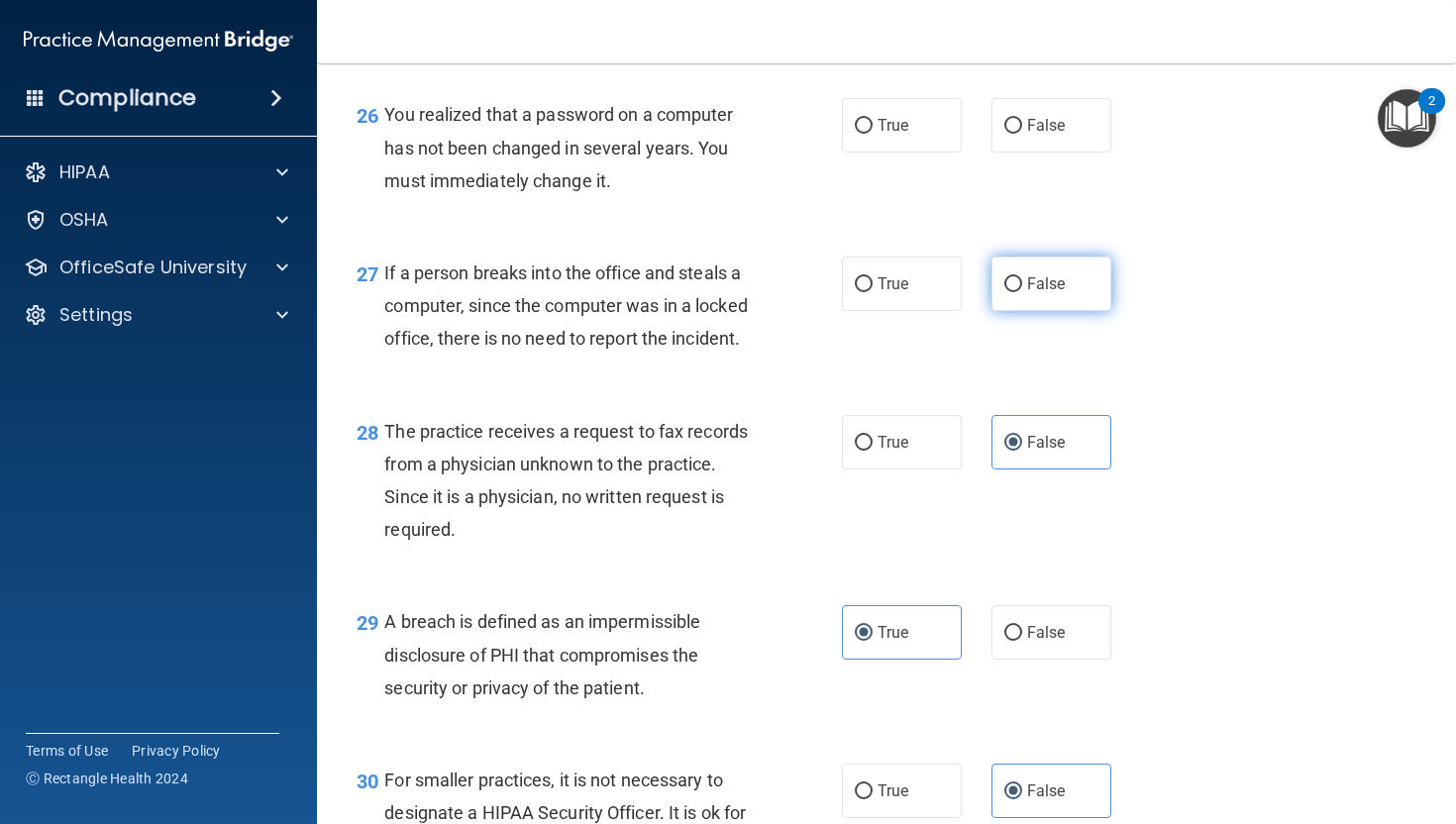 click on "False" at bounding box center (1051, 283) 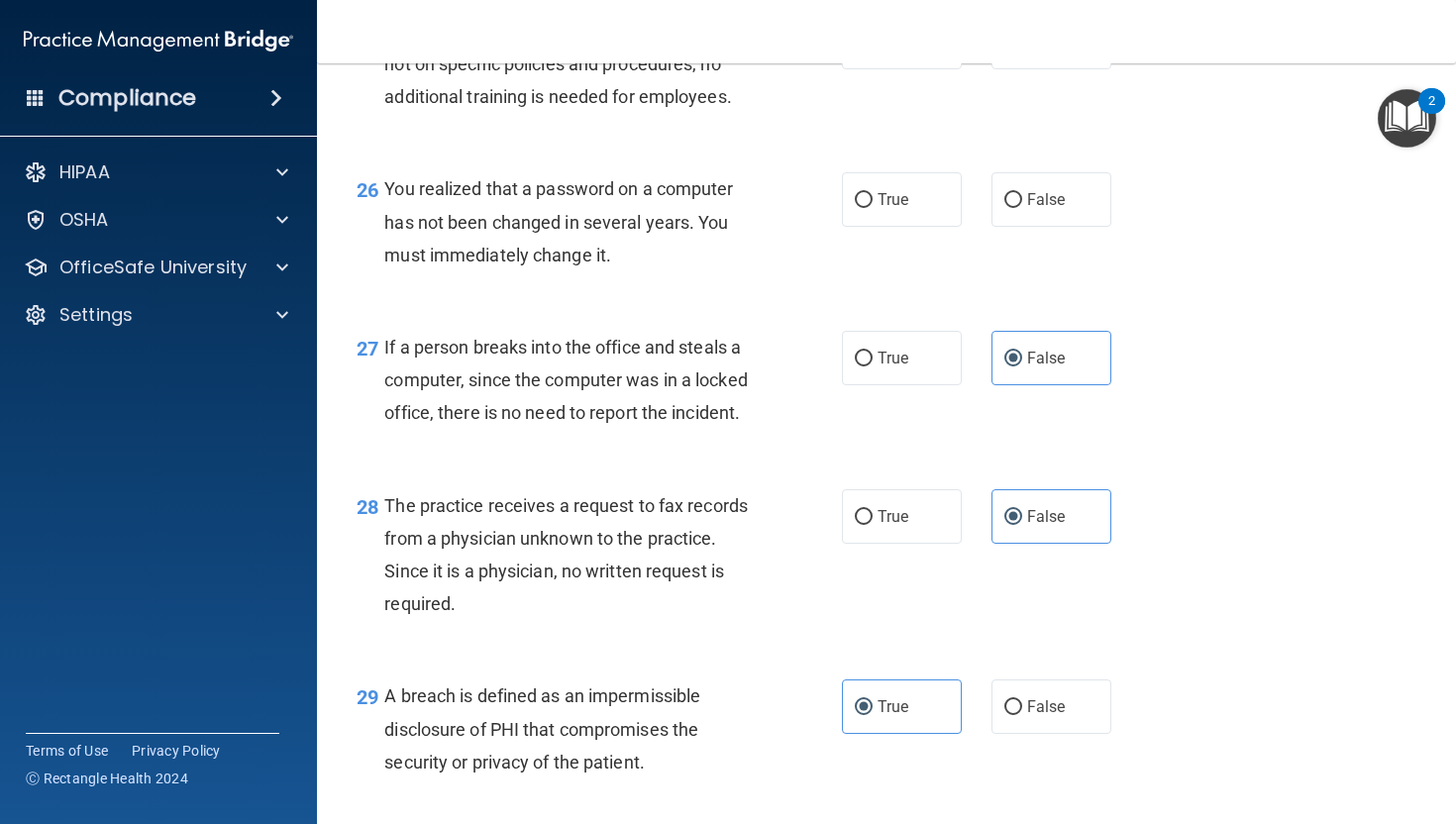 scroll, scrollTop: 4456, scrollLeft: 0, axis: vertical 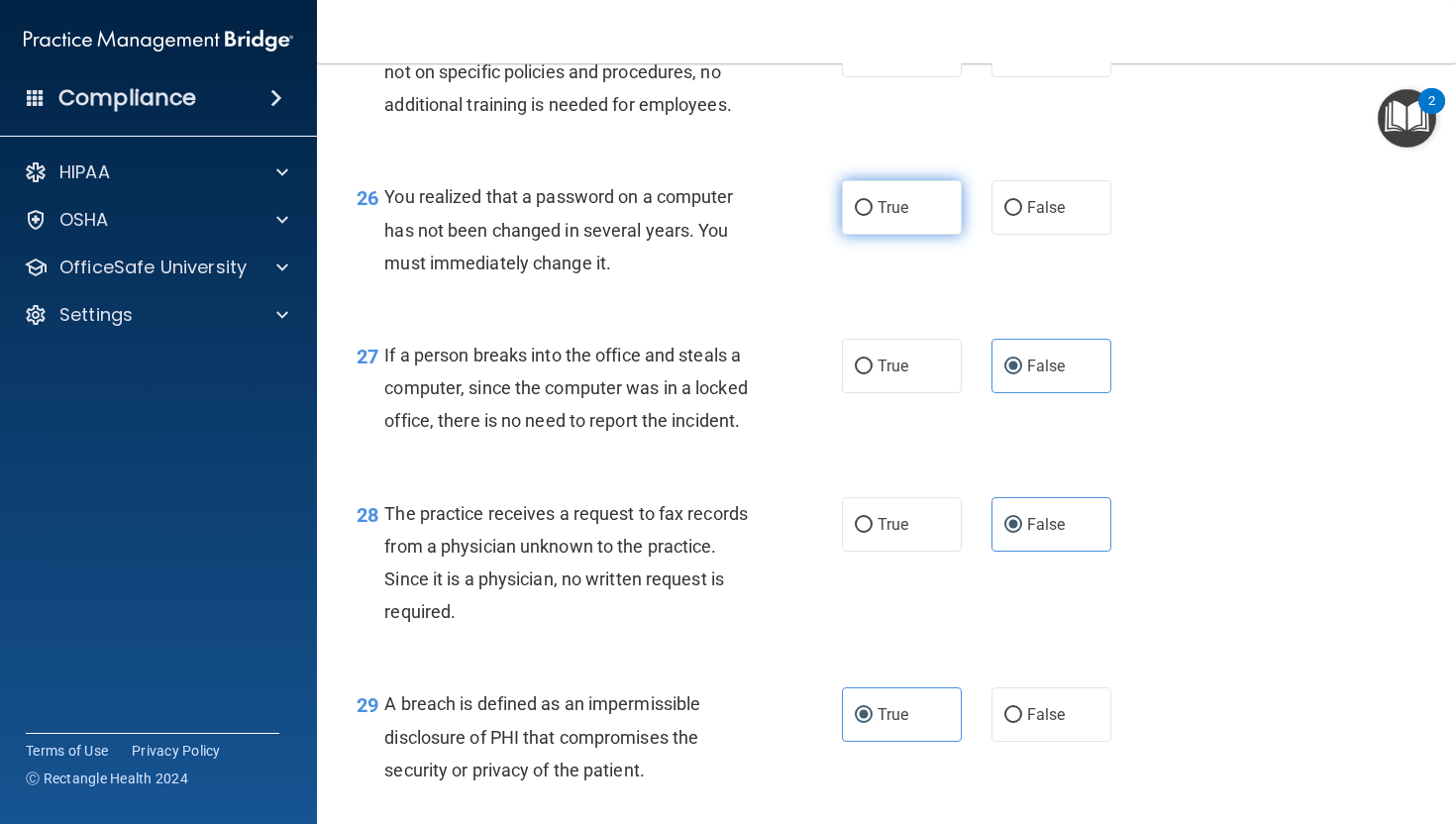 click on "True" at bounding box center (901, 207) 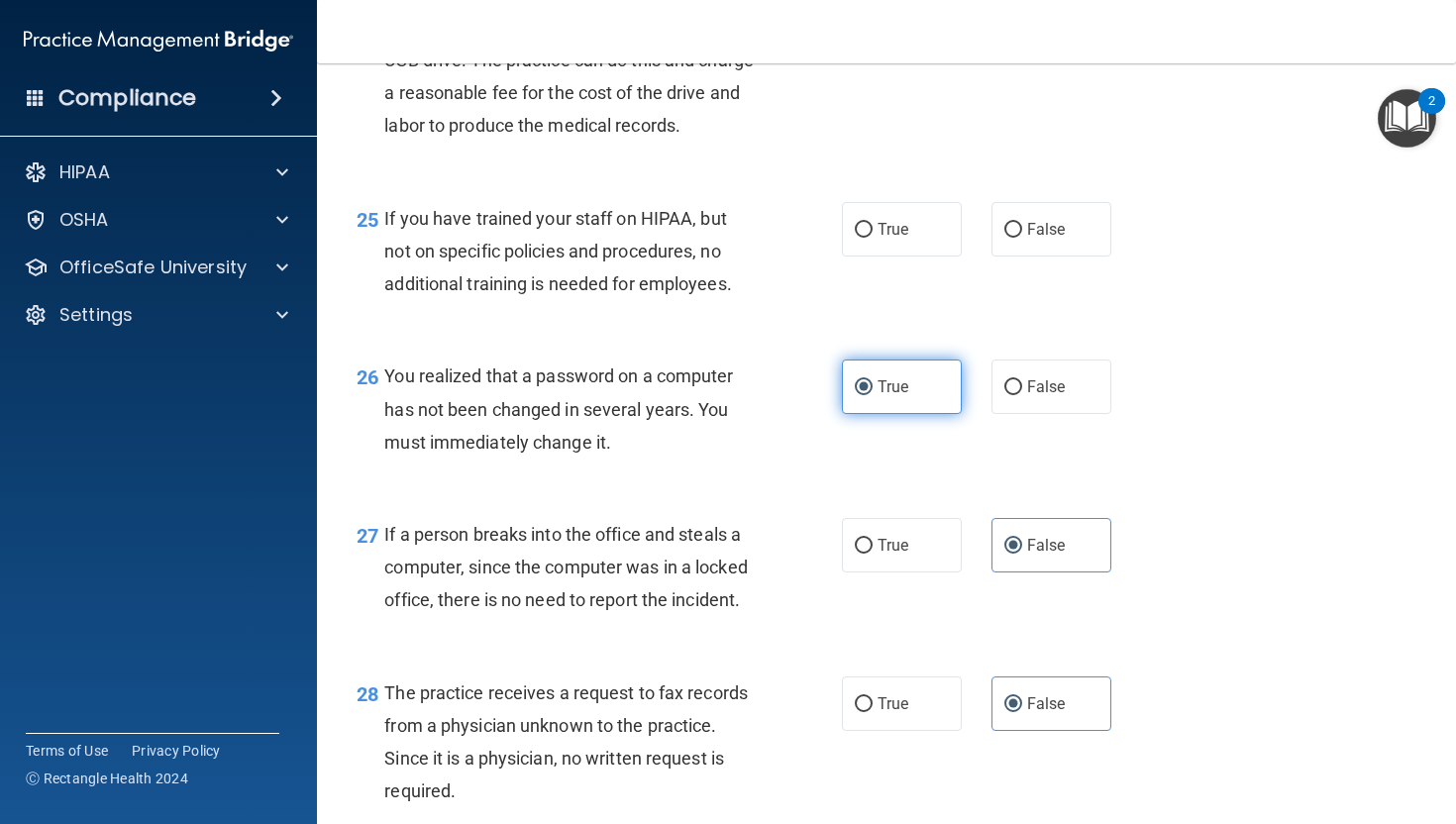 scroll, scrollTop: 4272, scrollLeft: 0, axis: vertical 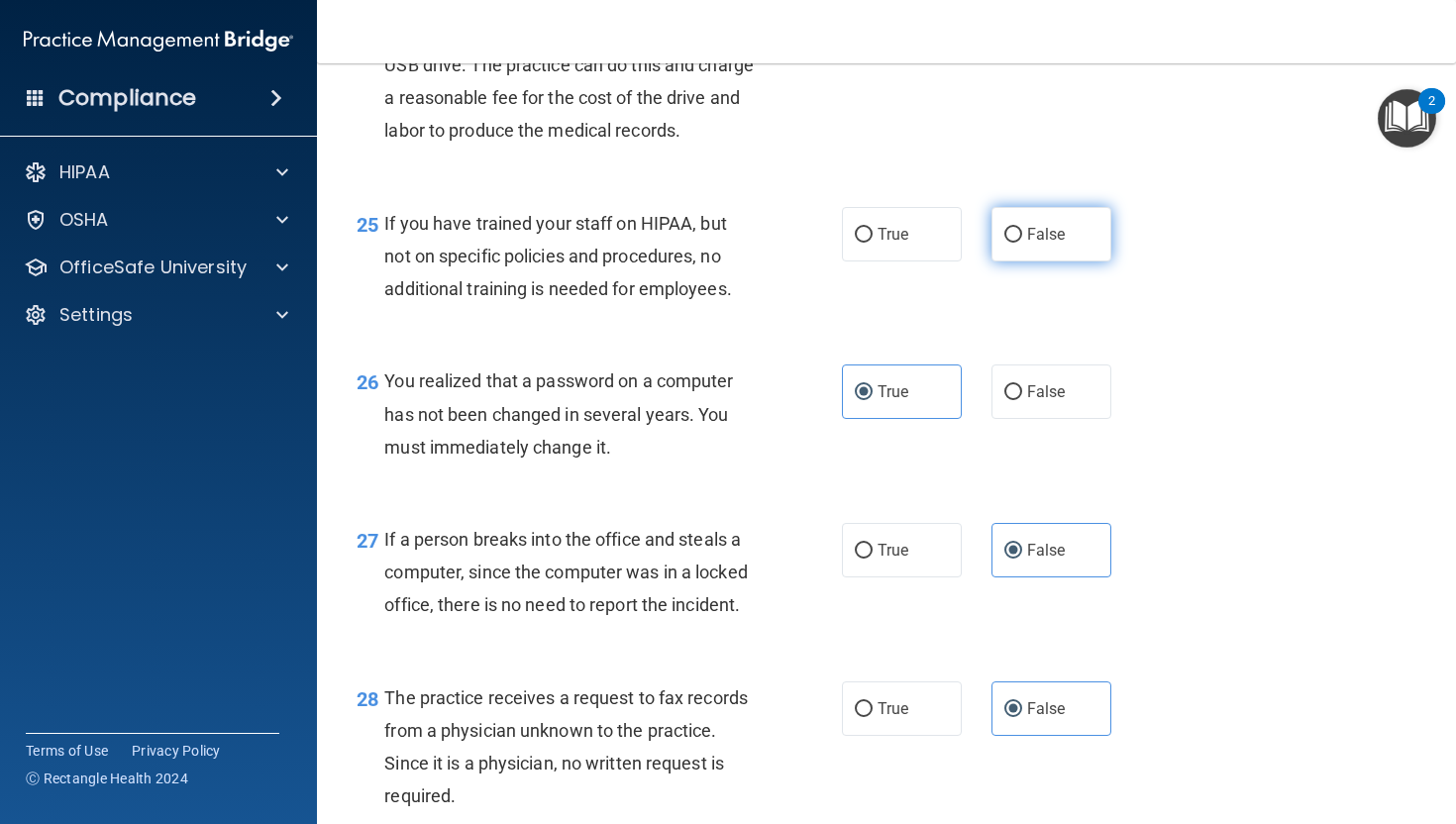 click on "False" at bounding box center [1046, 234] 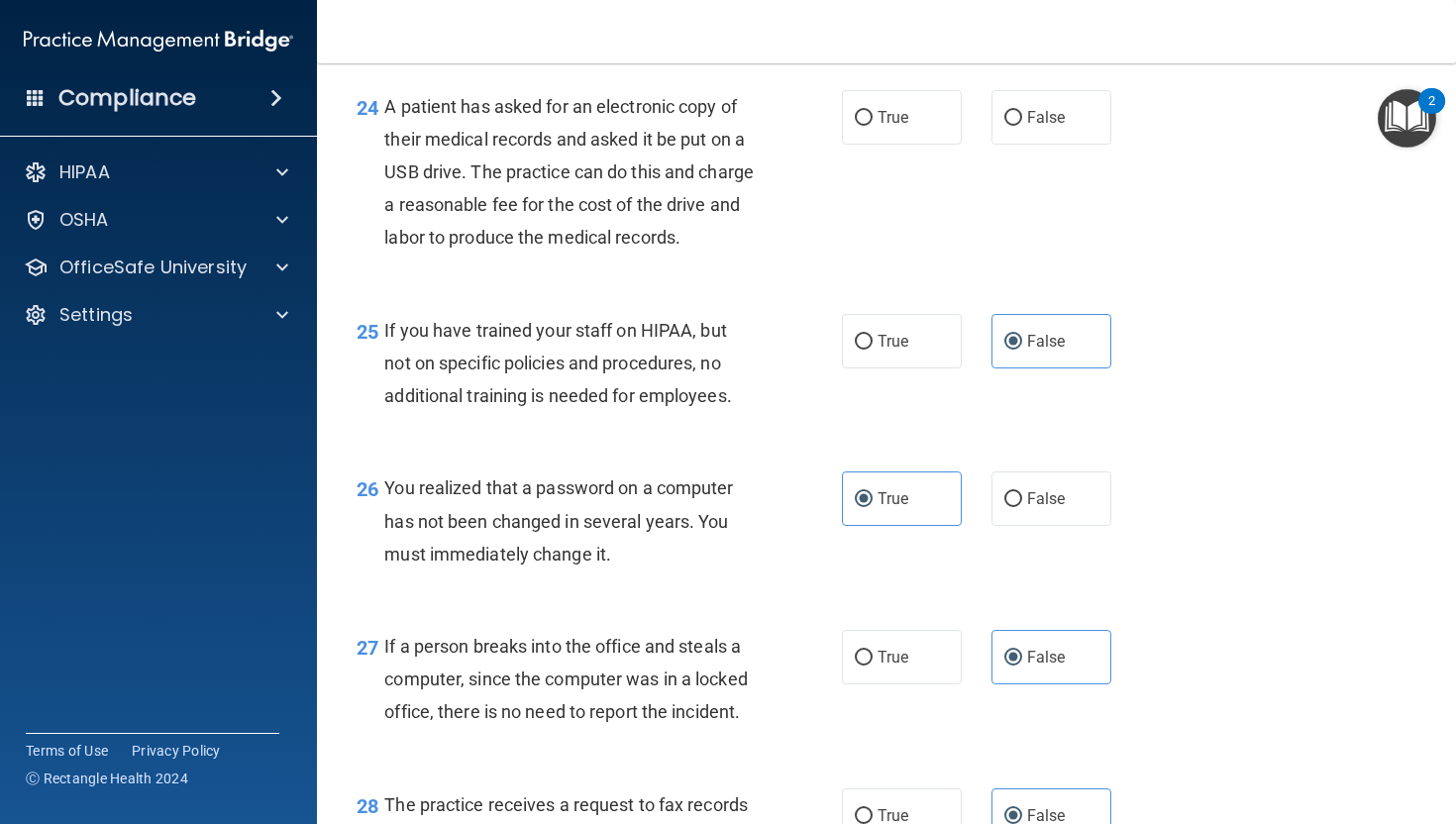 scroll, scrollTop: 4153, scrollLeft: 0, axis: vertical 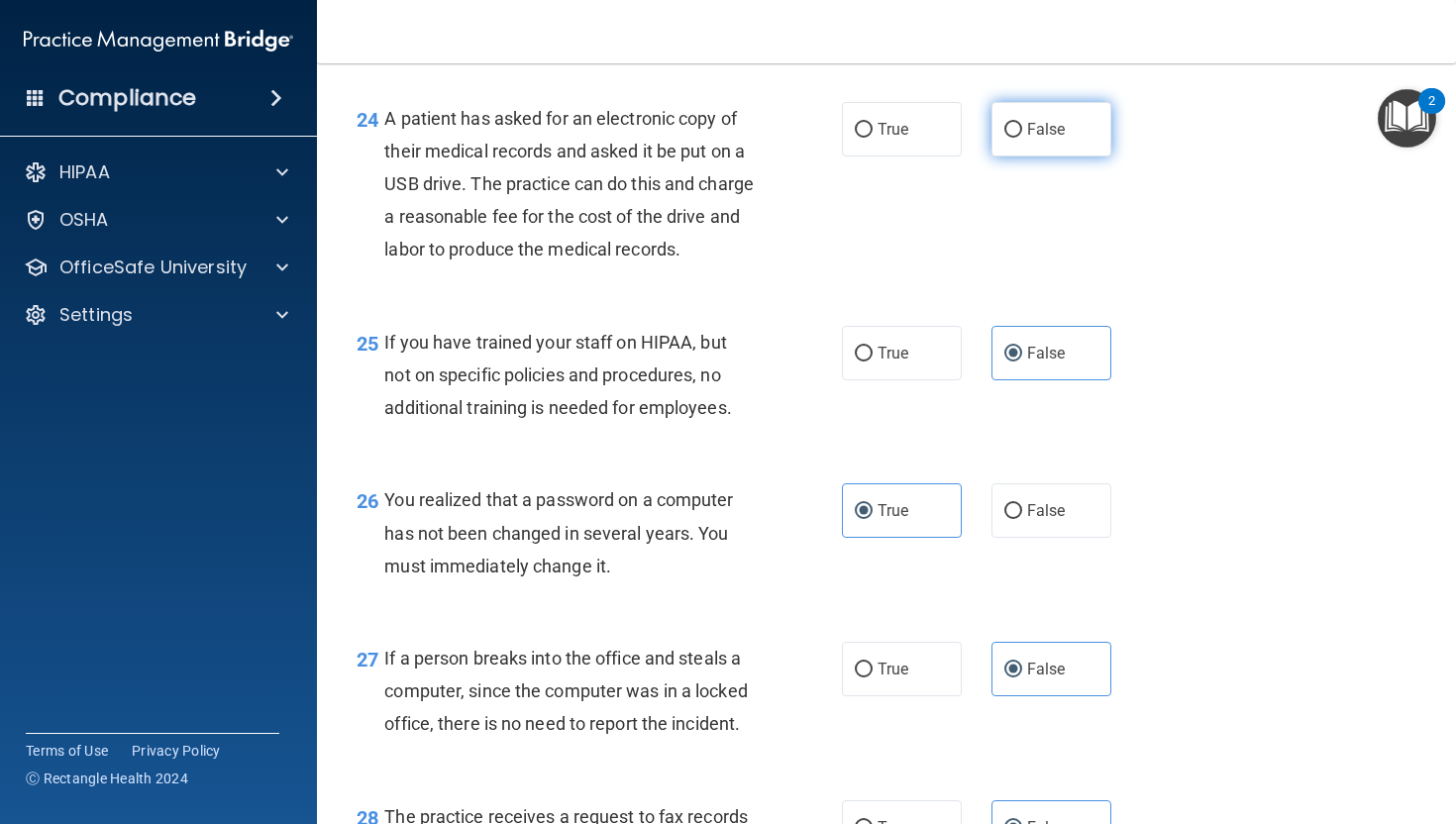 click on "False" at bounding box center (1051, 129) 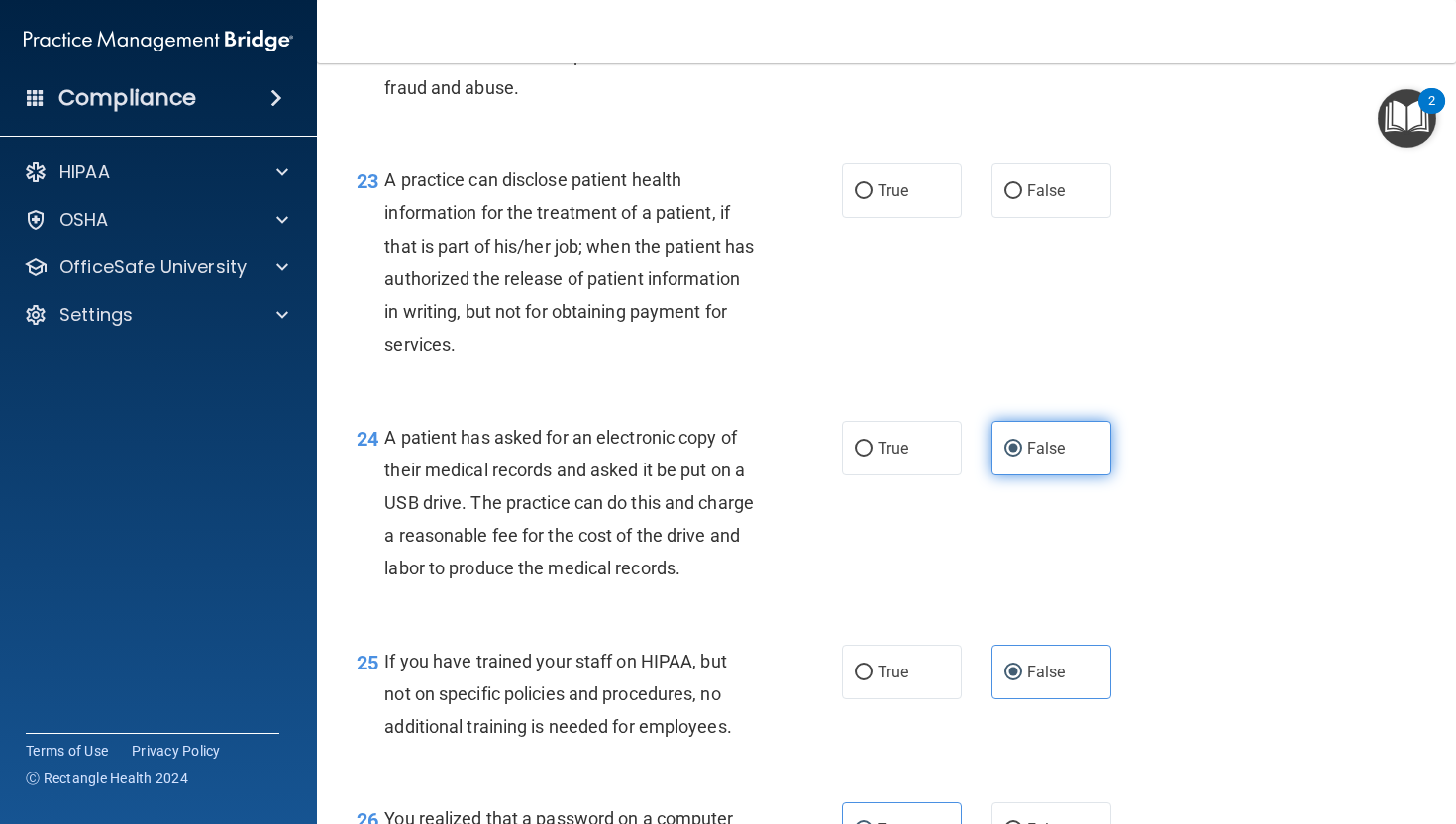 scroll, scrollTop: 3818, scrollLeft: 0, axis: vertical 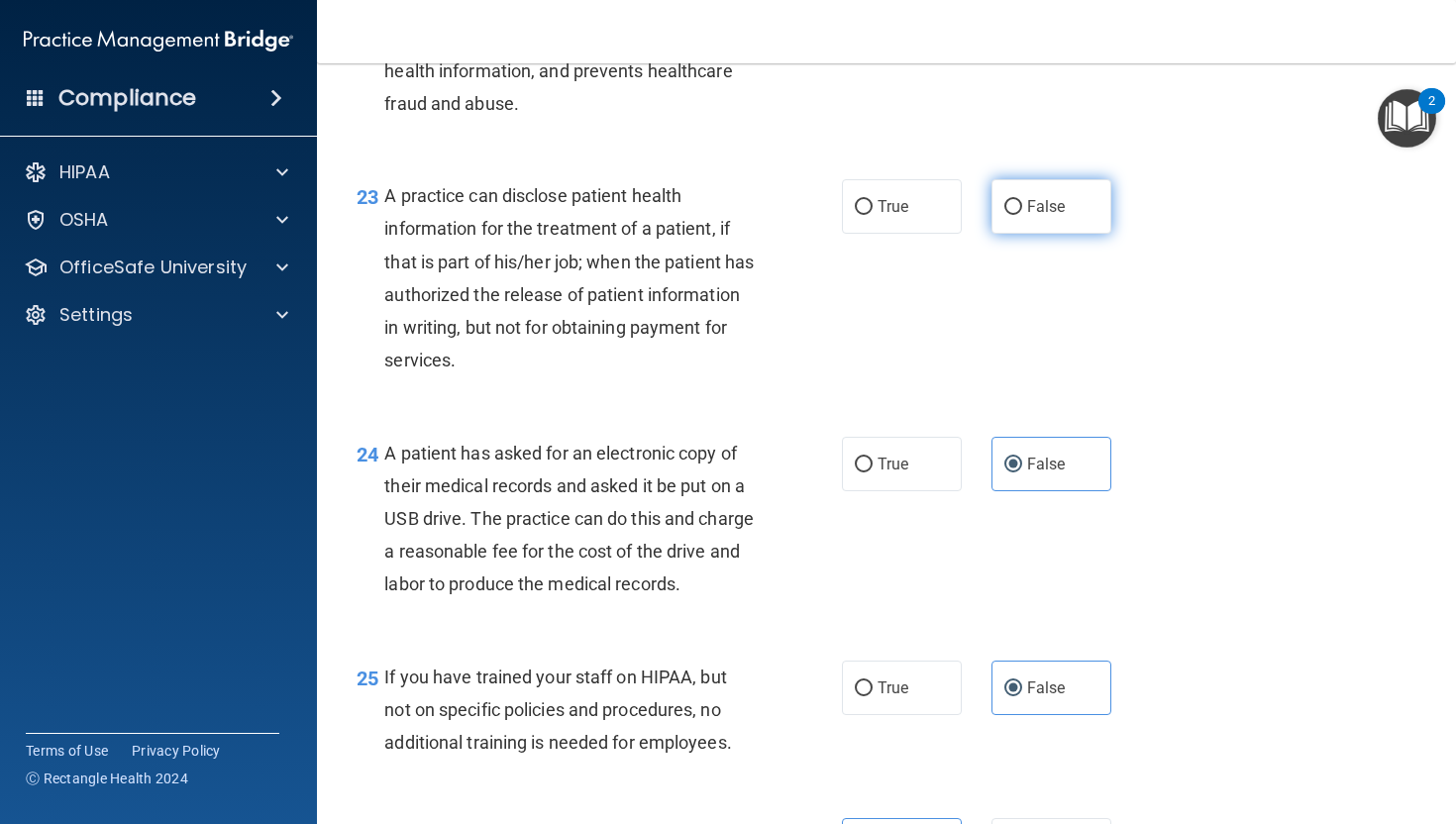 click on "False" at bounding box center [1051, 206] 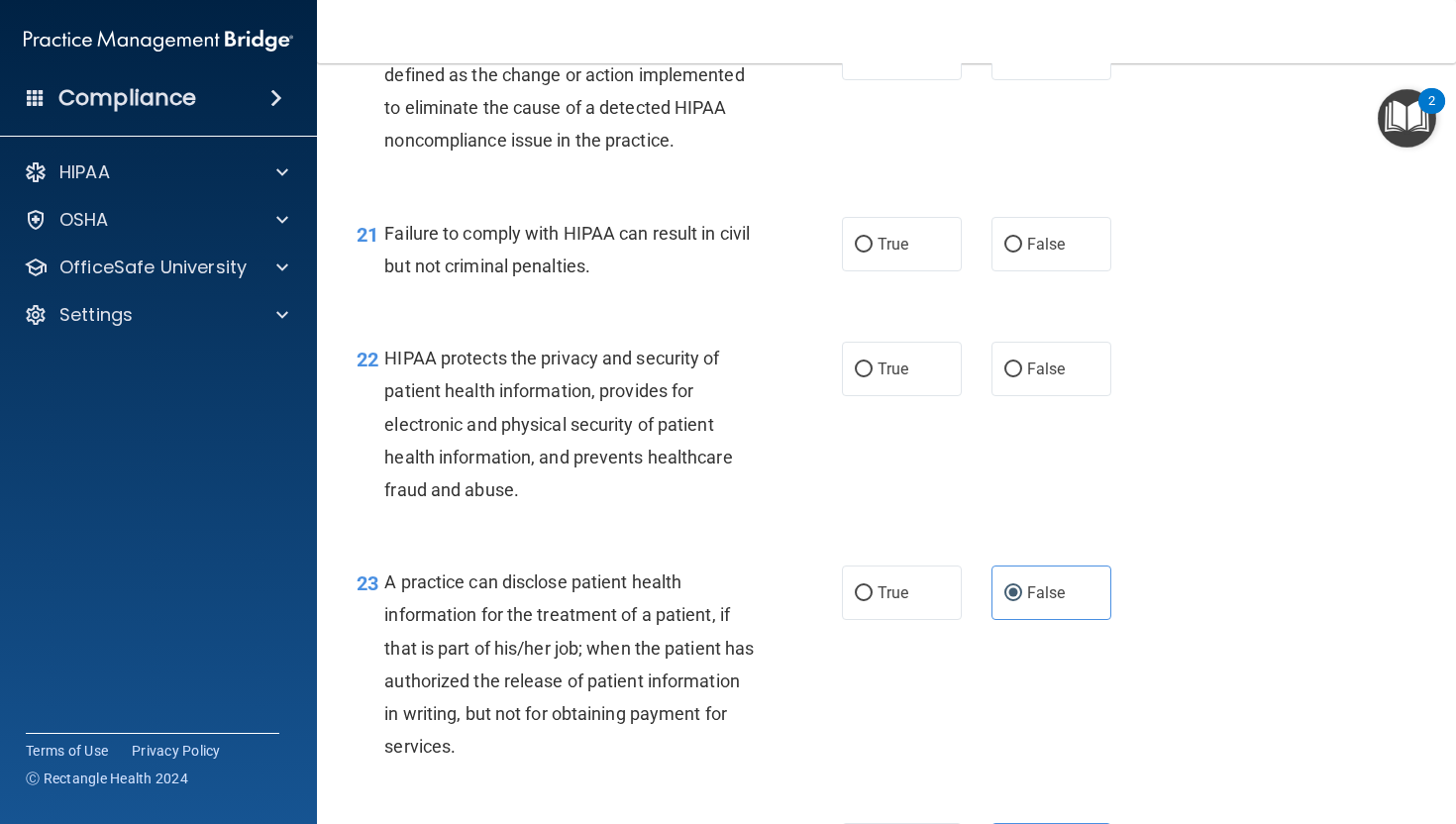 scroll, scrollTop: 3416, scrollLeft: 0, axis: vertical 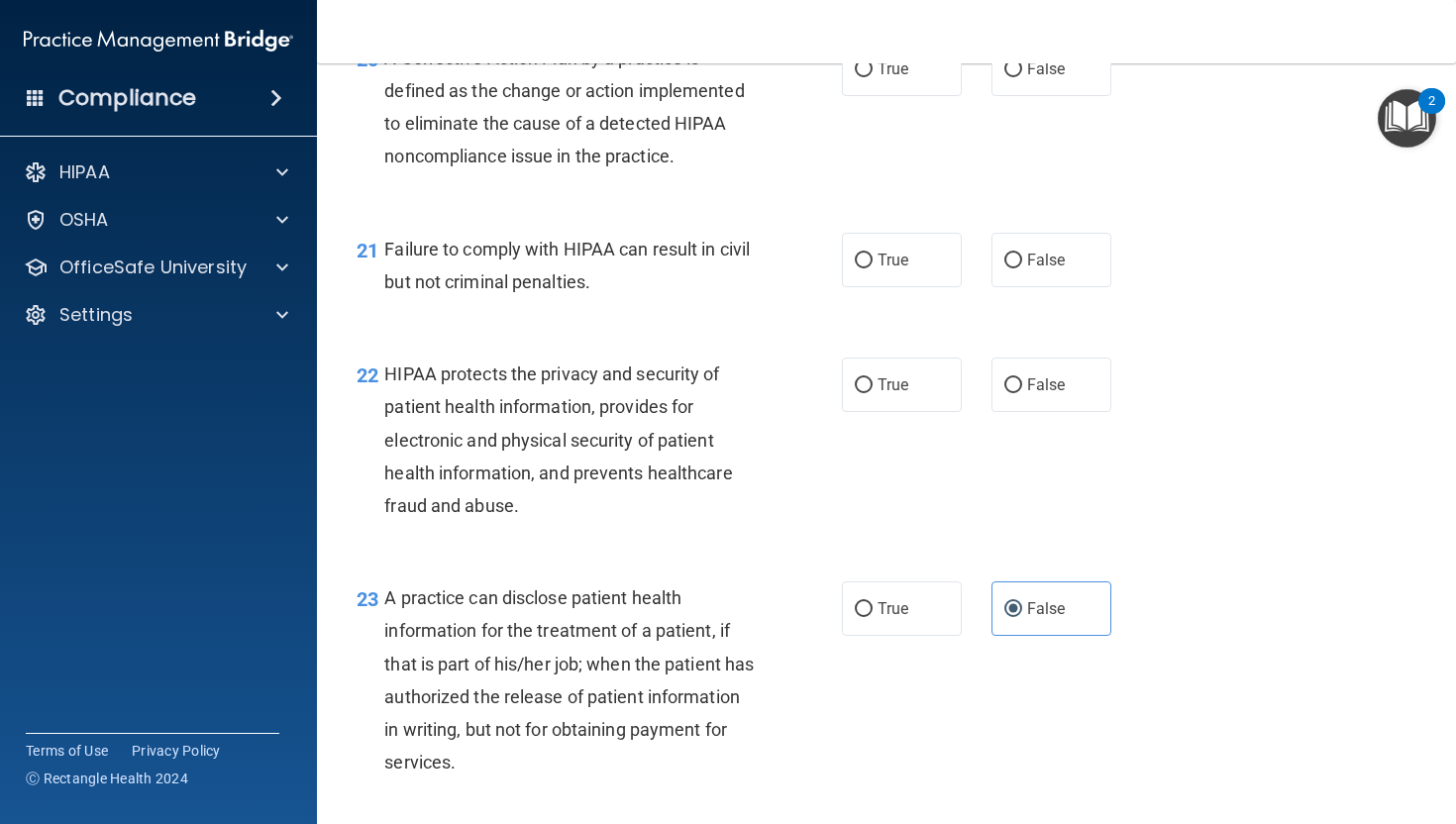 click on "22       HIPAA protects the privacy and security of patient health information, provides for electronic and physical security of patient health information, and prevents healthcare fraud and abuse.                 True           False" at bounding box center [886, 445] 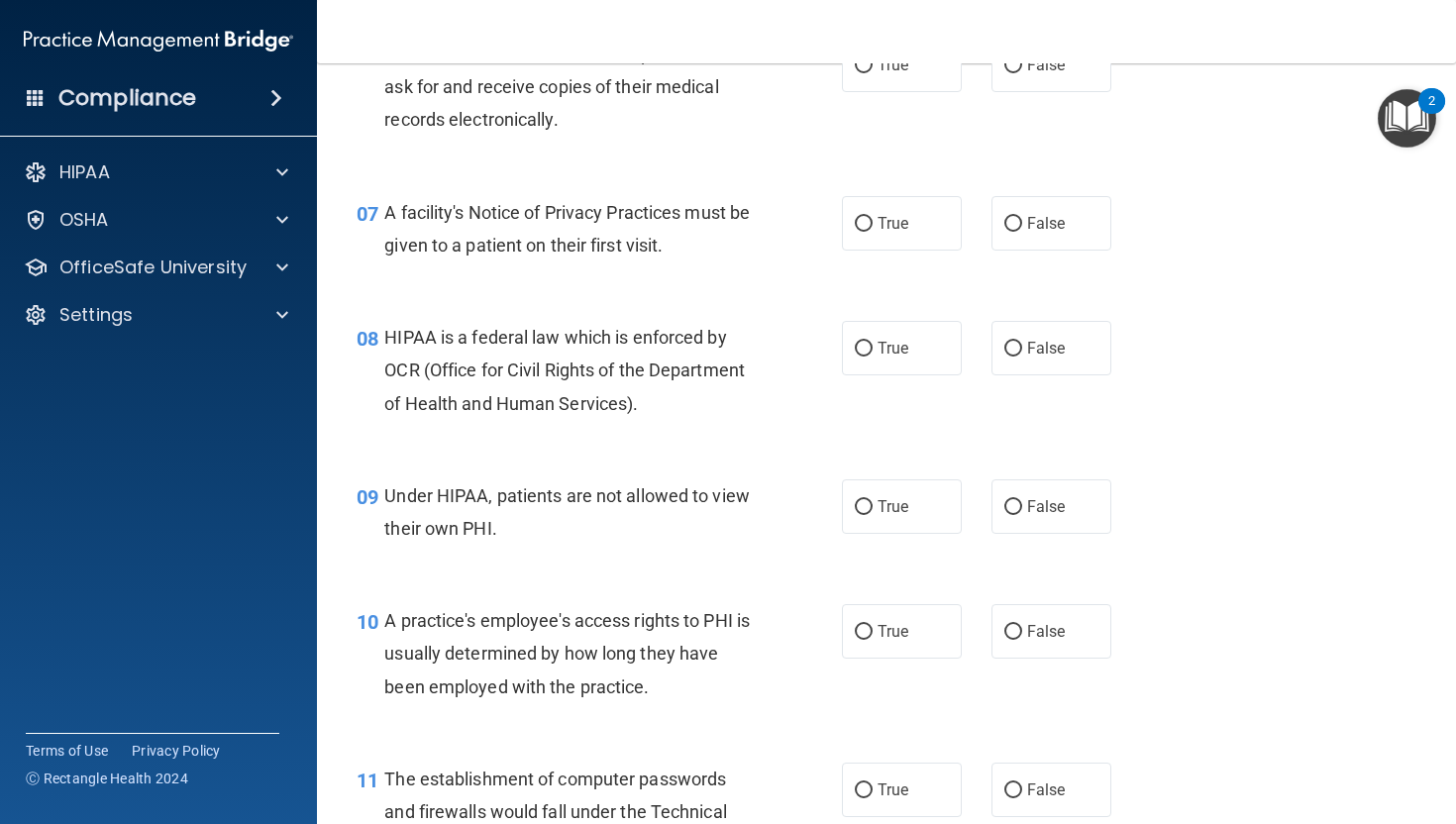 scroll, scrollTop: 0, scrollLeft: 0, axis: both 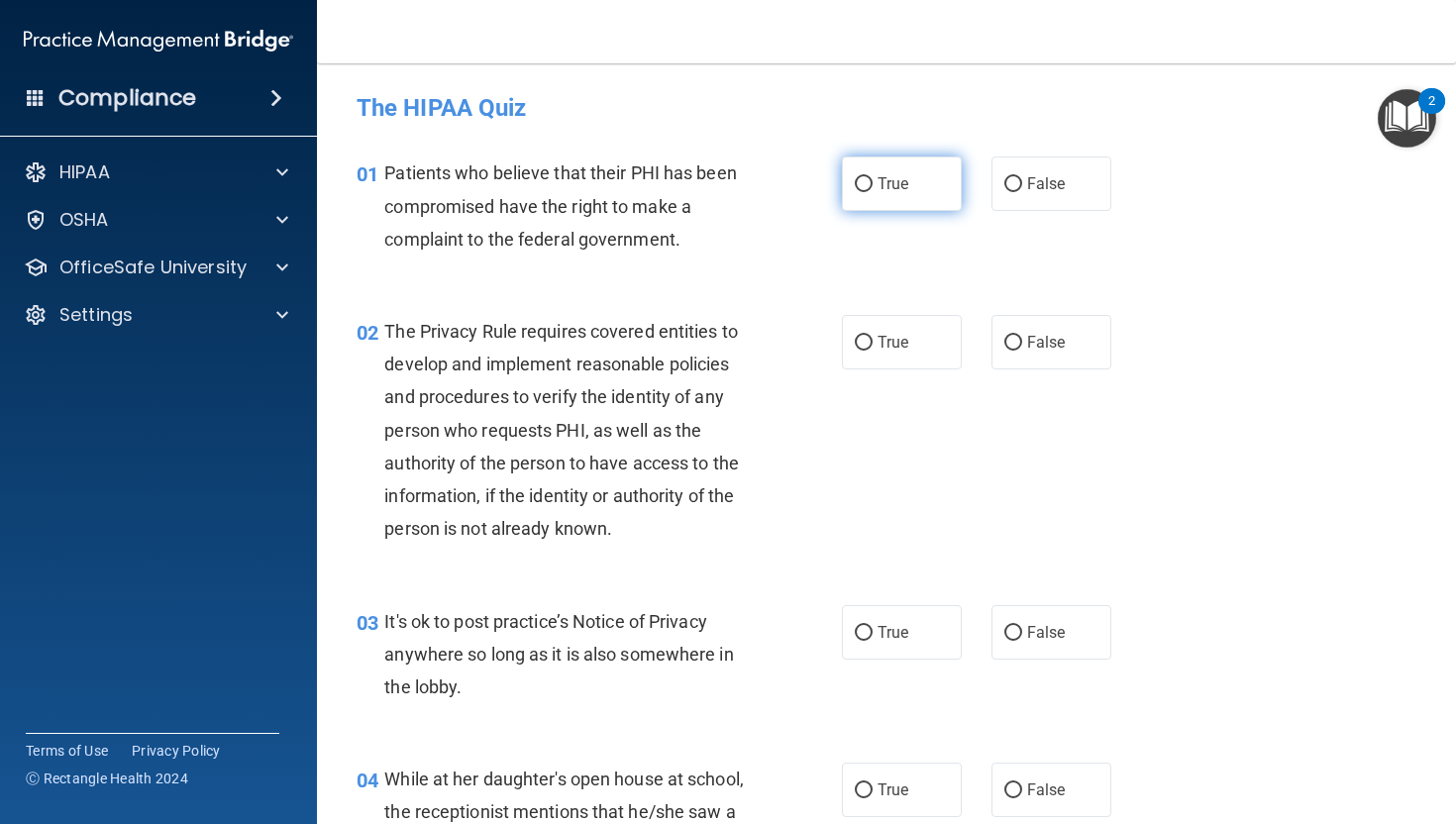 click on "True" at bounding box center [901, 183] 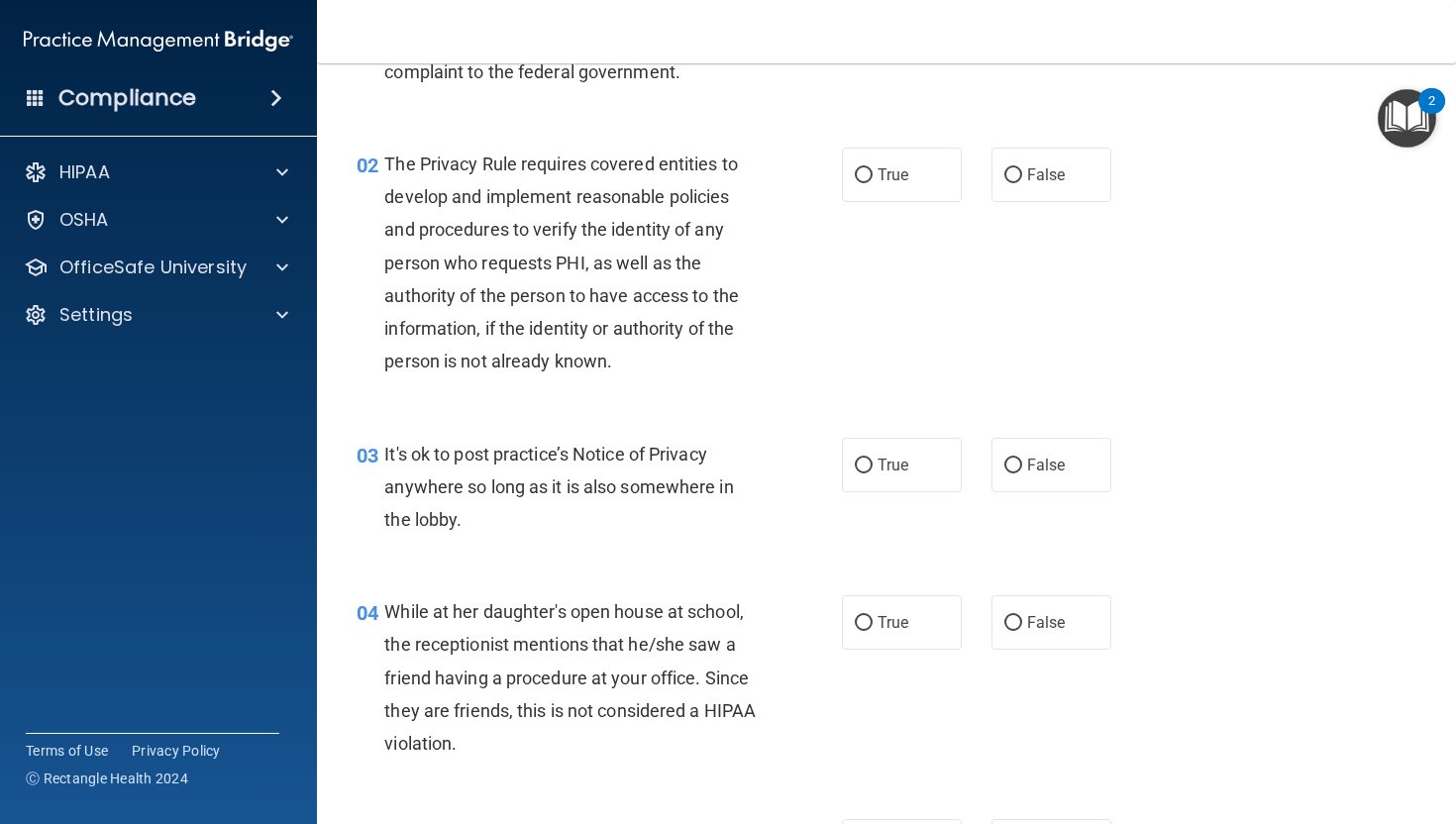 scroll, scrollTop: 179, scrollLeft: 0, axis: vertical 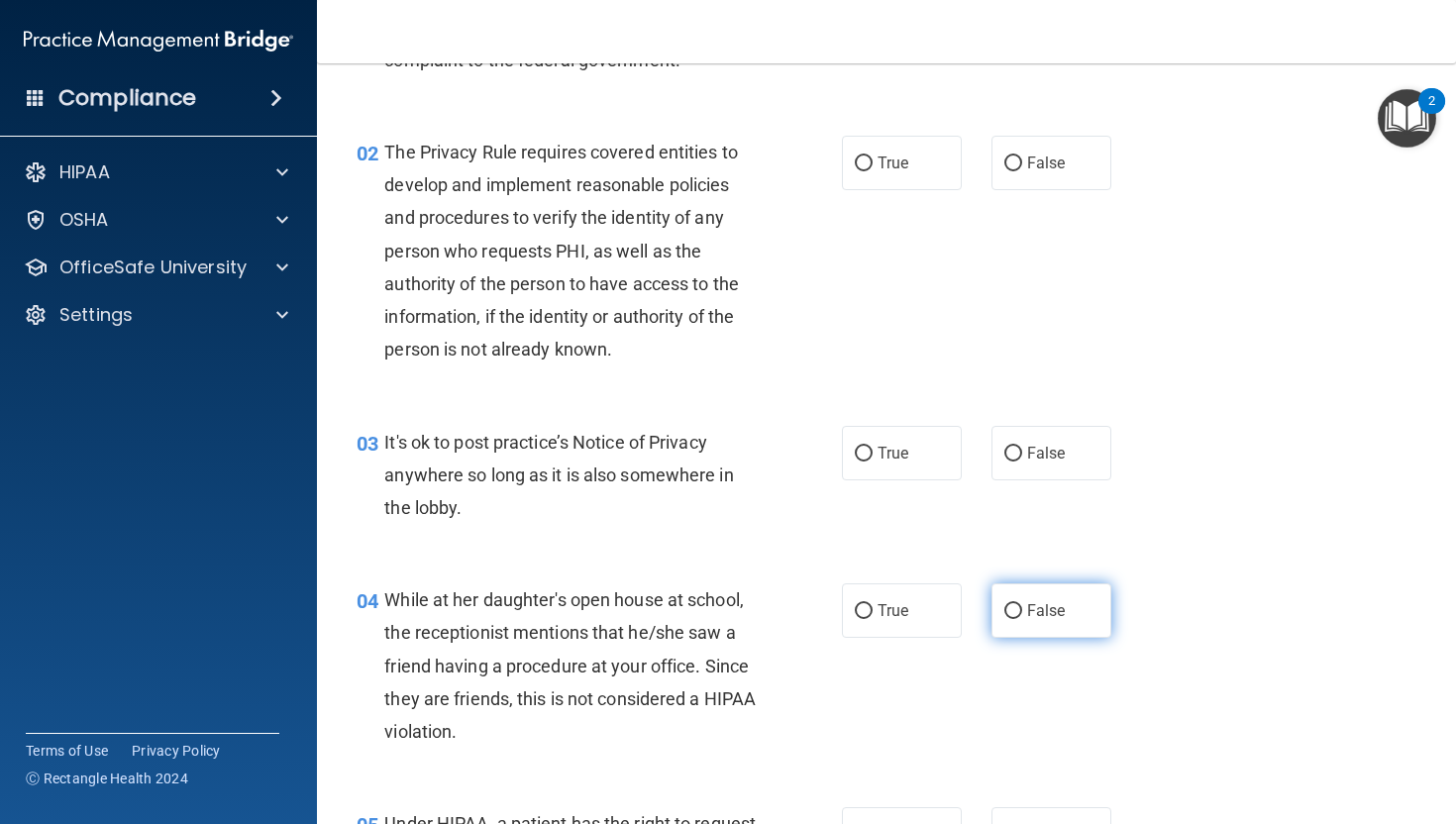 click on "False" at bounding box center (1046, 610) 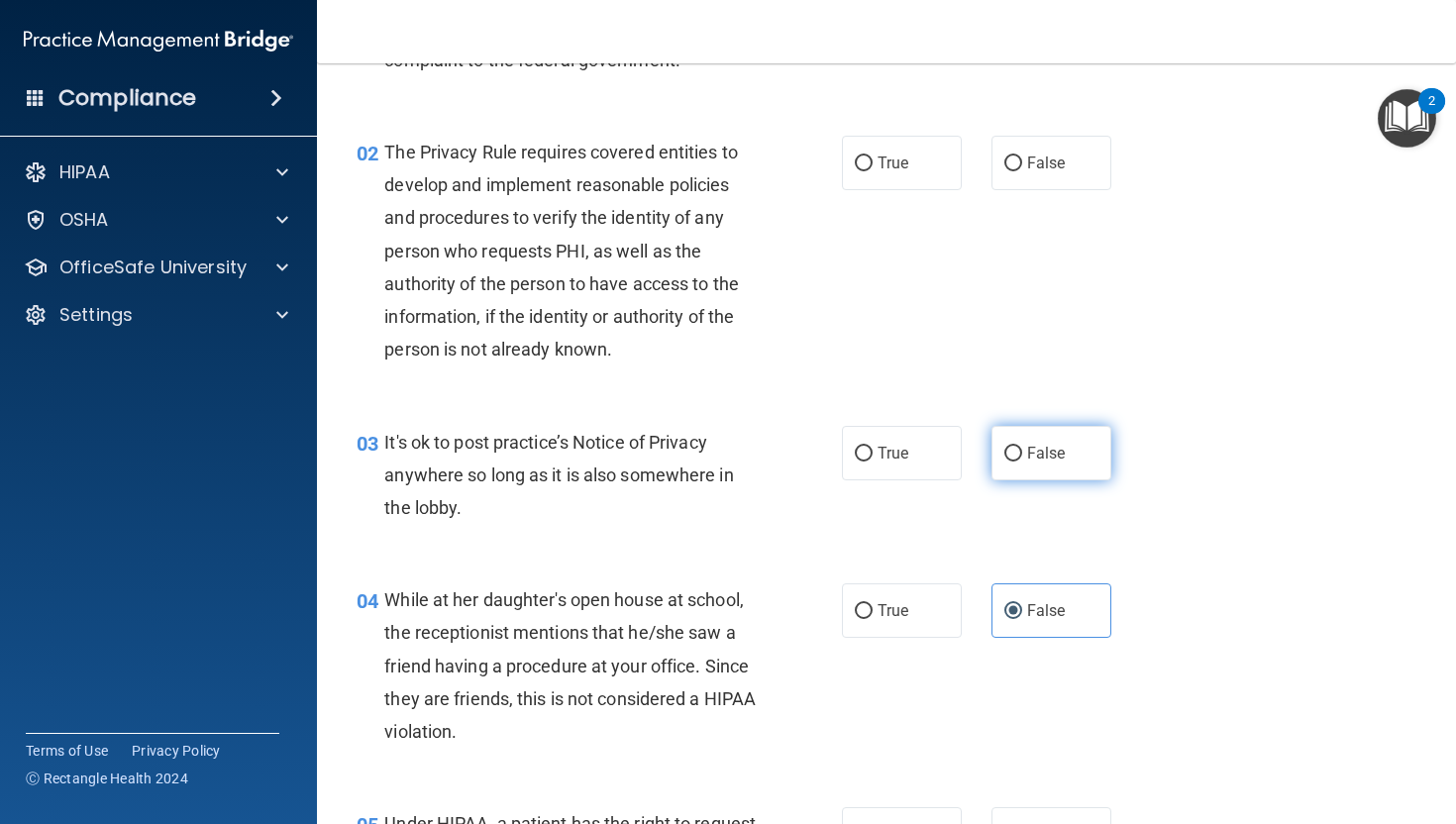 click on "False" at bounding box center [1051, 453] 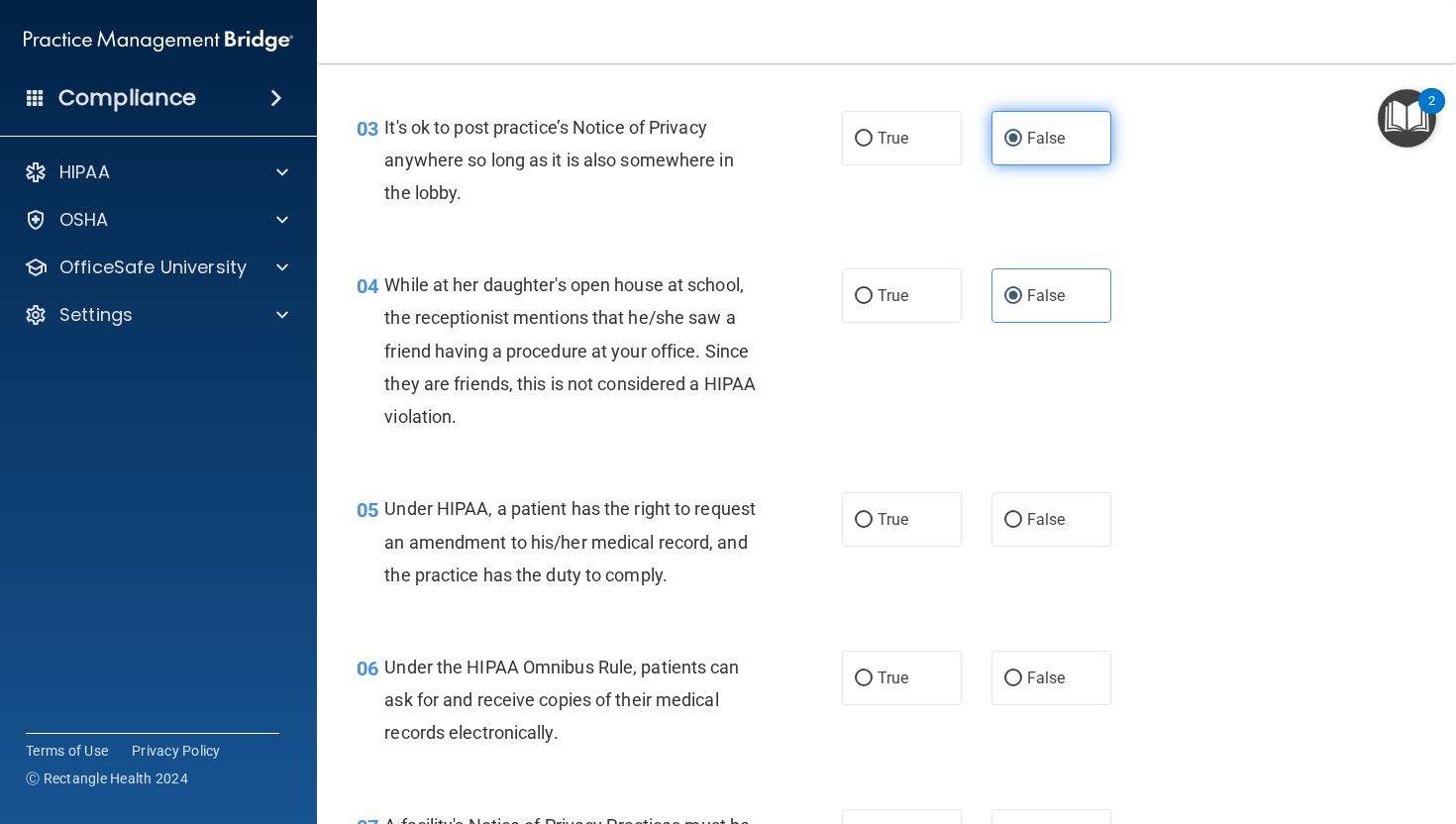 scroll, scrollTop: 658, scrollLeft: 0, axis: vertical 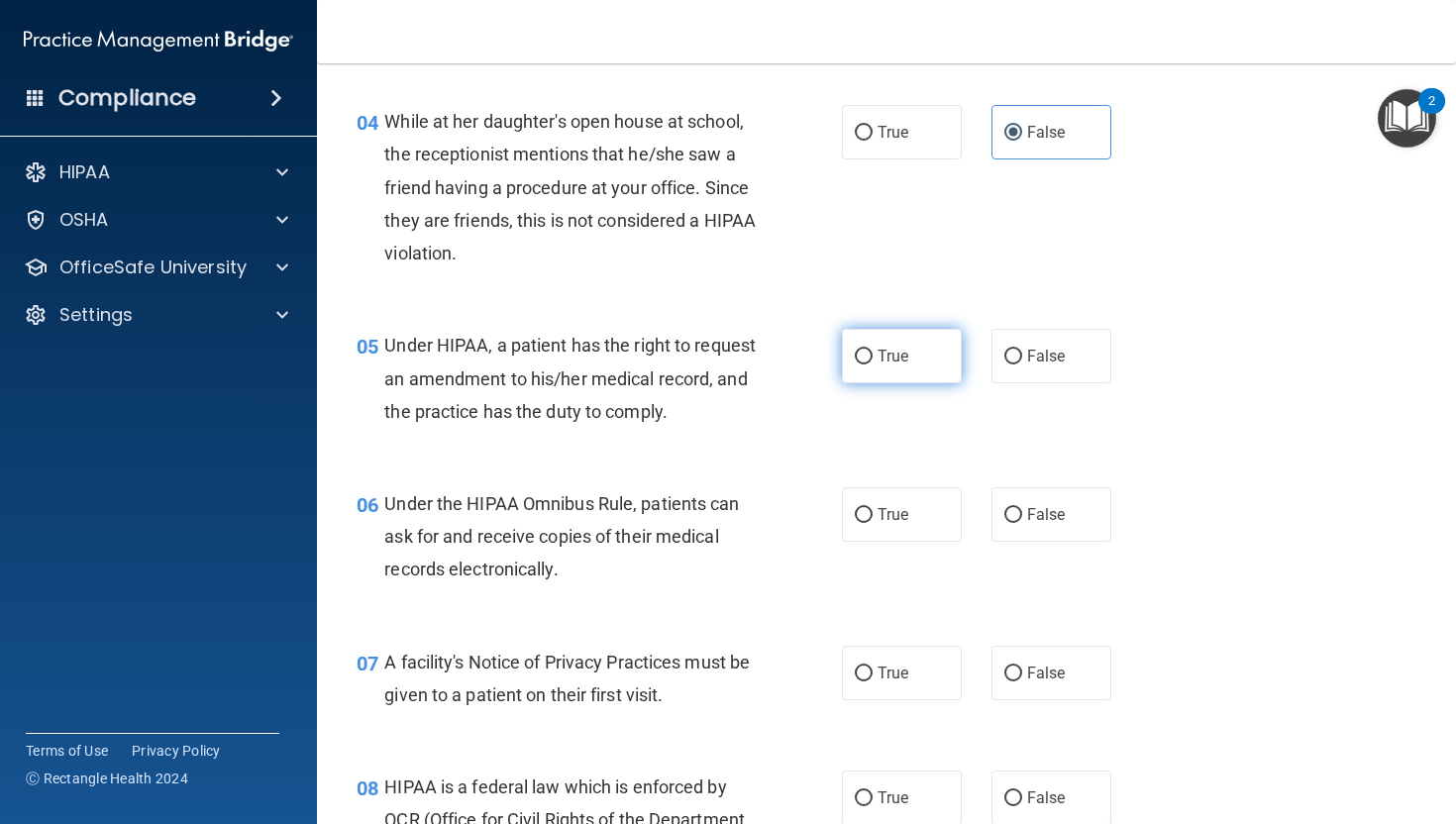 click on "True" at bounding box center [901, 356] 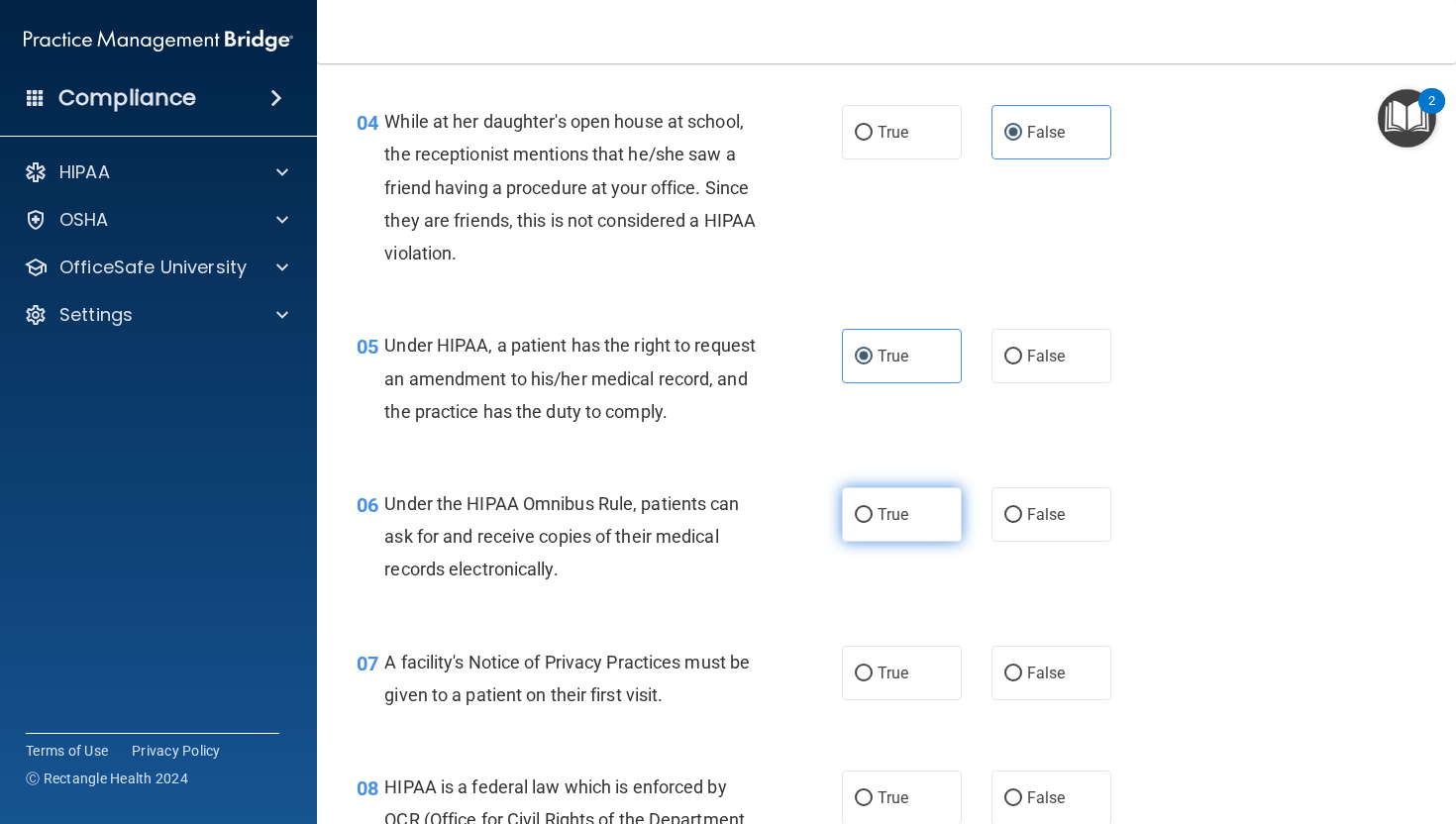 click on "True" at bounding box center [892, 514] 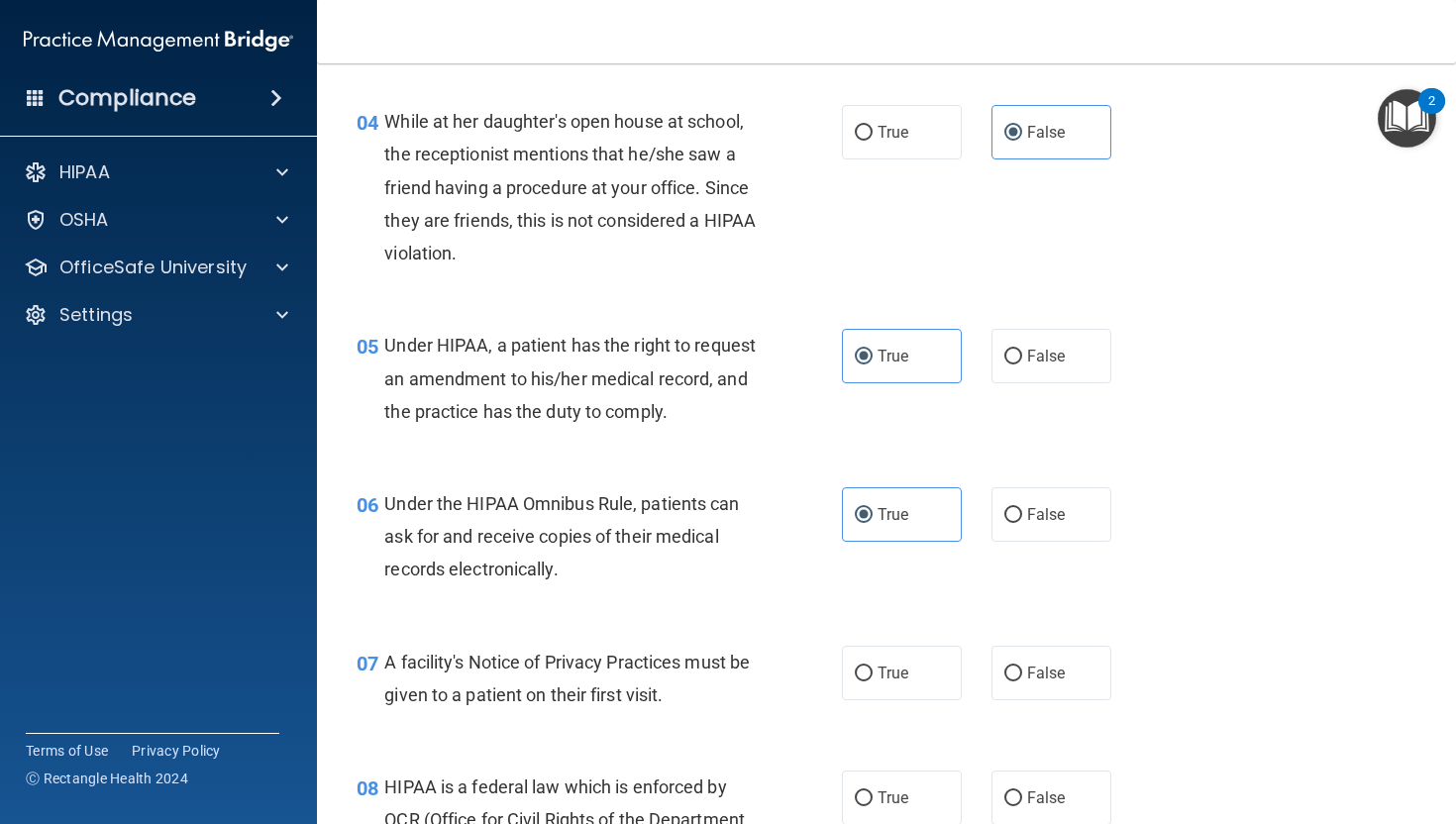 click on "06       Under the HIPAA Omnibus Rule, patients can ask for and receive copies of their medical records electronically.                 True           False" at bounding box center (886, 542) 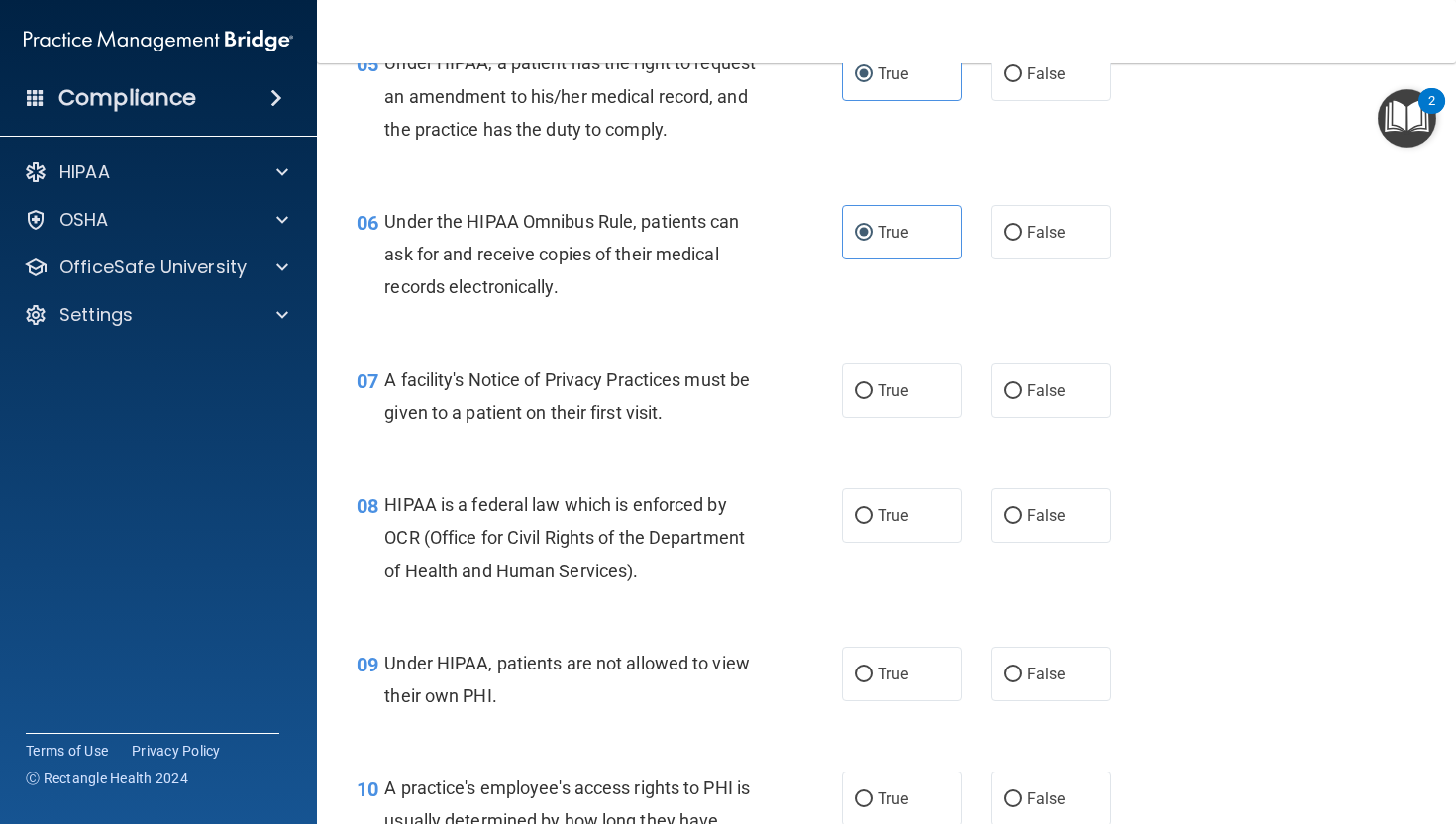 scroll, scrollTop: 964, scrollLeft: 0, axis: vertical 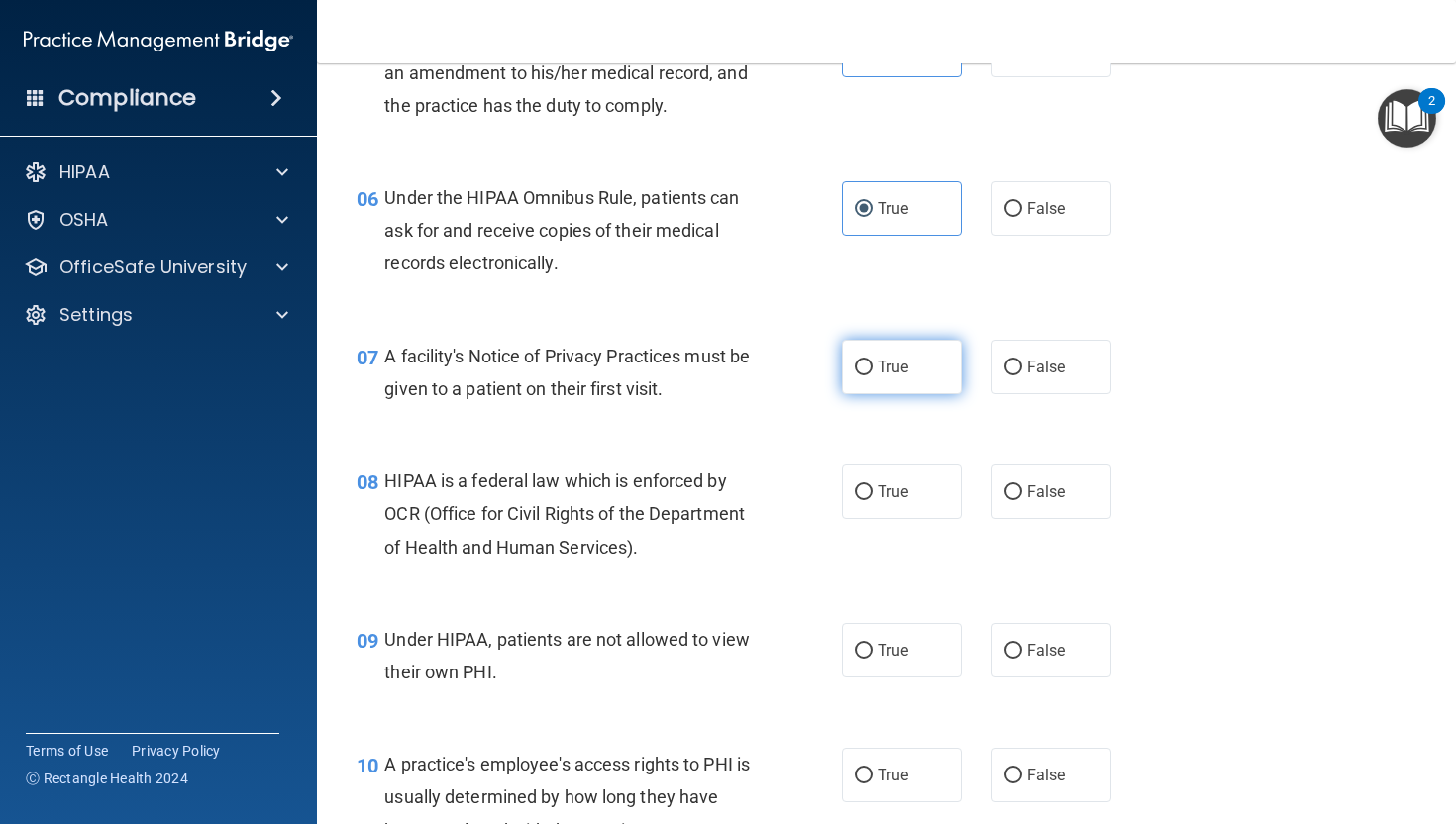 click on "True" at bounding box center (901, 366) 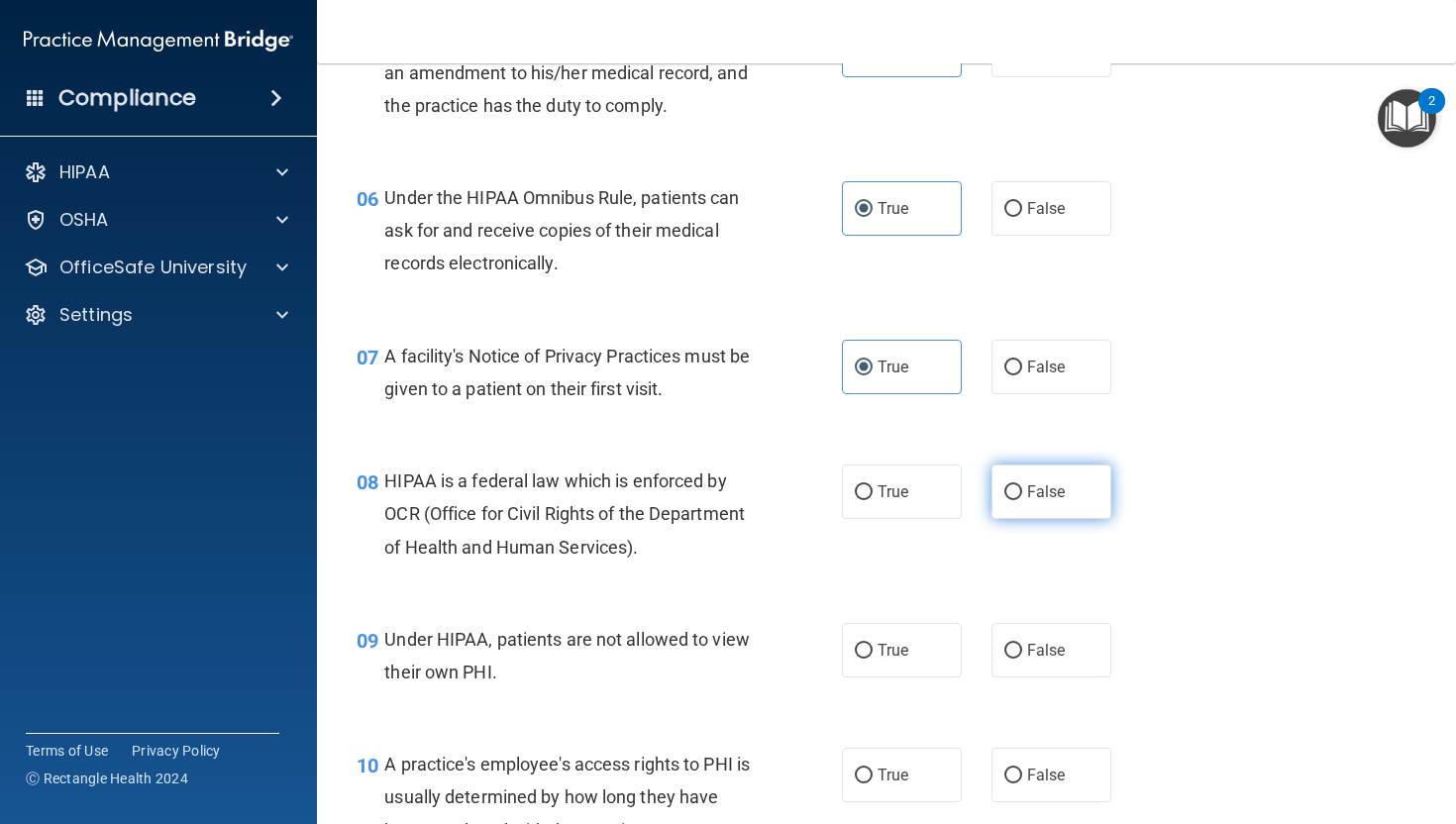 click on "False" at bounding box center (1046, 491) 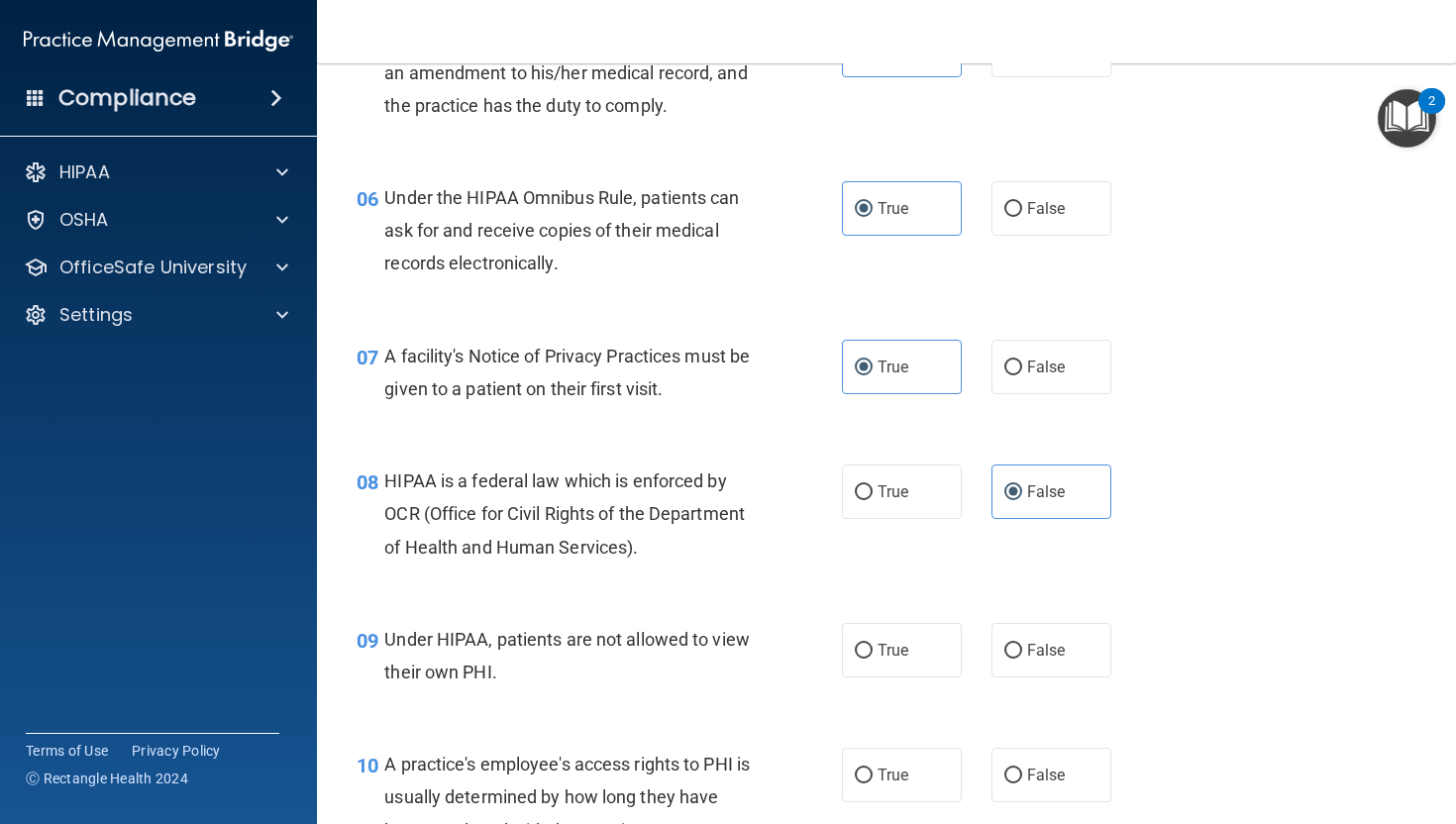 click on "08       HIPAA is a federal law which is enforced by OCR (Office for Civil Rights of the Department of Health and Human Services).                 True           False" at bounding box center [886, 519] 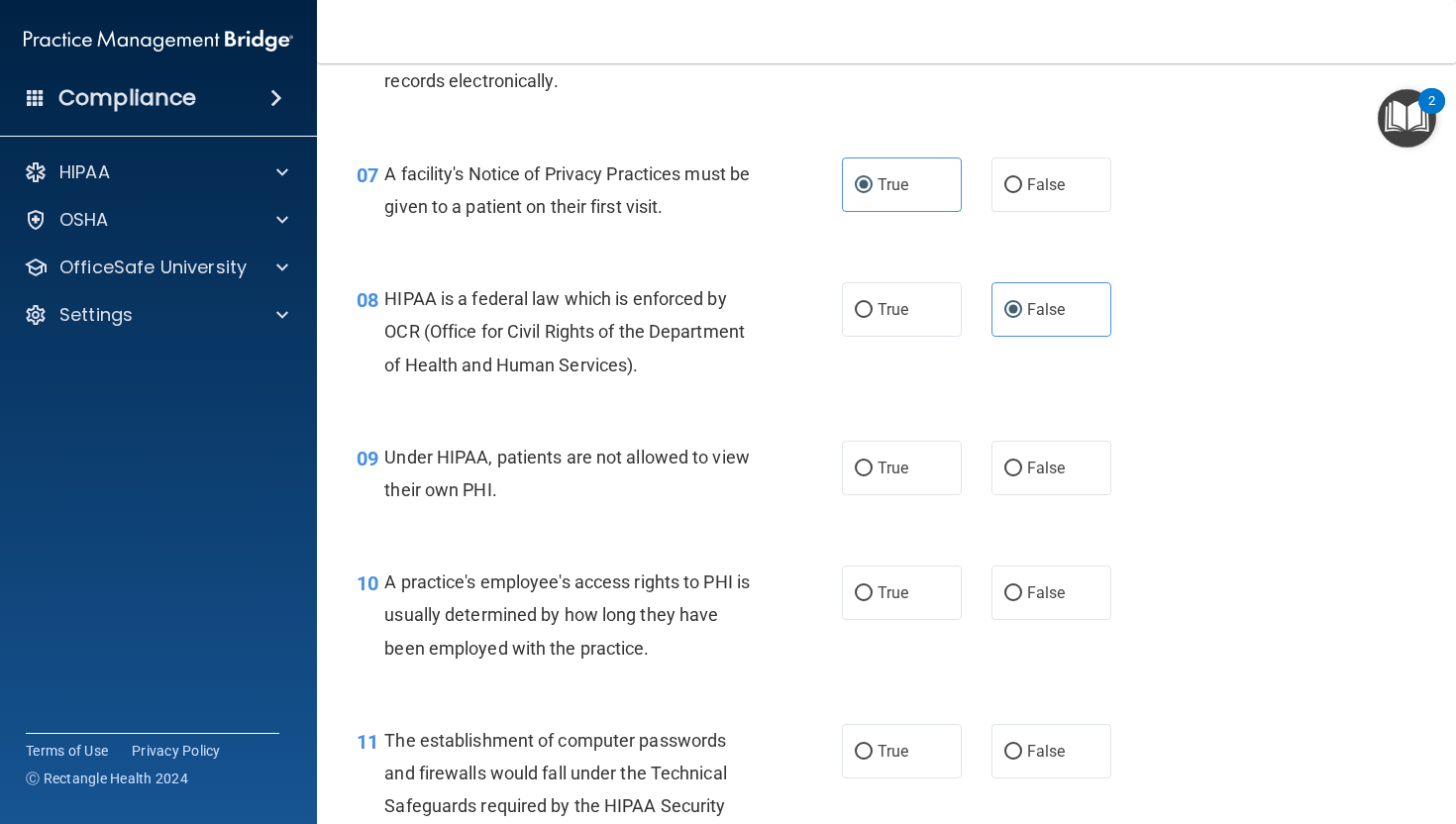 scroll, scrollTop: 1184, scrollLeft: 0, axis: vertical 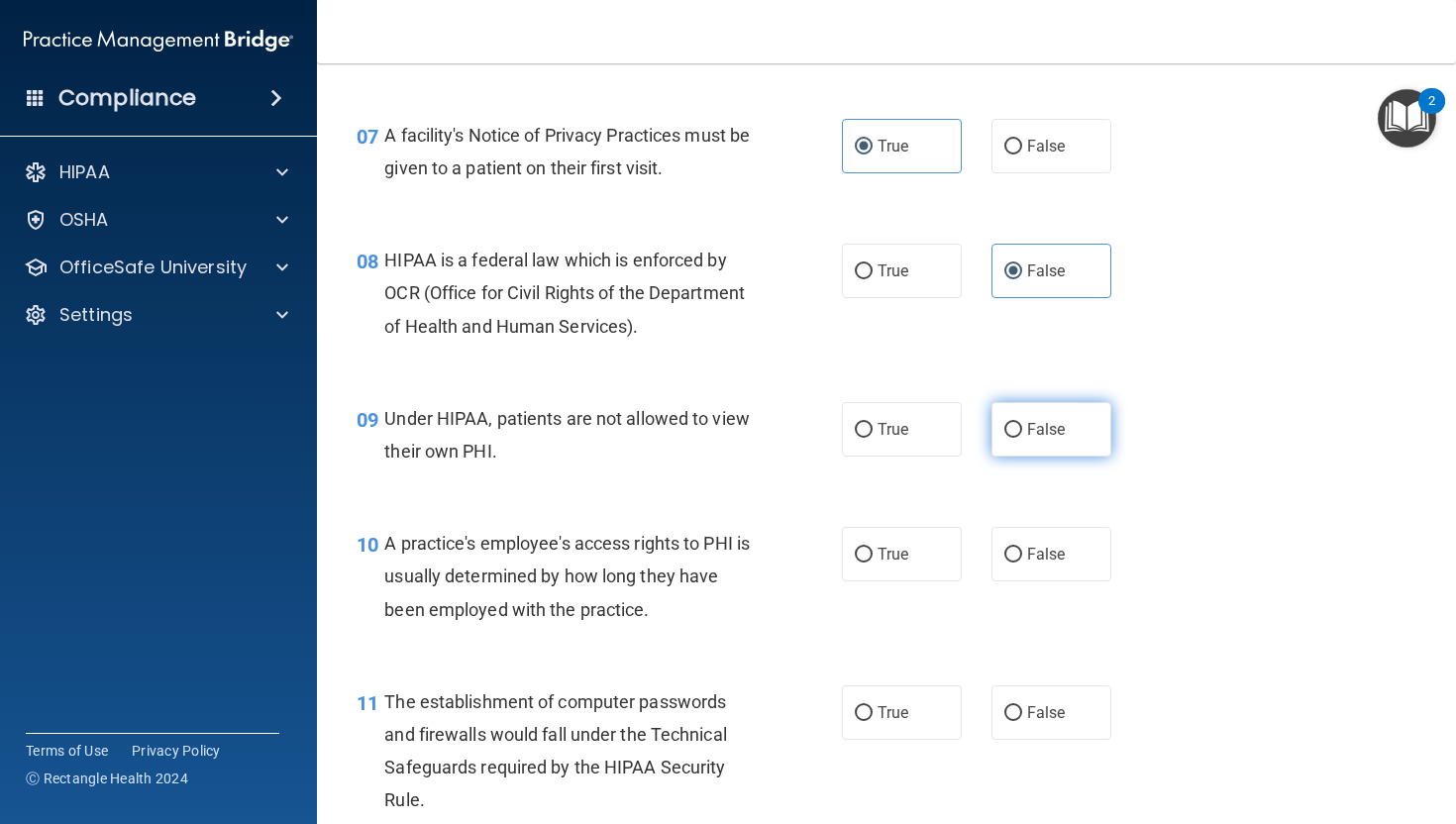 click on "False" at bounding box center [1013, 430] 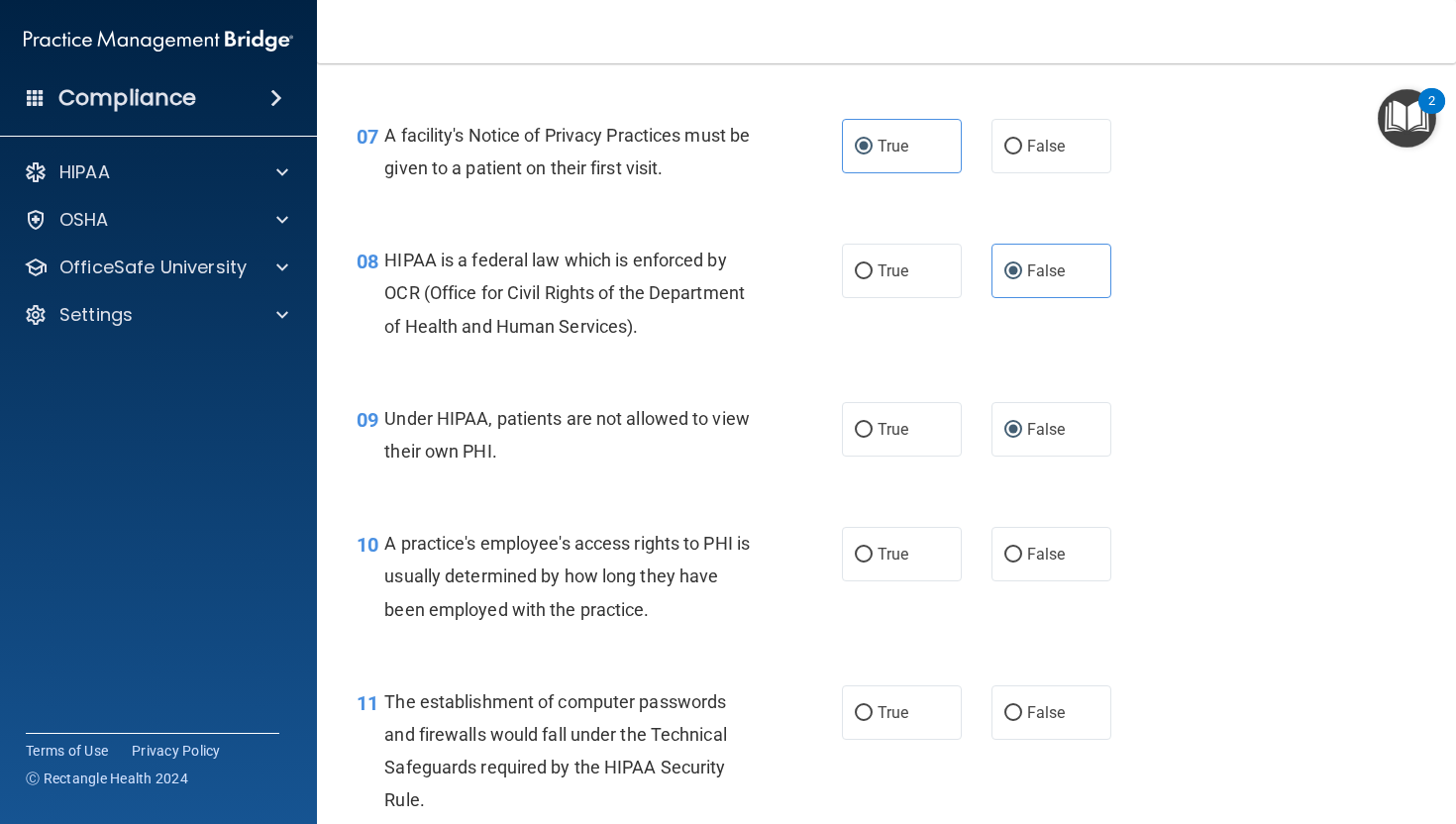 click on "09       Under HIPAA, patients are not allowed to view their own PHI.                 True           False" at bounding box center [886, 440] 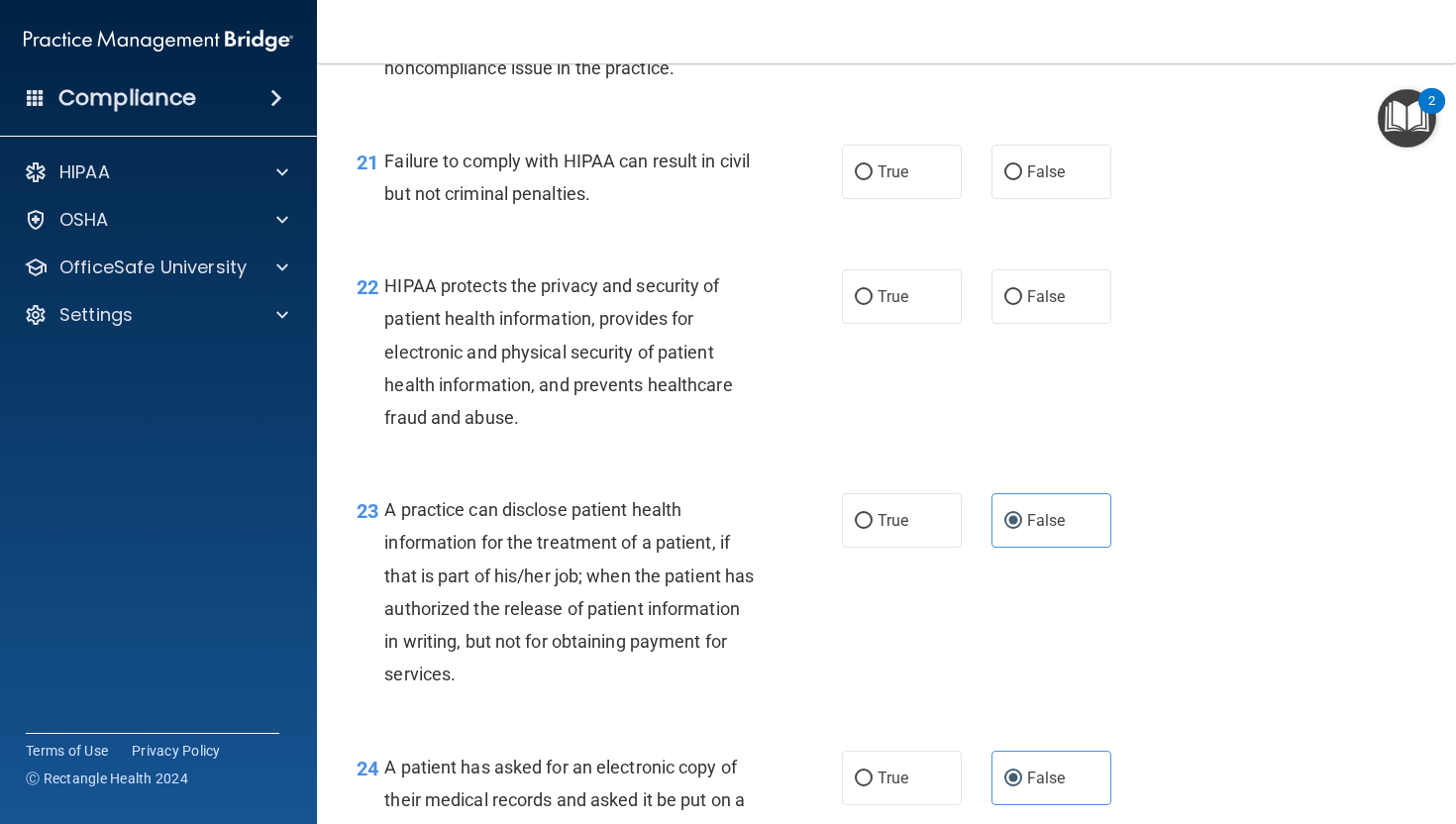 scroll, scrollTop: 3419, scrollLeft: 0, axis: vertical 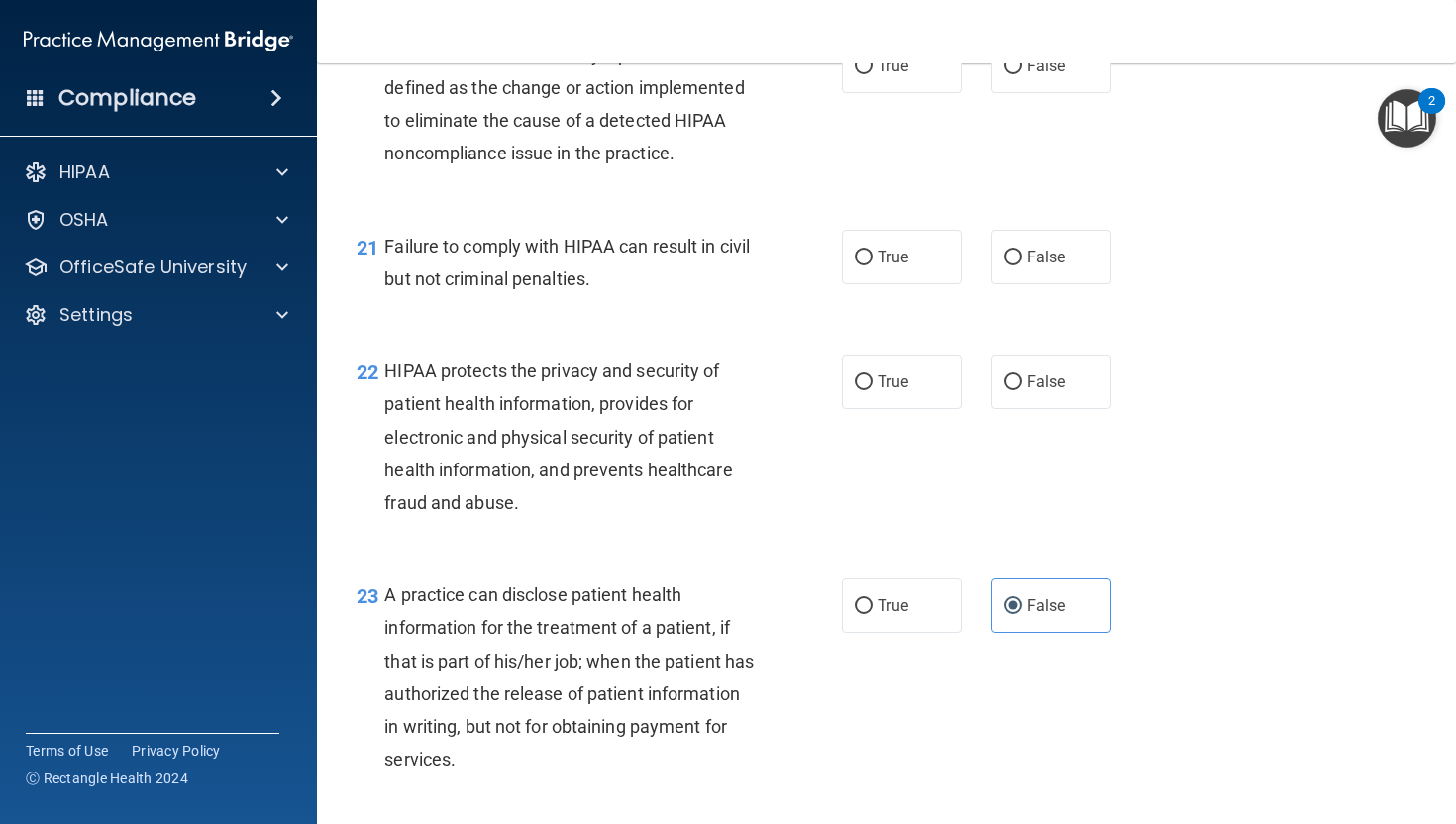 click on "22       HIPAA protects the privacy and security of patient health information, provides for electronic and physical security of patient health information, and prevents healthcare fraud and abuse.                 True           False" at bounding box center [886, 442] 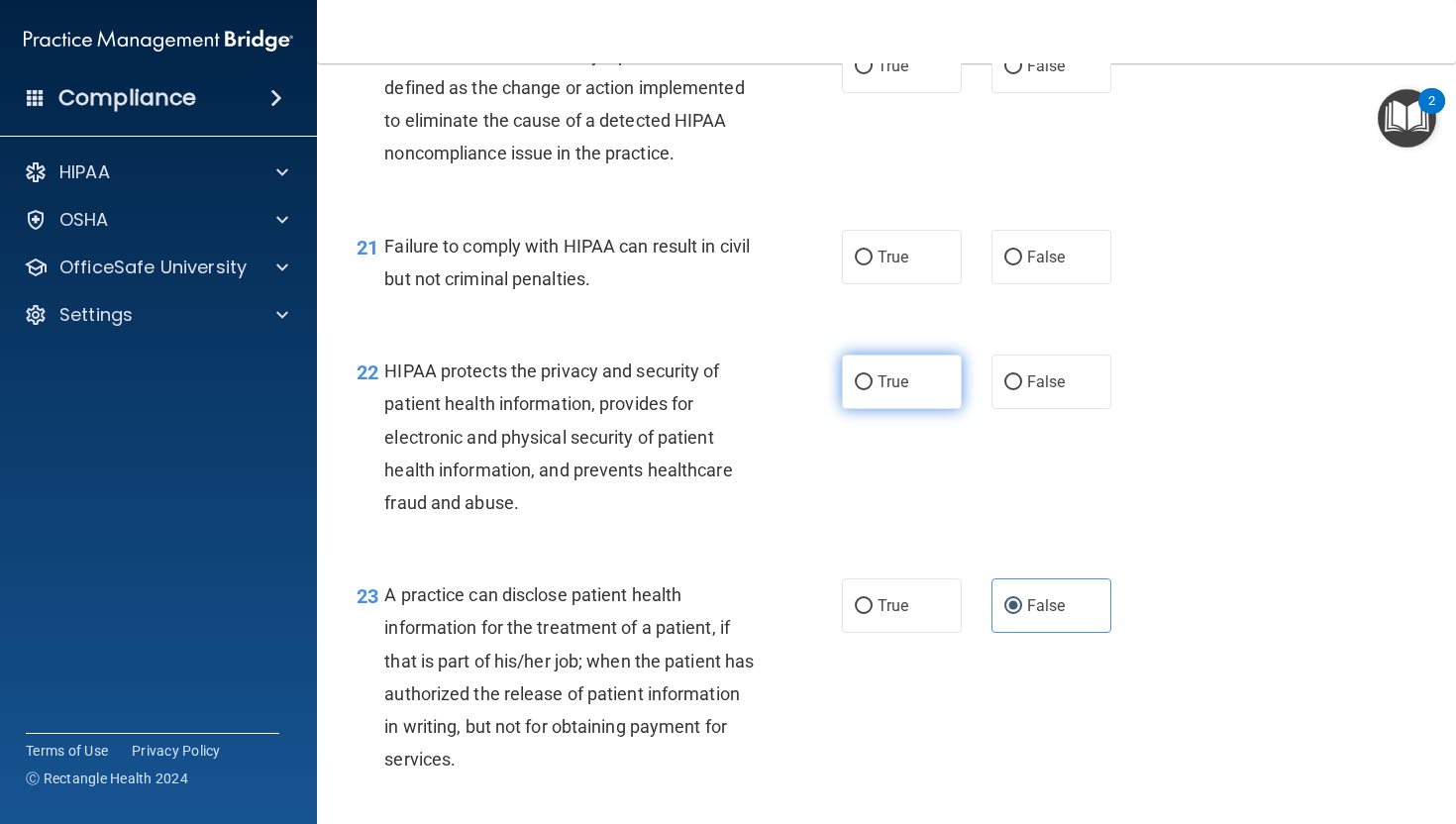 click on "True" at bounding box center [901, 381] 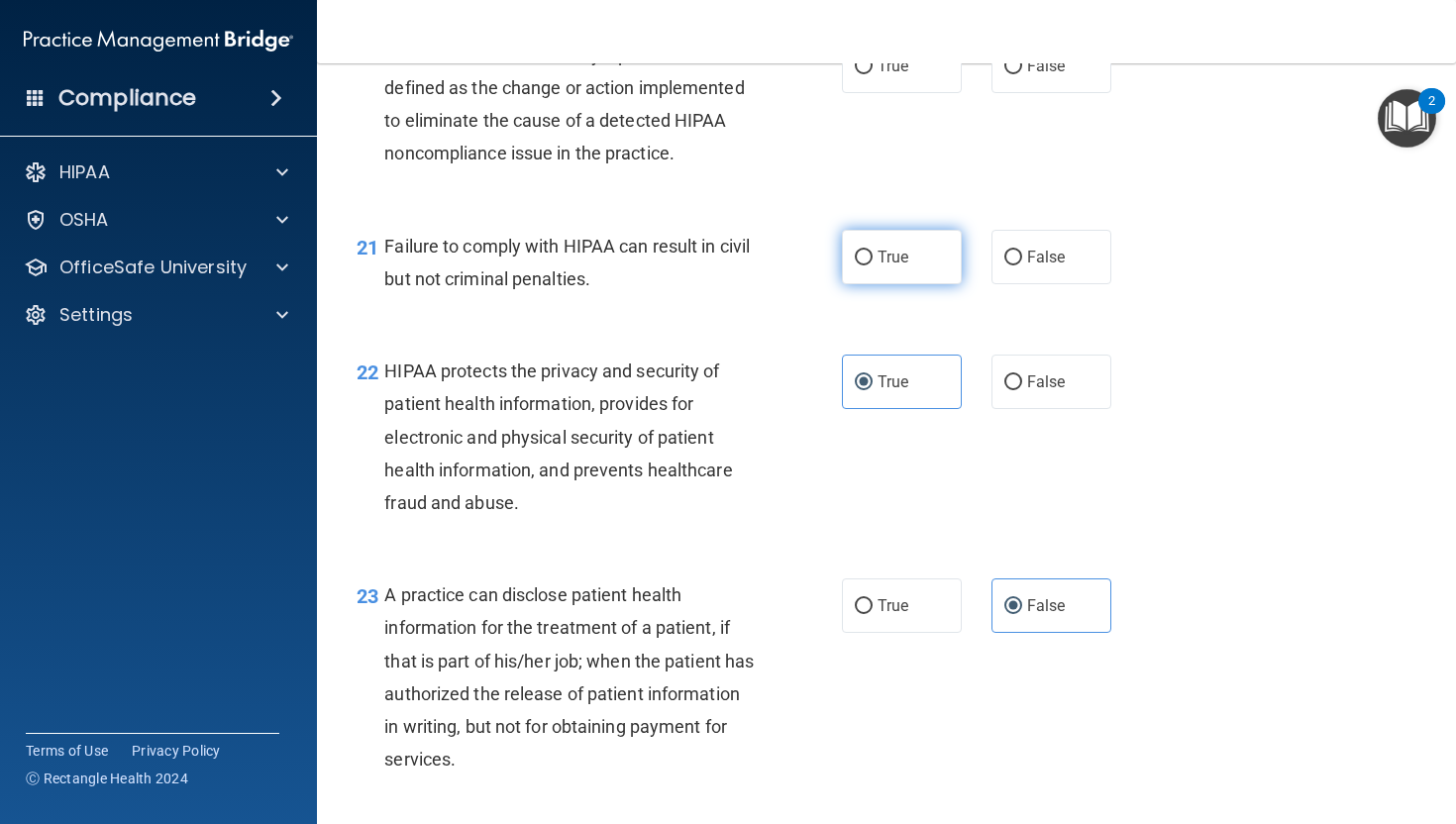 click on "True" at bounding box center [901, 257] 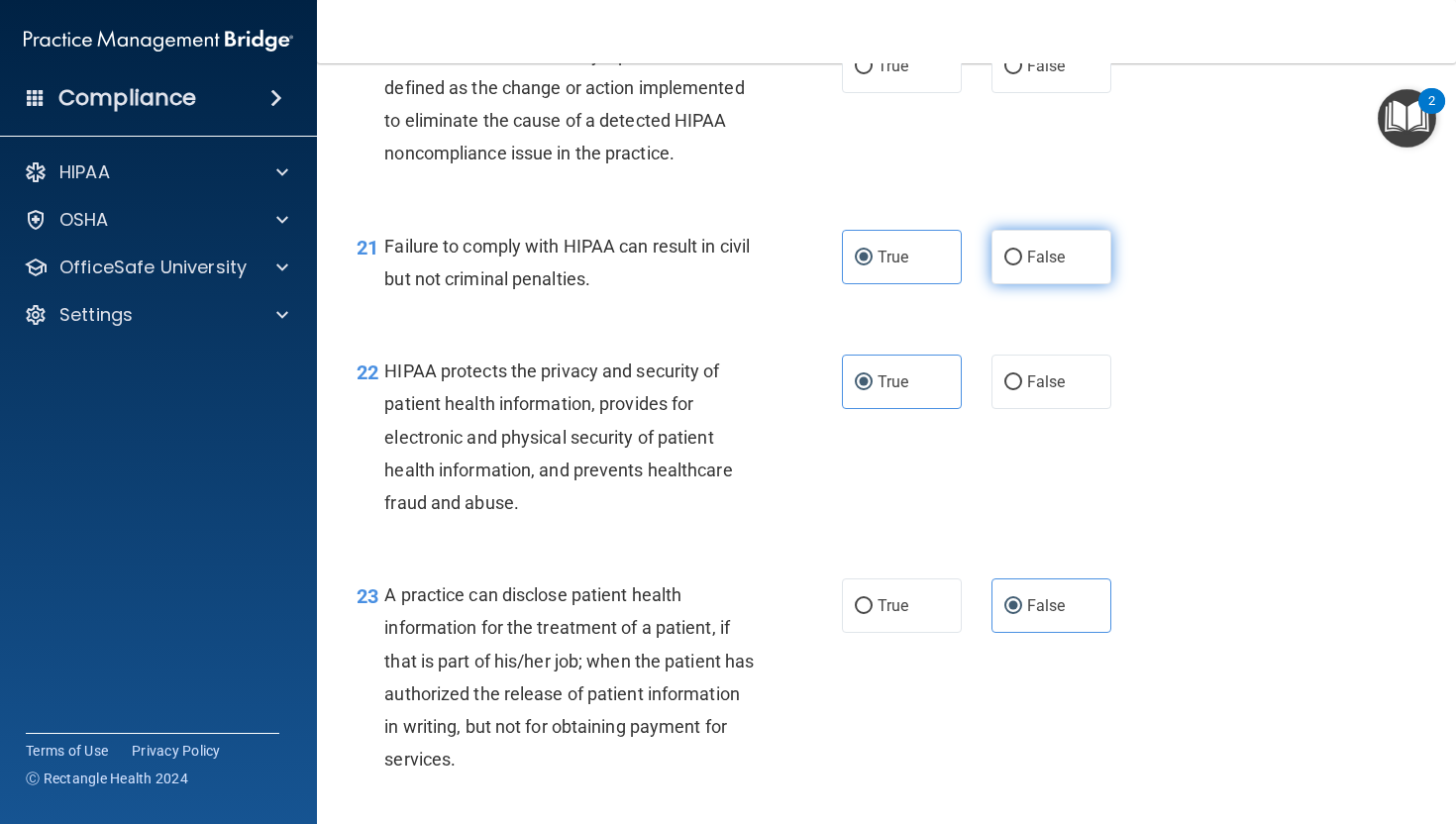 click on "False" at bounding box center (1046, 257) 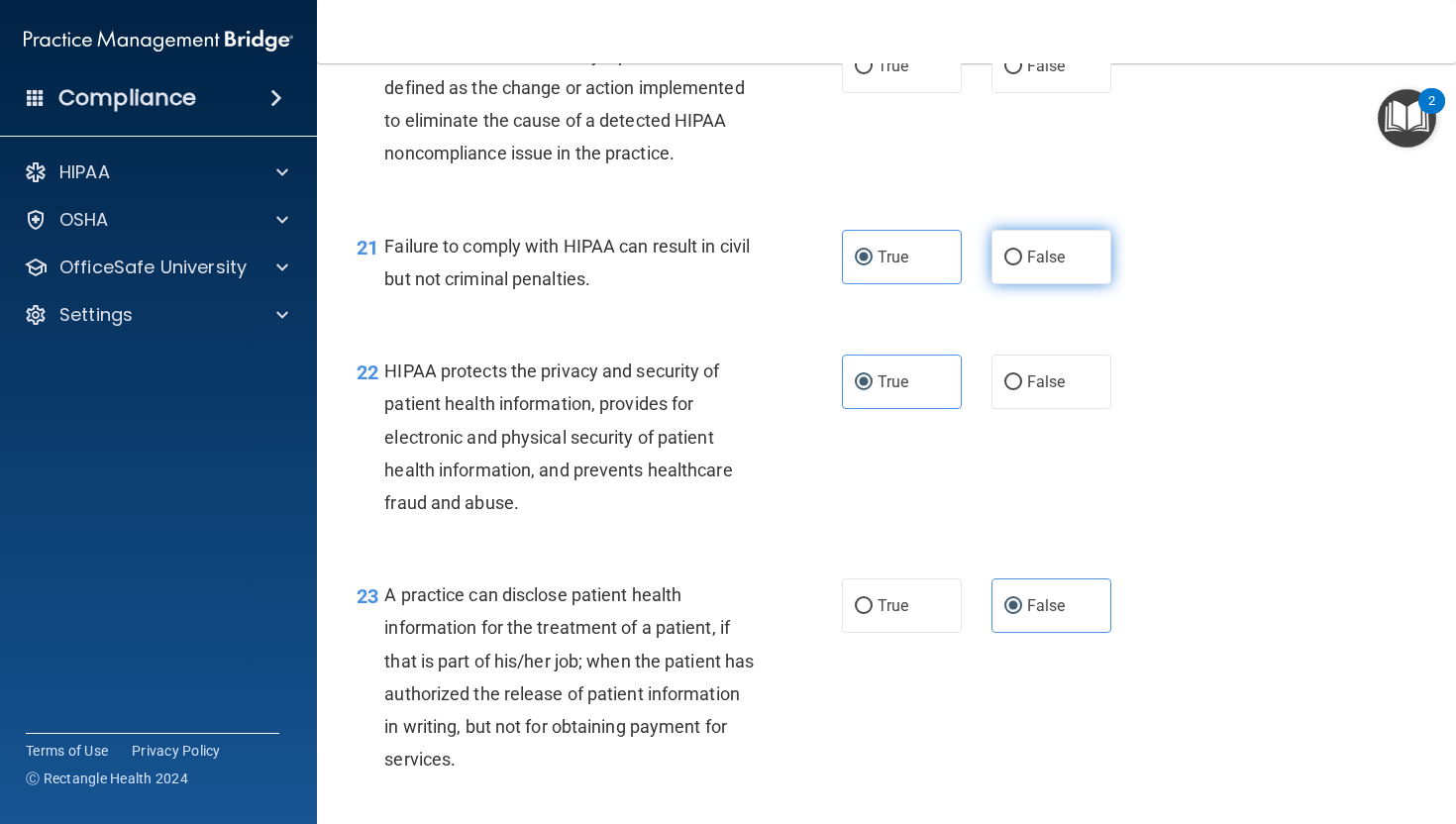 radio on "true" 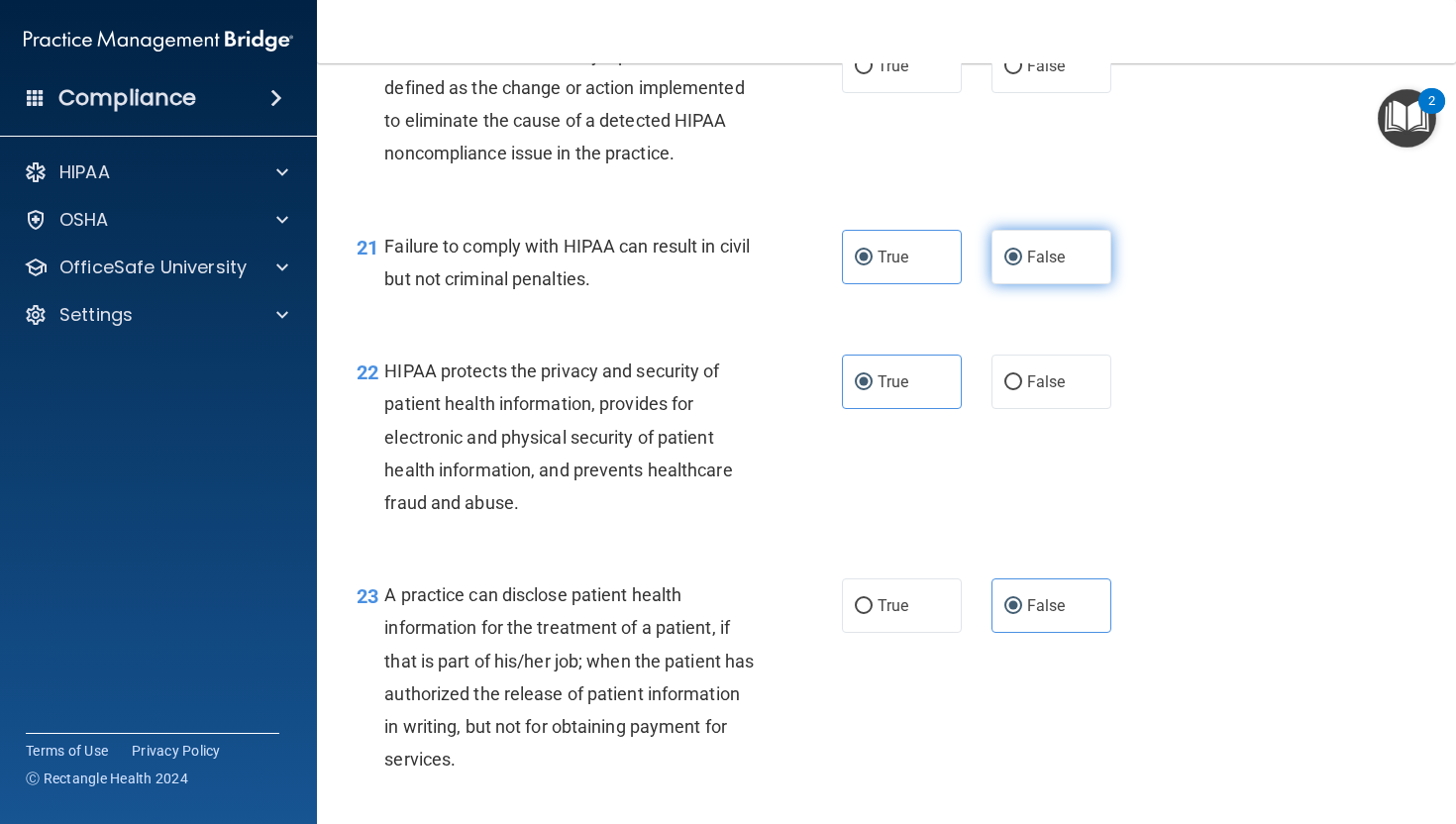 radio on "false" 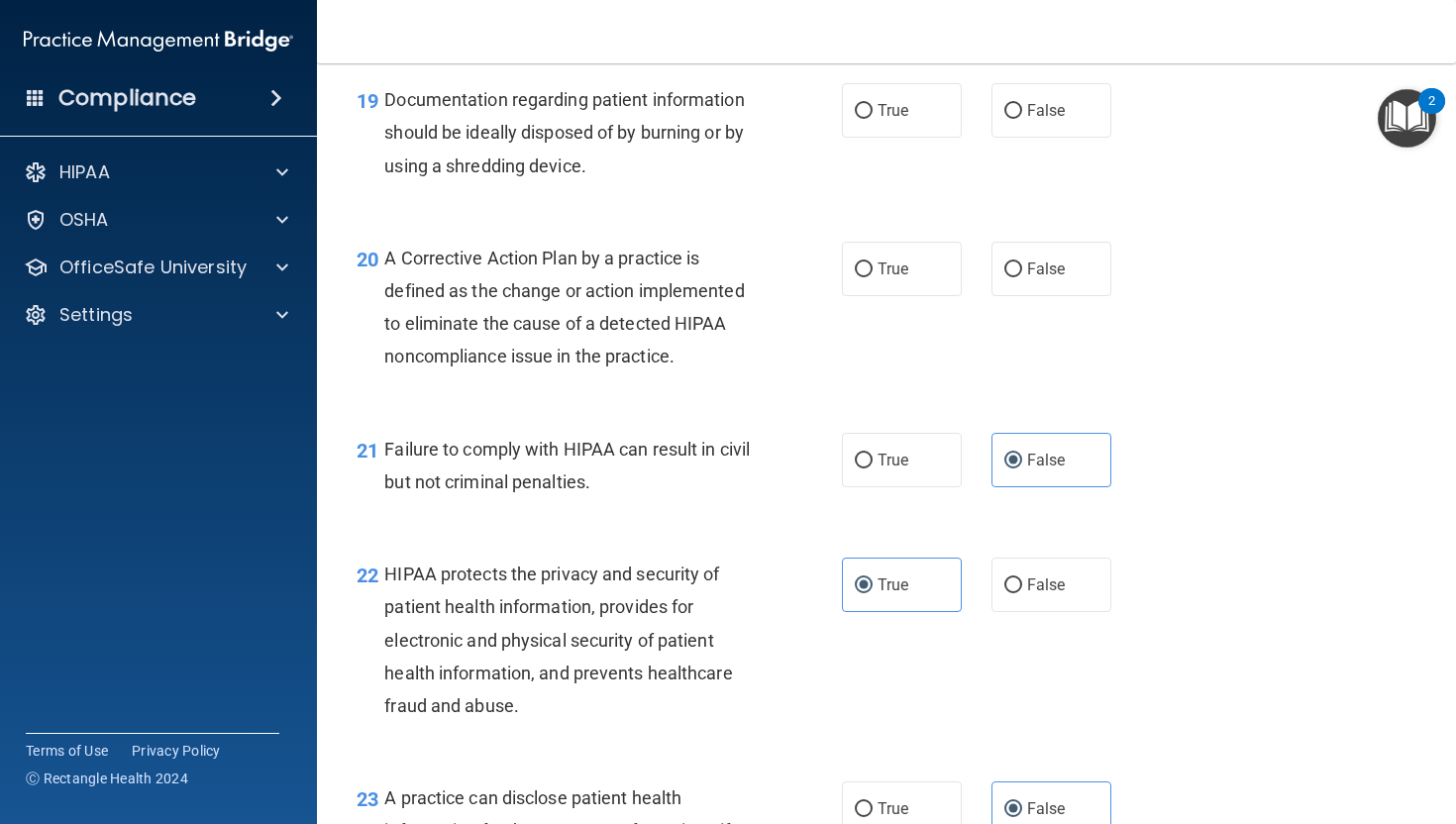 scroll, scrollTop: 3203, scrollLeft: 0, axis: vertical 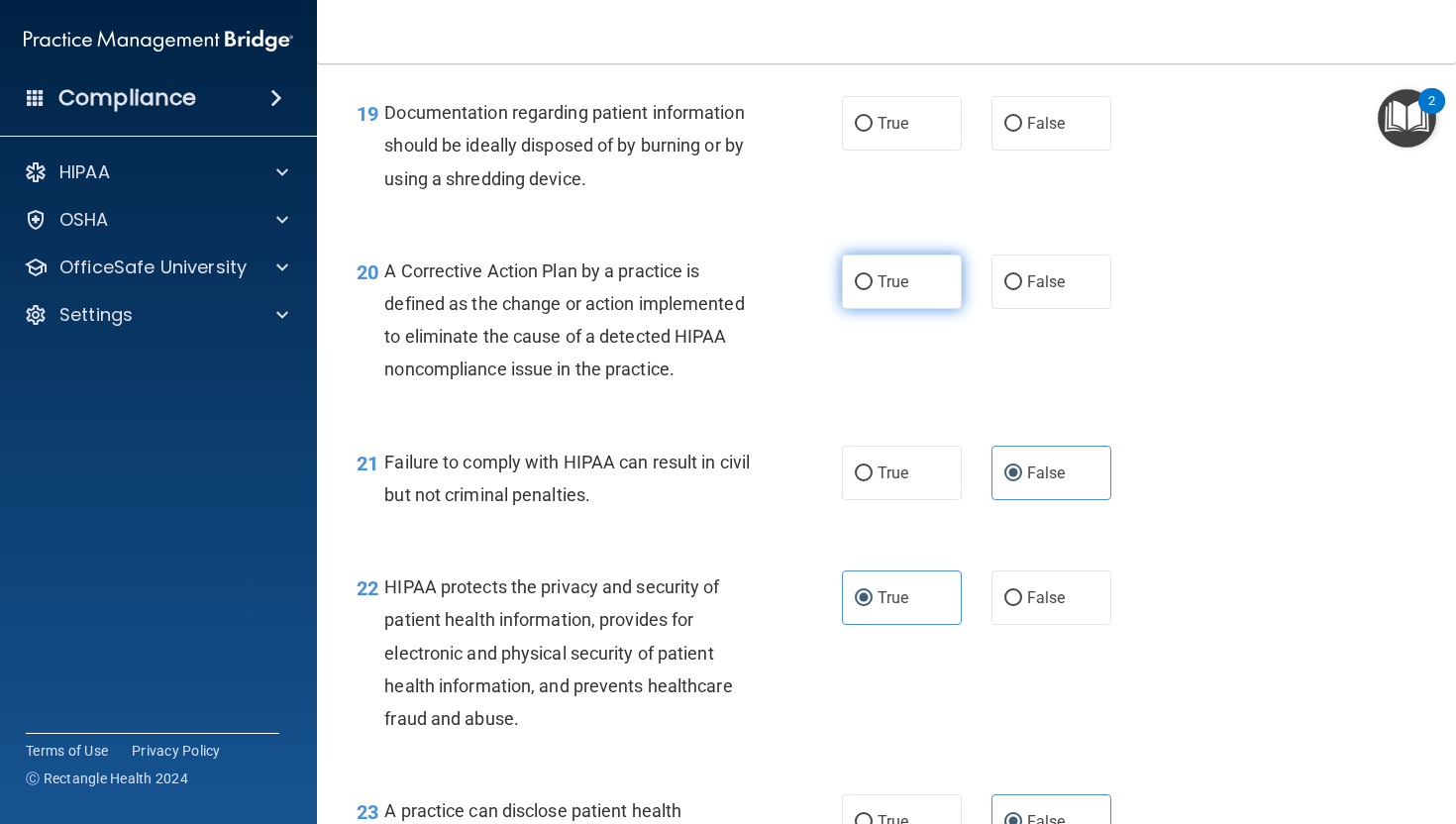 click on "True" at bounding box center (892, 281) 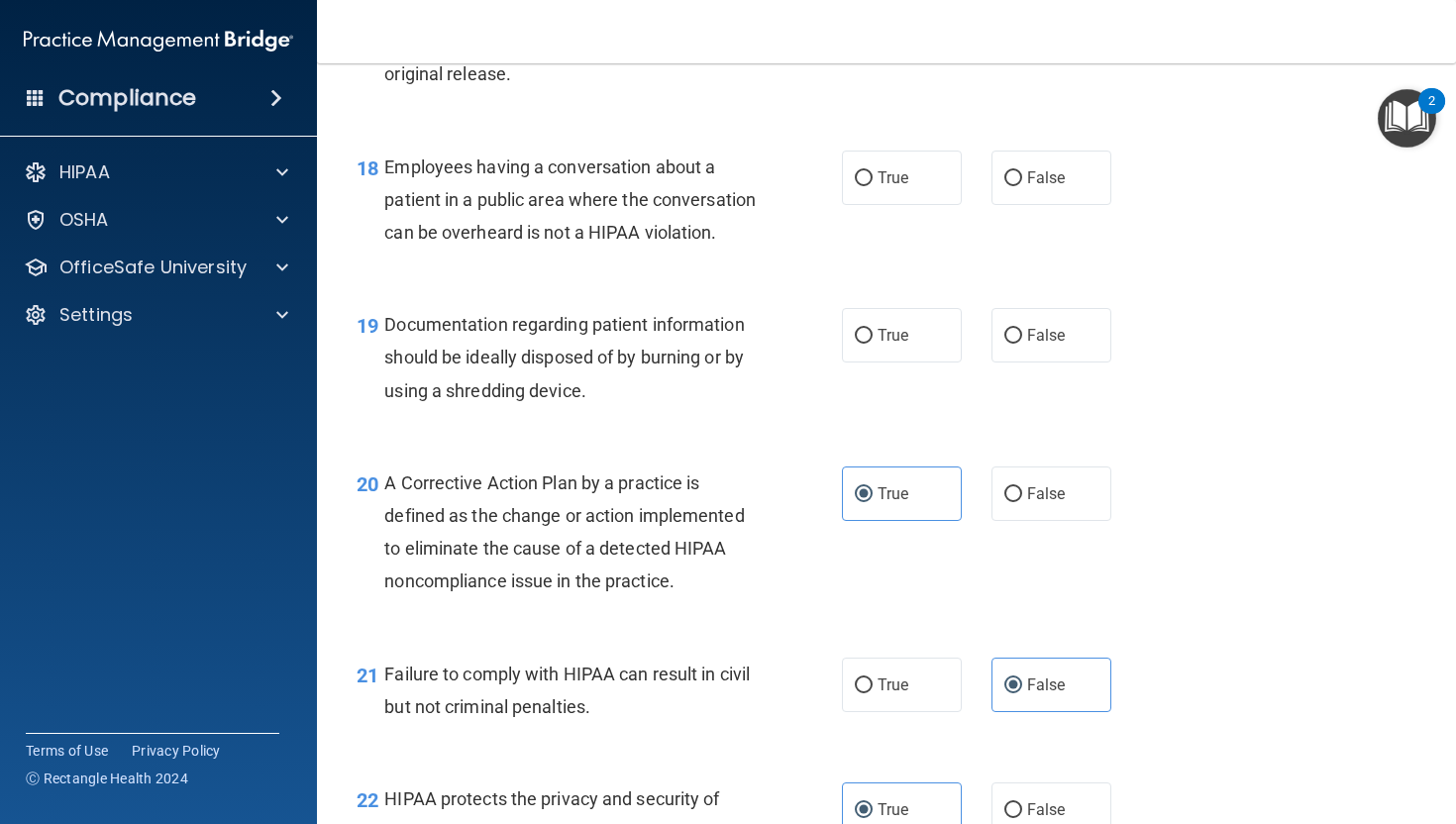 scroll, scrollTop: 2980, scrollLeft: 0, axis: vertical 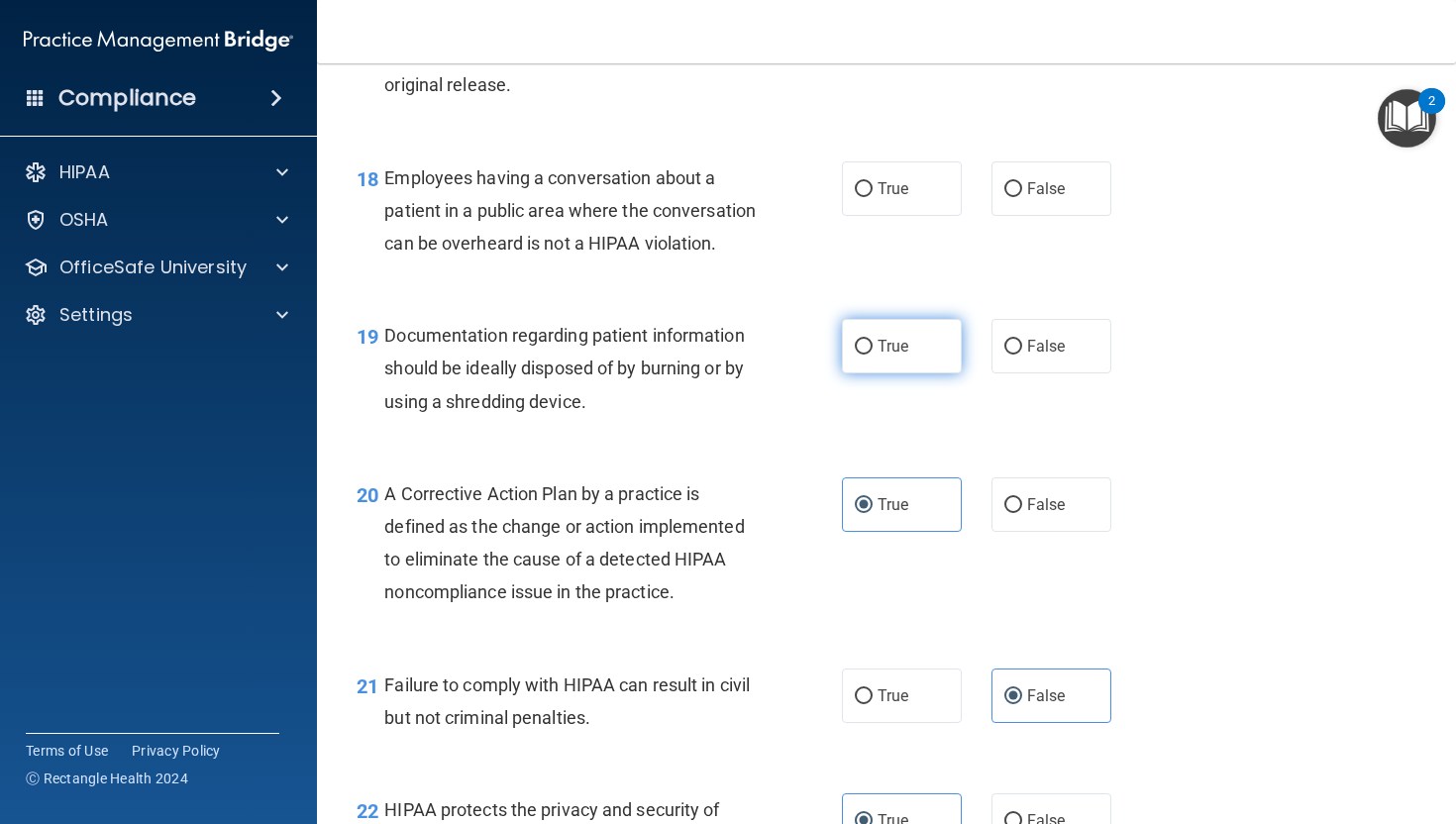 click on "True" at bounding box center [892, 346] 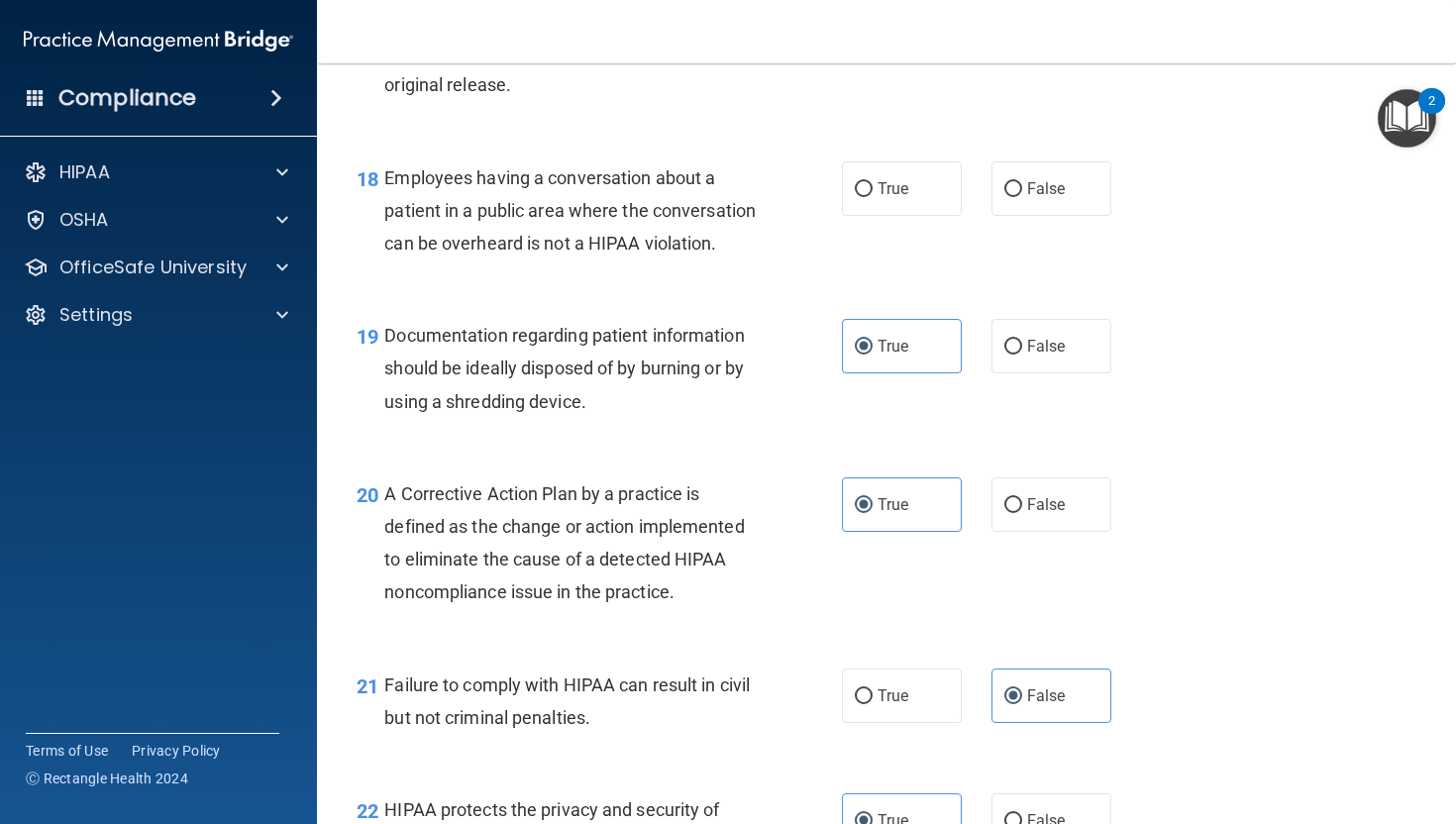 click on "18       Employees having a conversation about a patient in a public area where the conversation can be overheard is not a HIPAA violation.                 True           False" at bounding box center [886, 216] 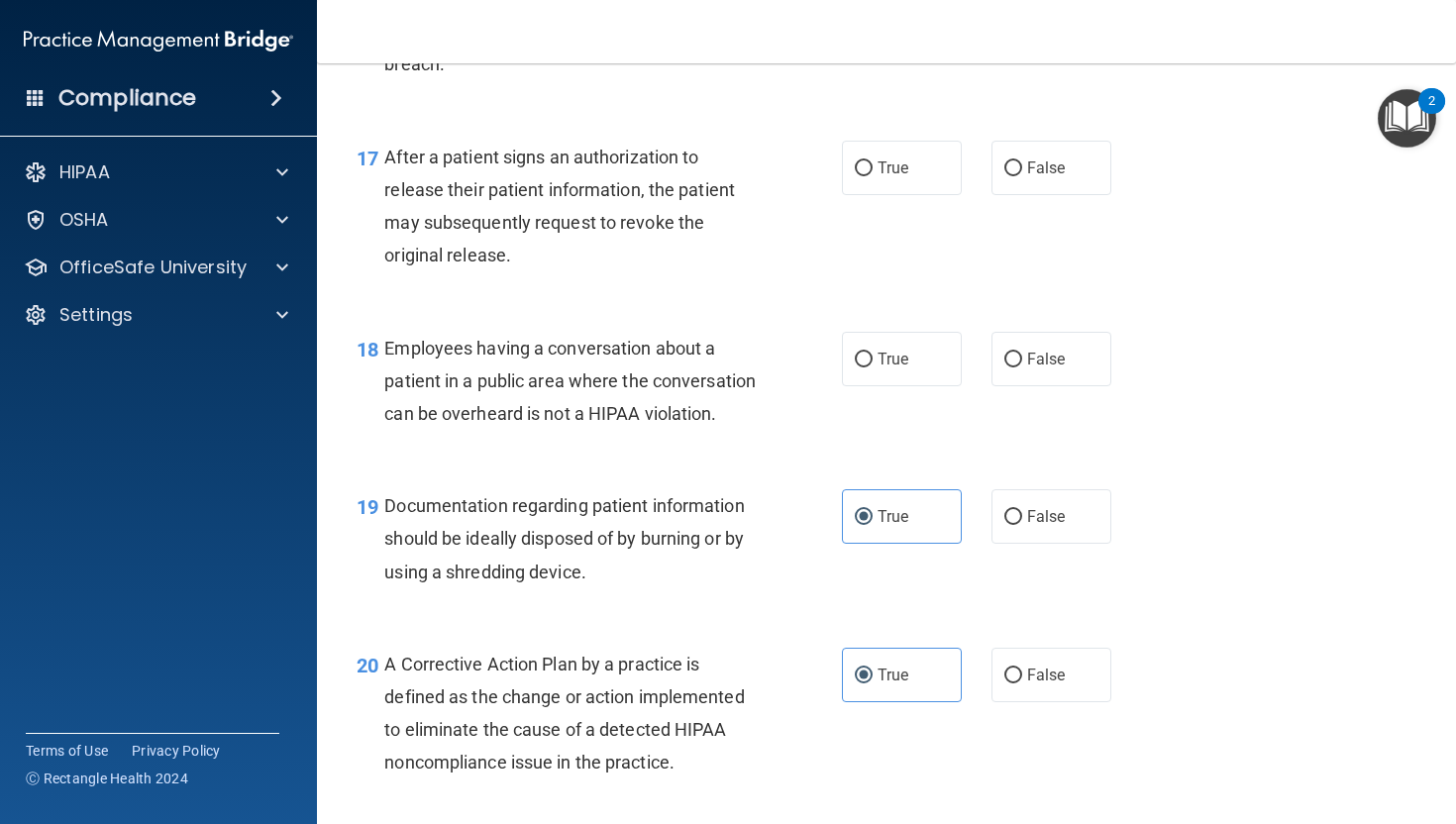 scroll, scrollTop: 2780, scrollLeft: 0, axis: vertical 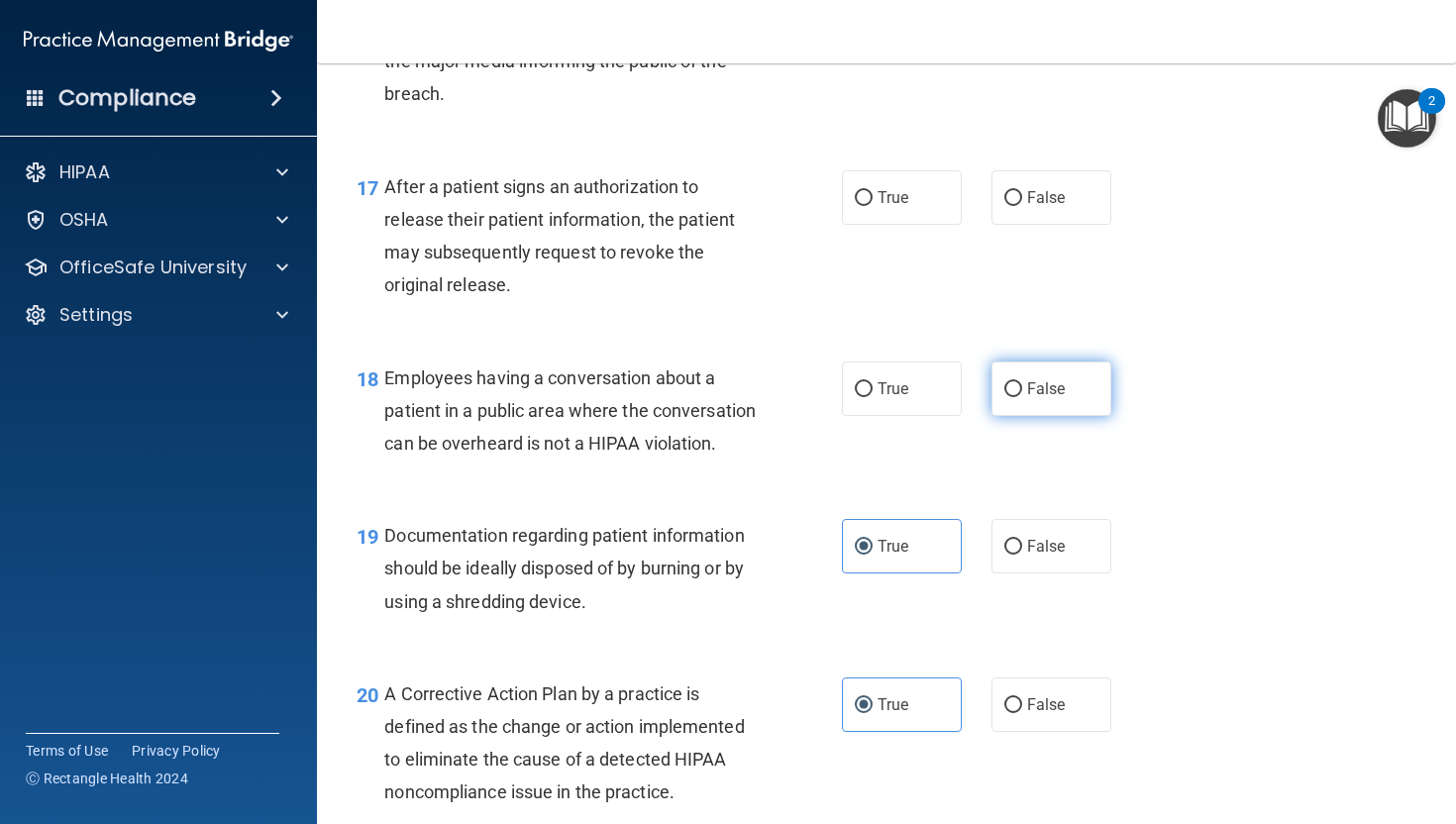 click on "False" at bounding box center (1051, 388) 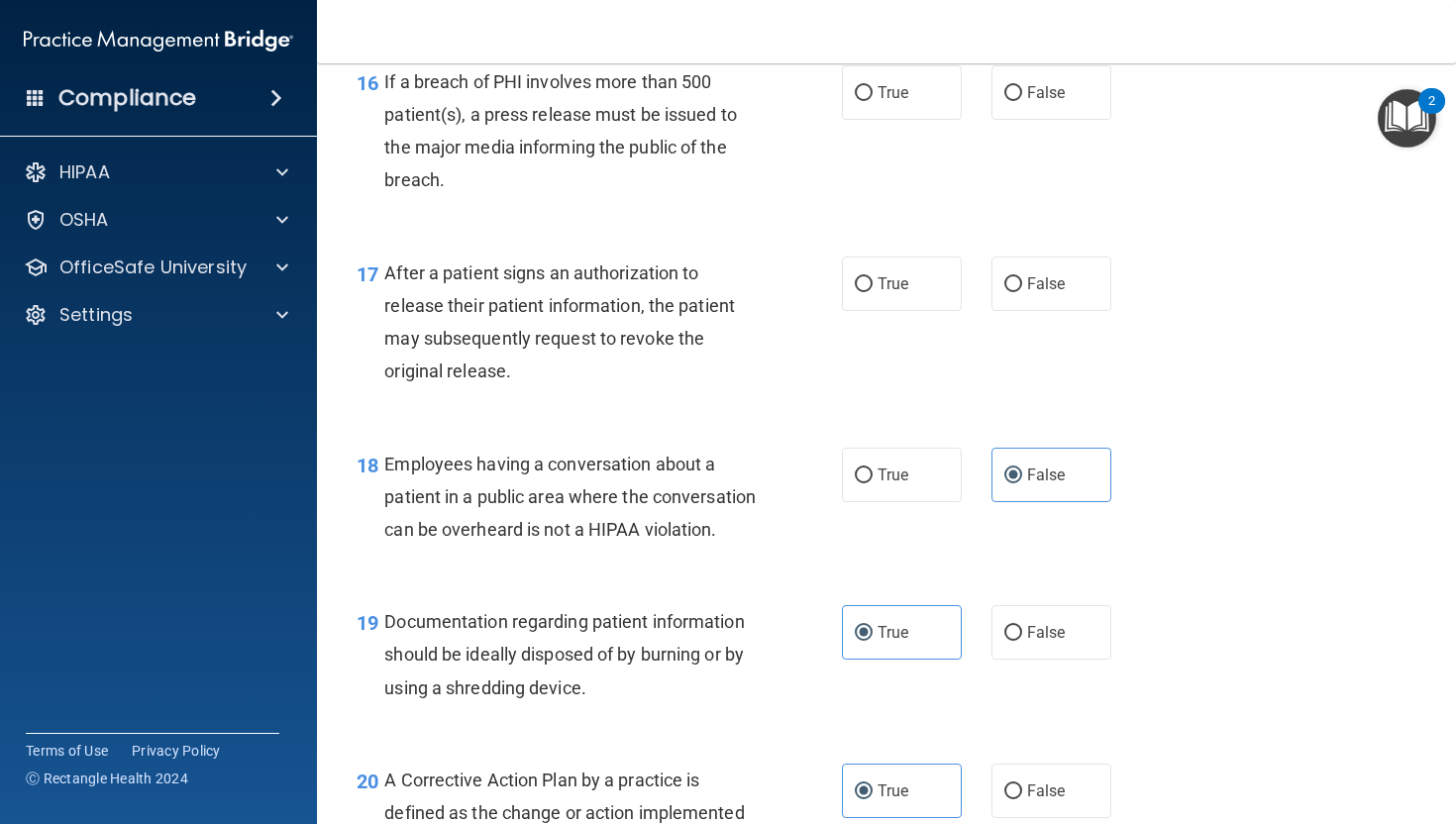 scroll, scrollTop: 2644, scrollLeft: 0, axis: vertical 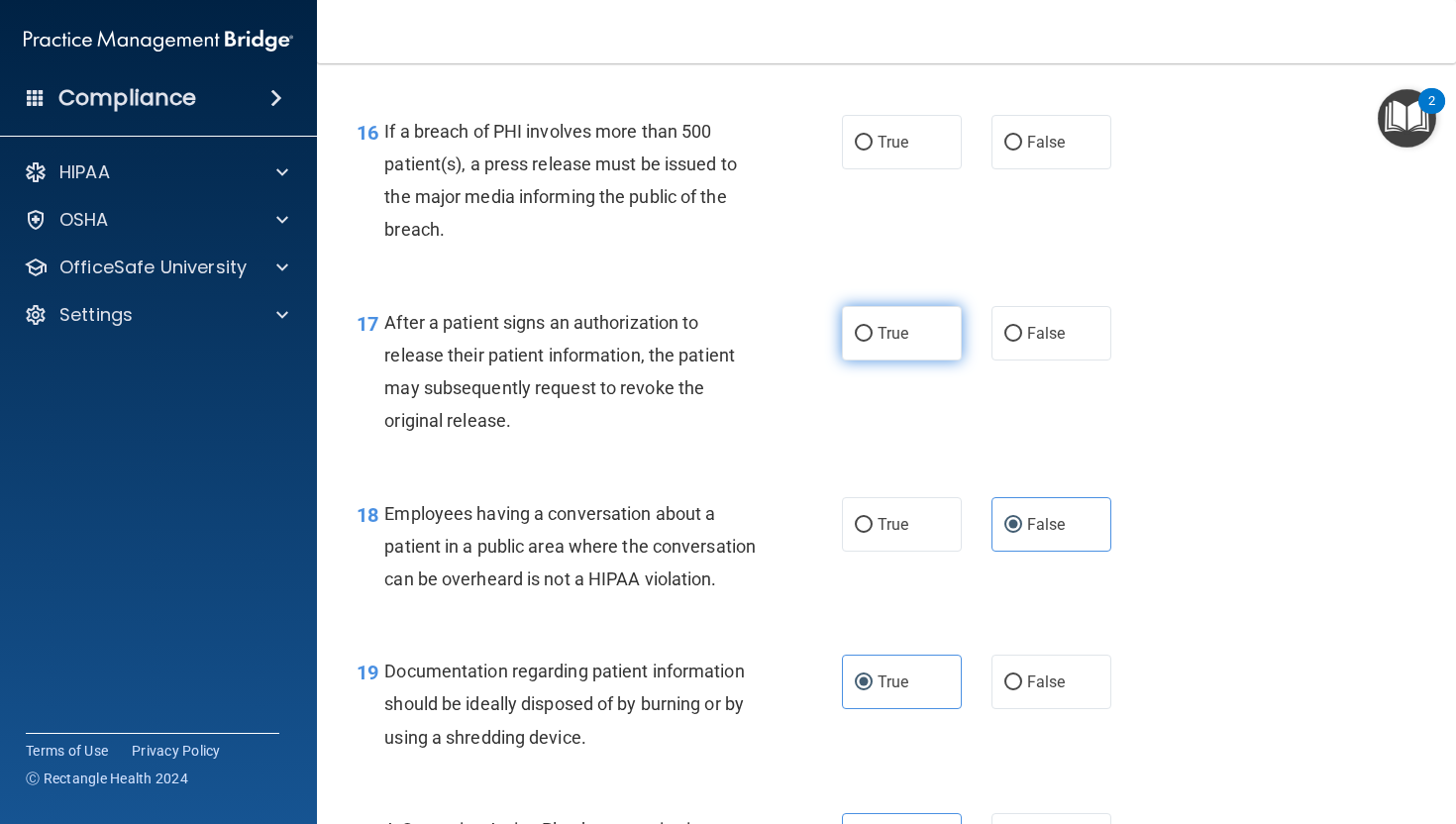 click on "True" at bounding box center [892, 333] 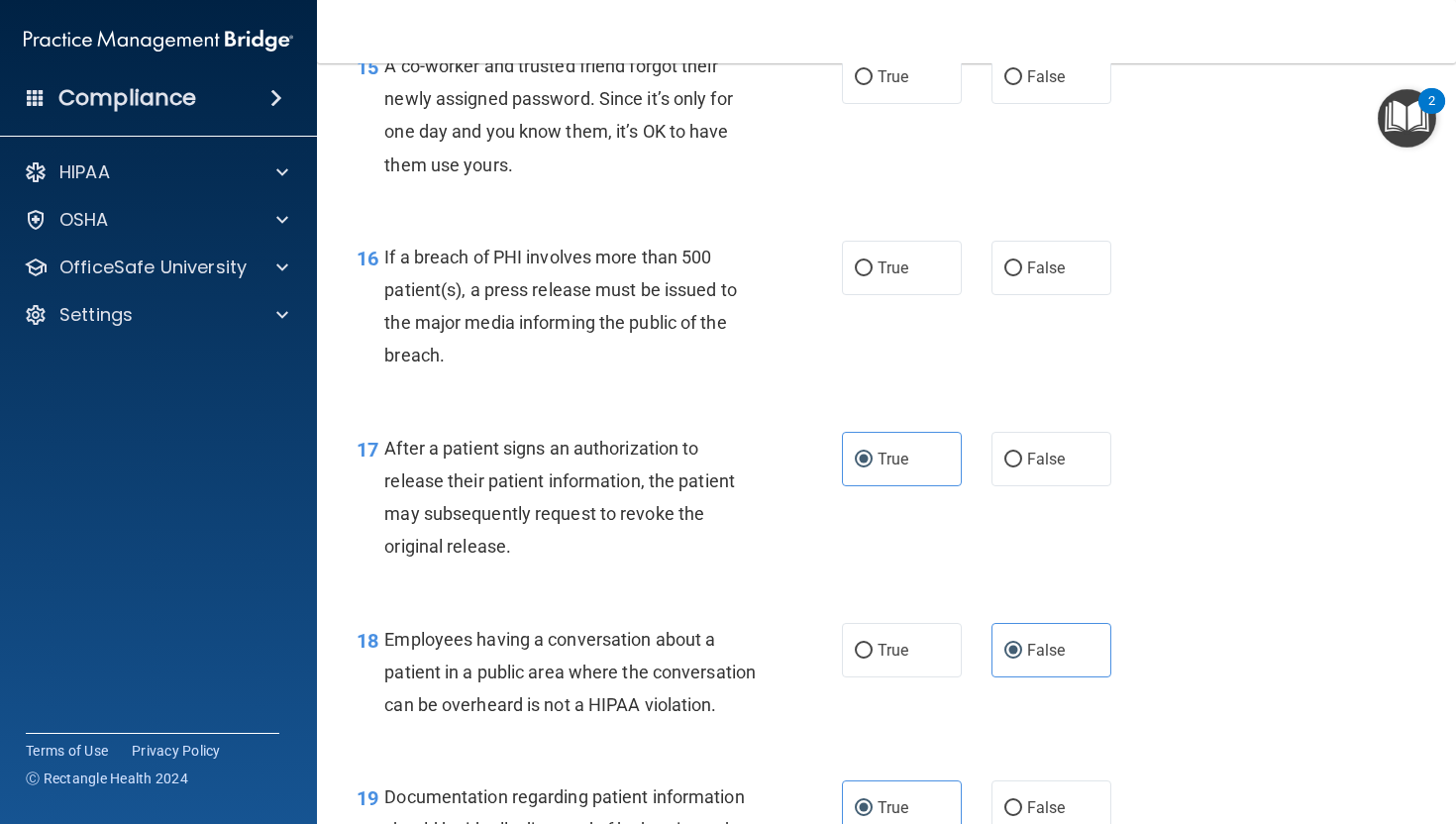 scroll, scrollTop: 2516, scrollLeft: 0, axis: vertical 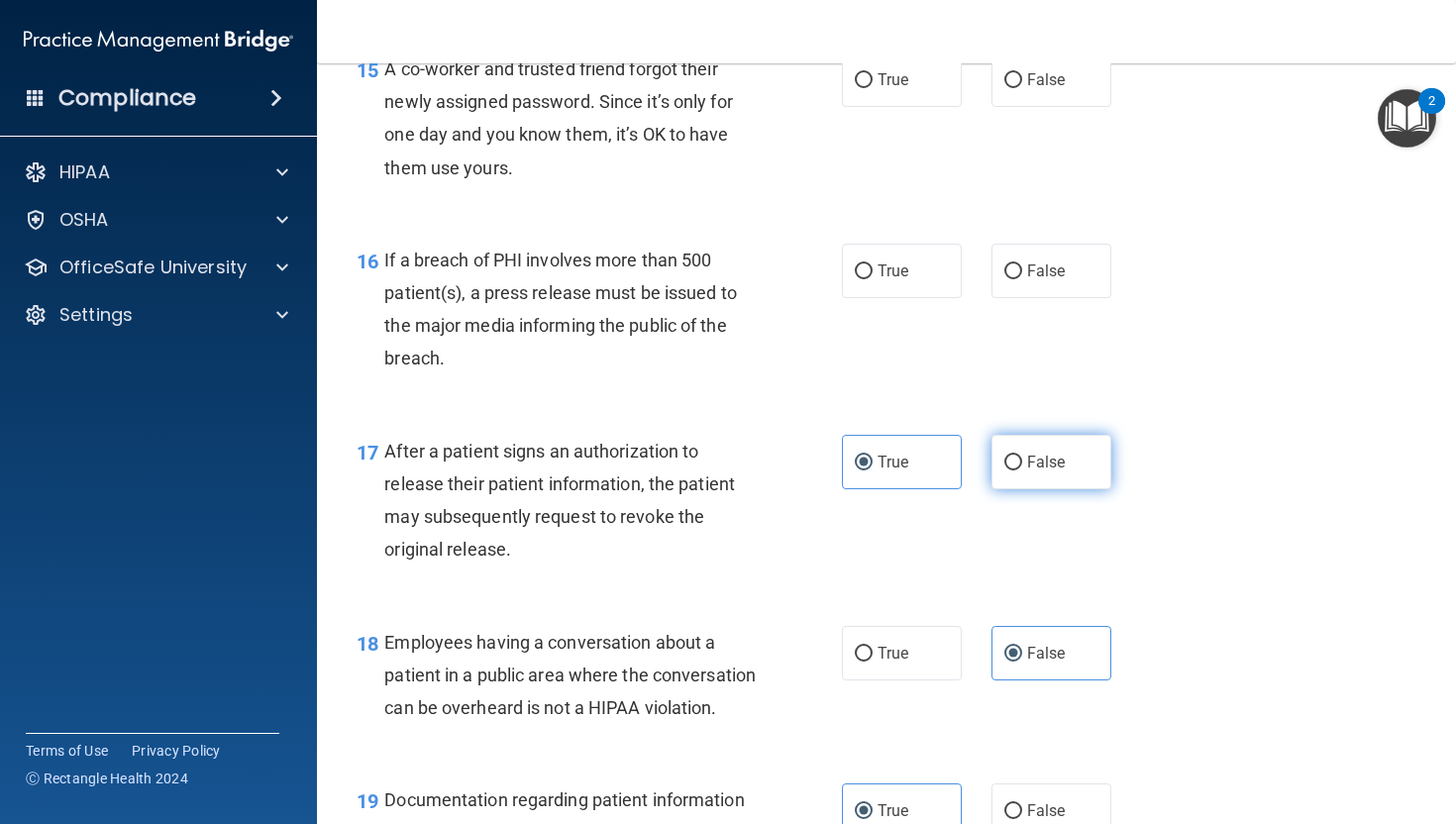 click on "False" at bounding box center [1051, 462] 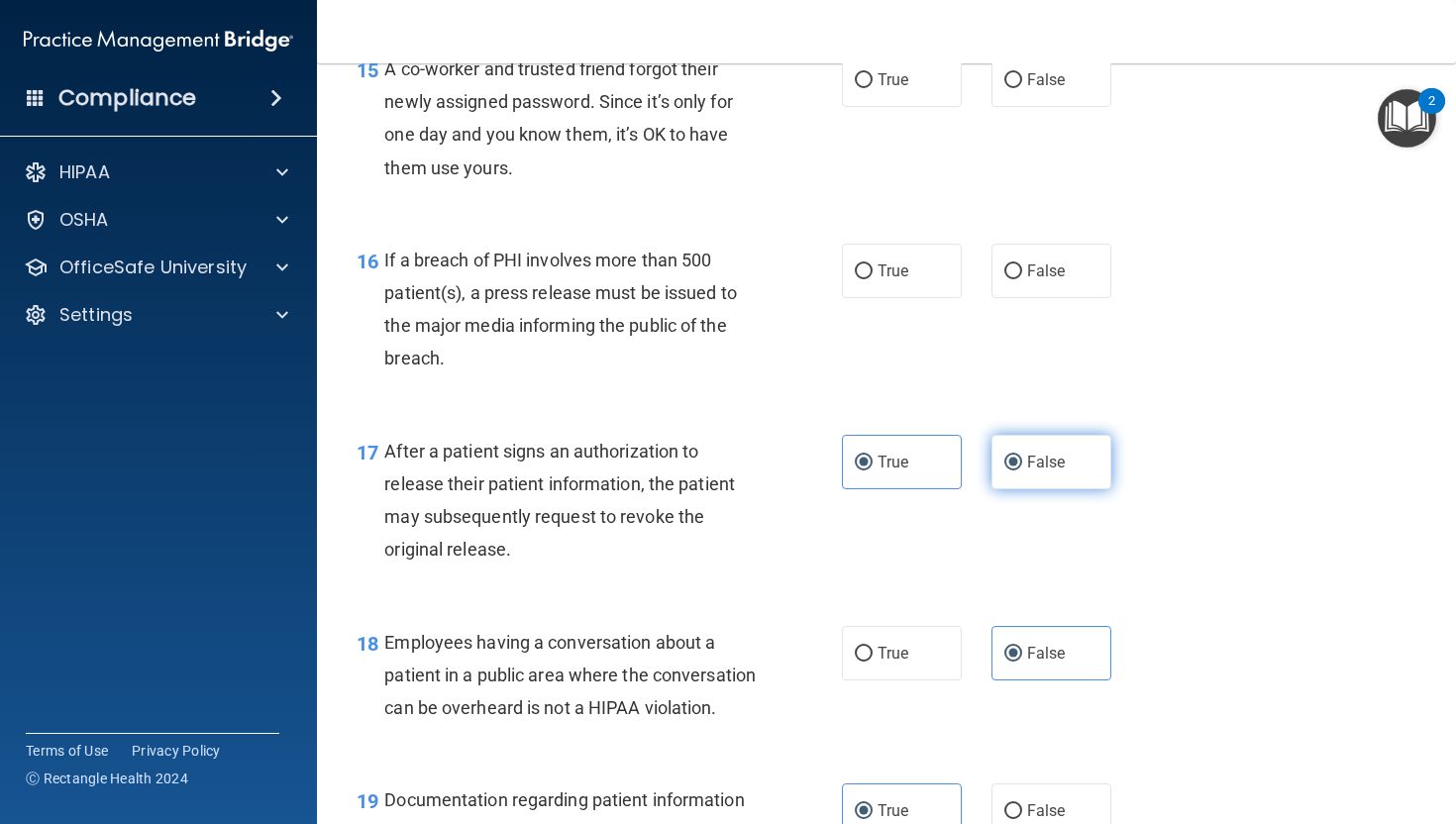 radio on "false" 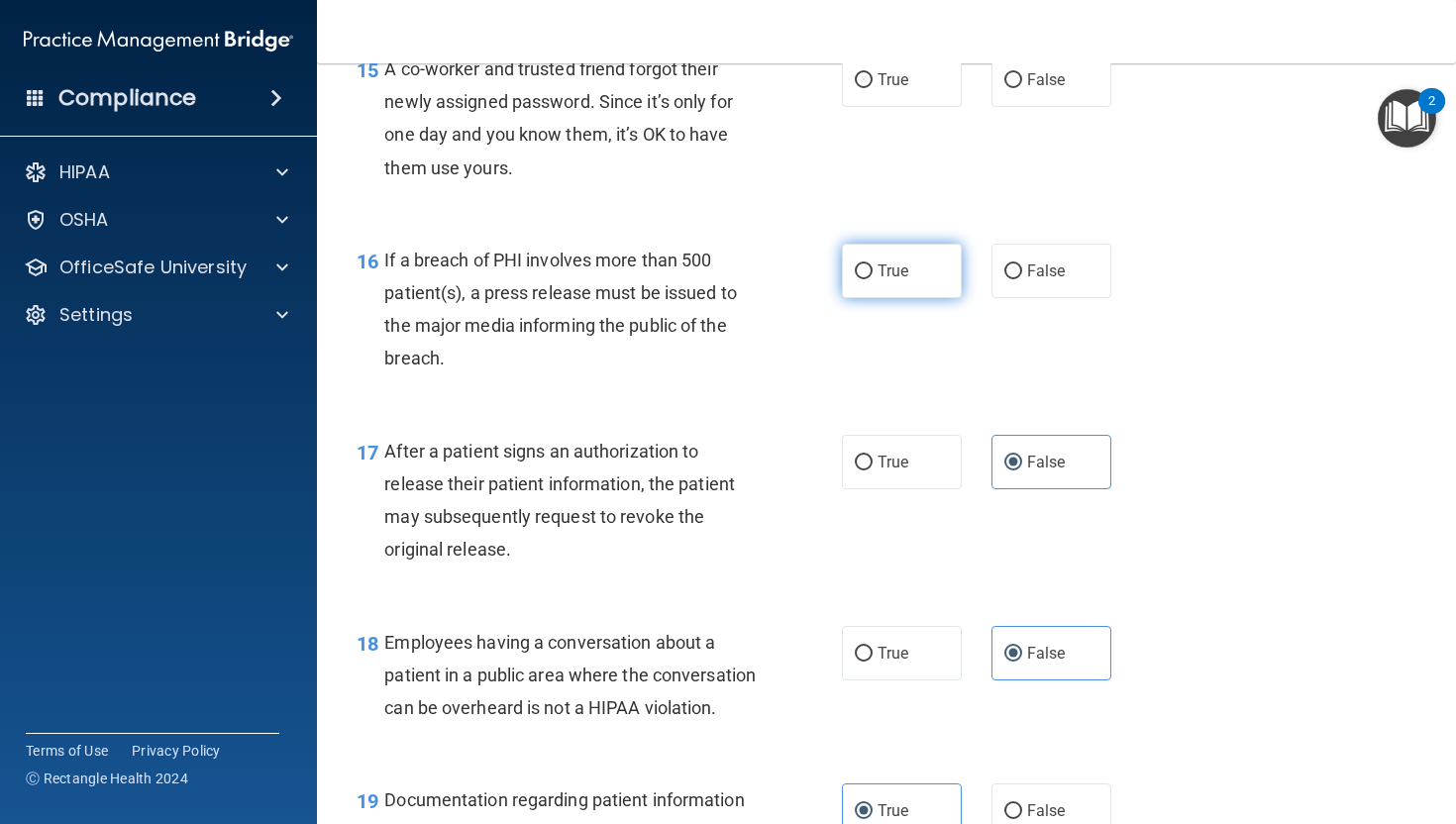 click on "True" at bounding box center [901, 270] 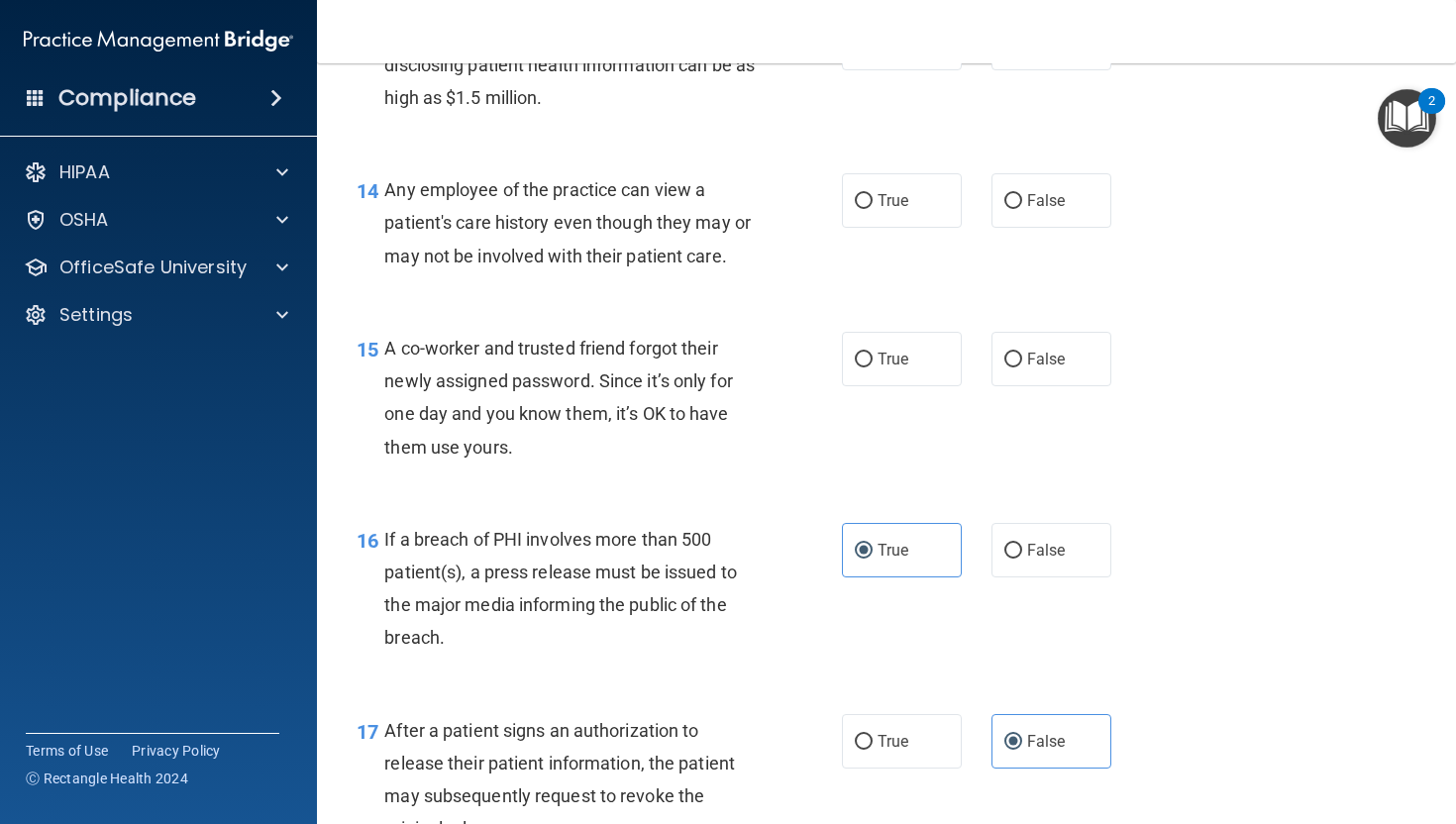 scroll, scrollTop: 2231, scrollLeft: 0, axis: vertical 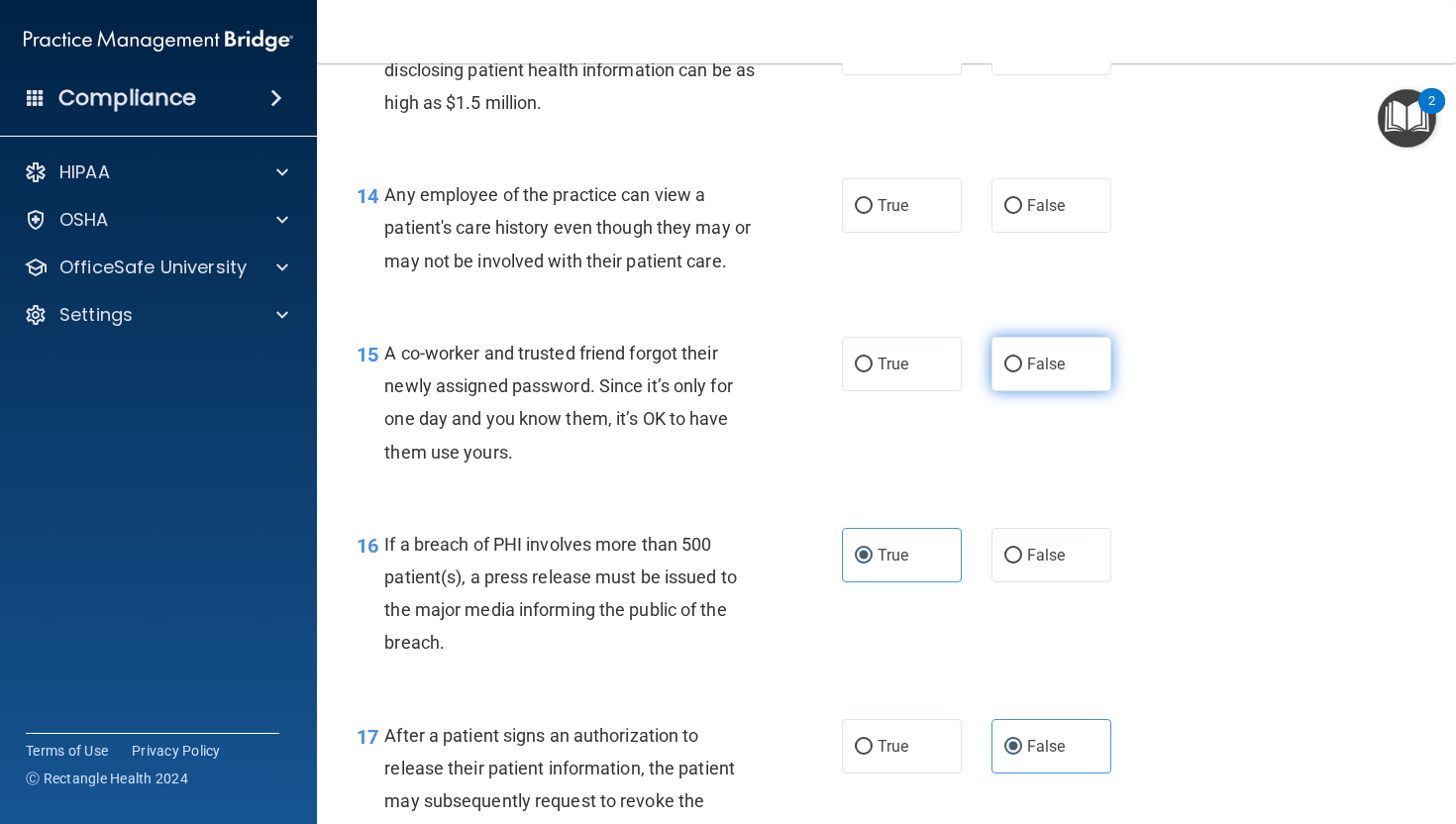 click on "False" at bounding box center (1046, 363) 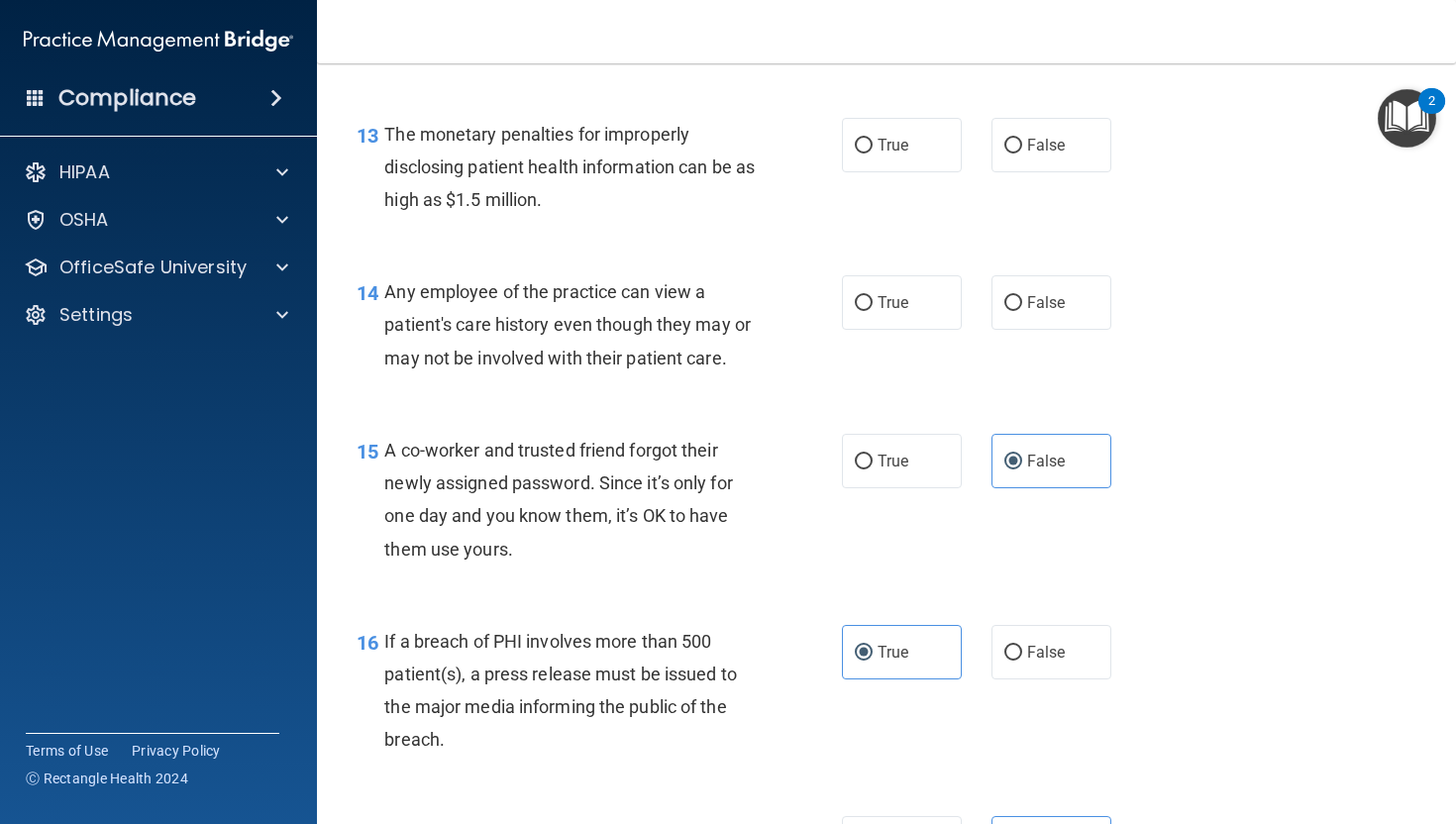 scroll, scrollTop: 2061, scrollLeft: 0, axis: vertical 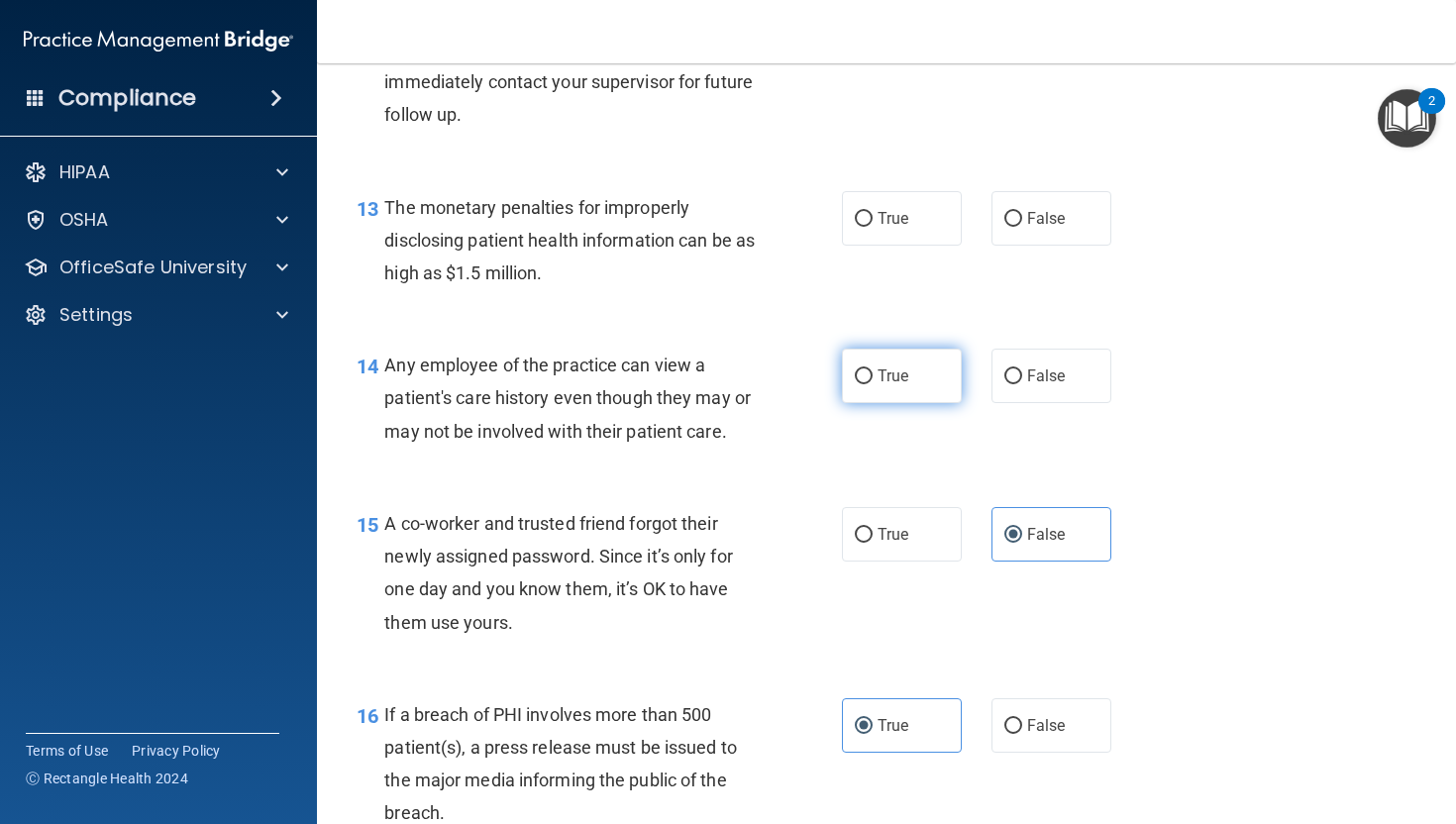 click on "True" at bounding box center [901, 375] 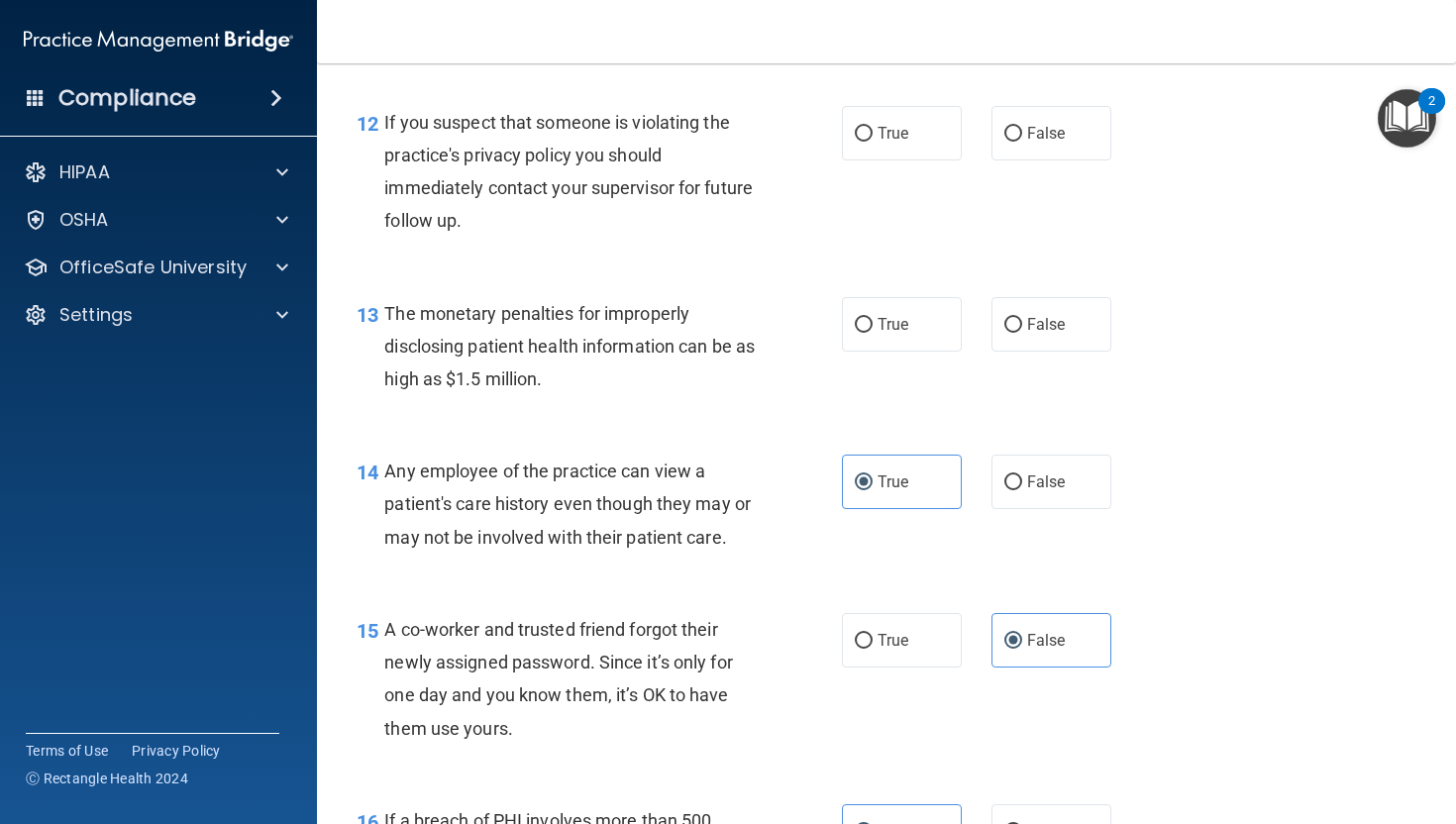 scroll, scrollTop: 1872, scrollLeft: 0, axis: vertical 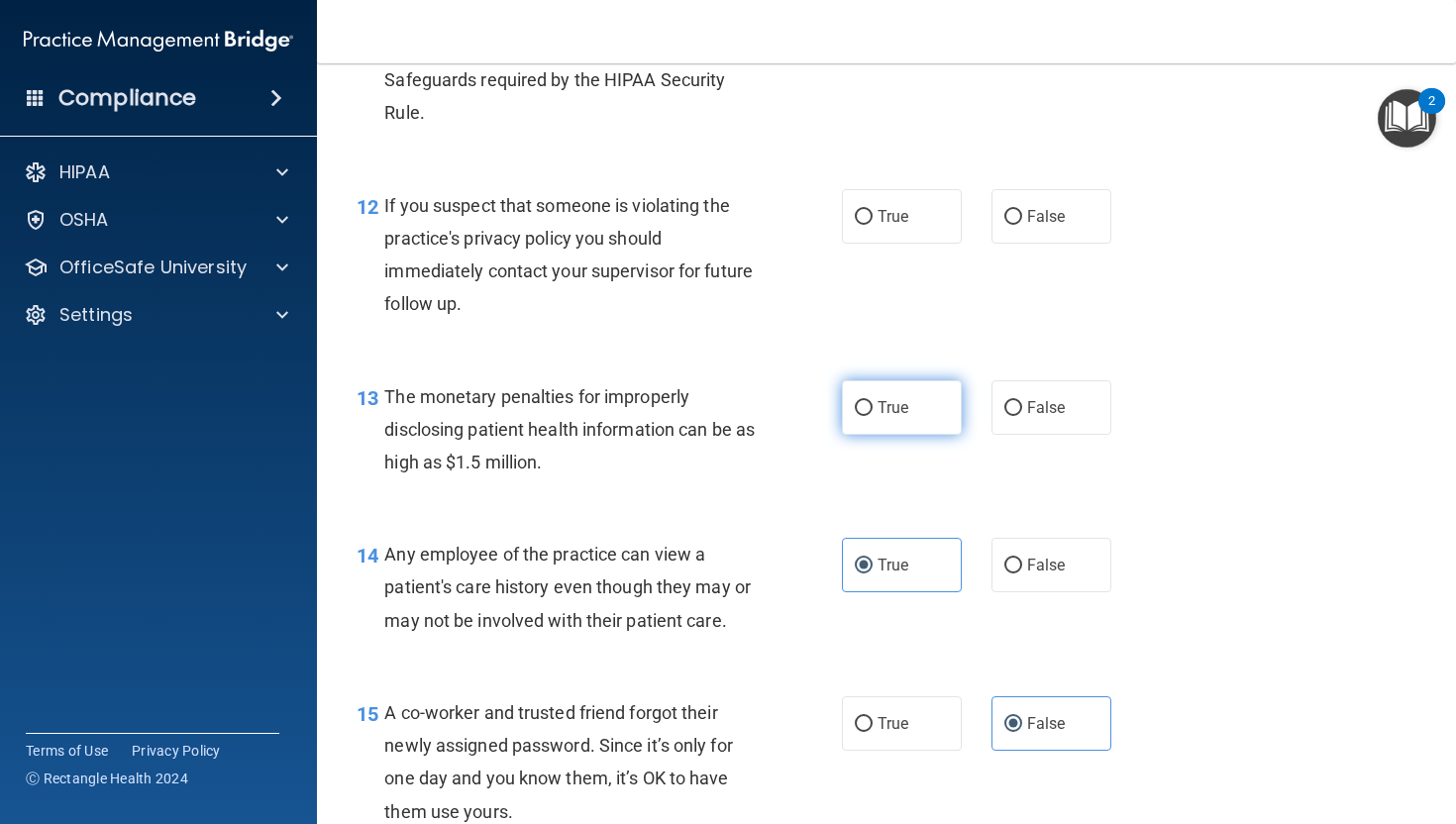 click on "True" at bounding box center (901, 407) 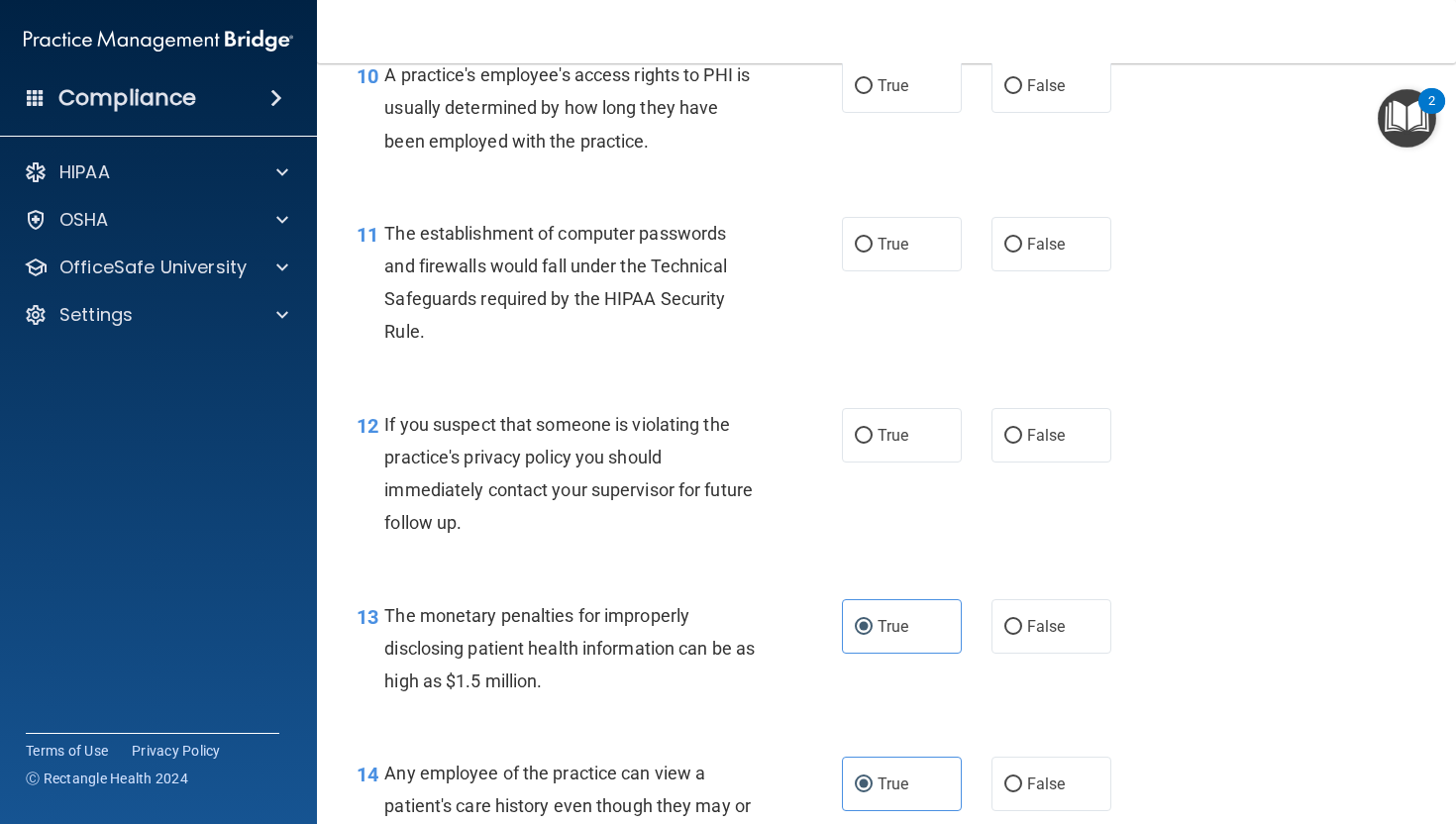 scroll, scrollTop: 1652, scrollLeft: 0, axis: vertical 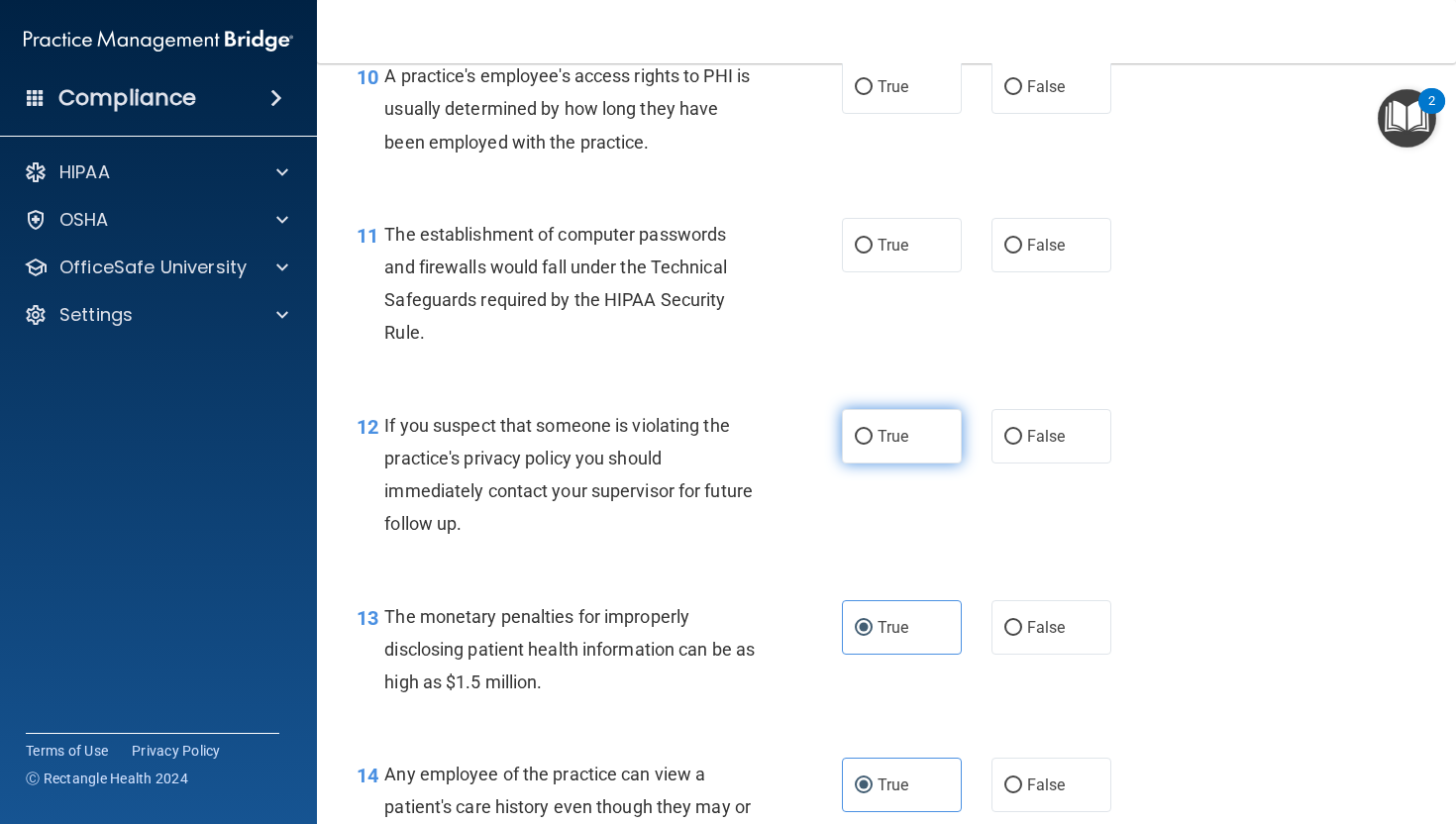 click on "True" at bounding box center (901, 436) 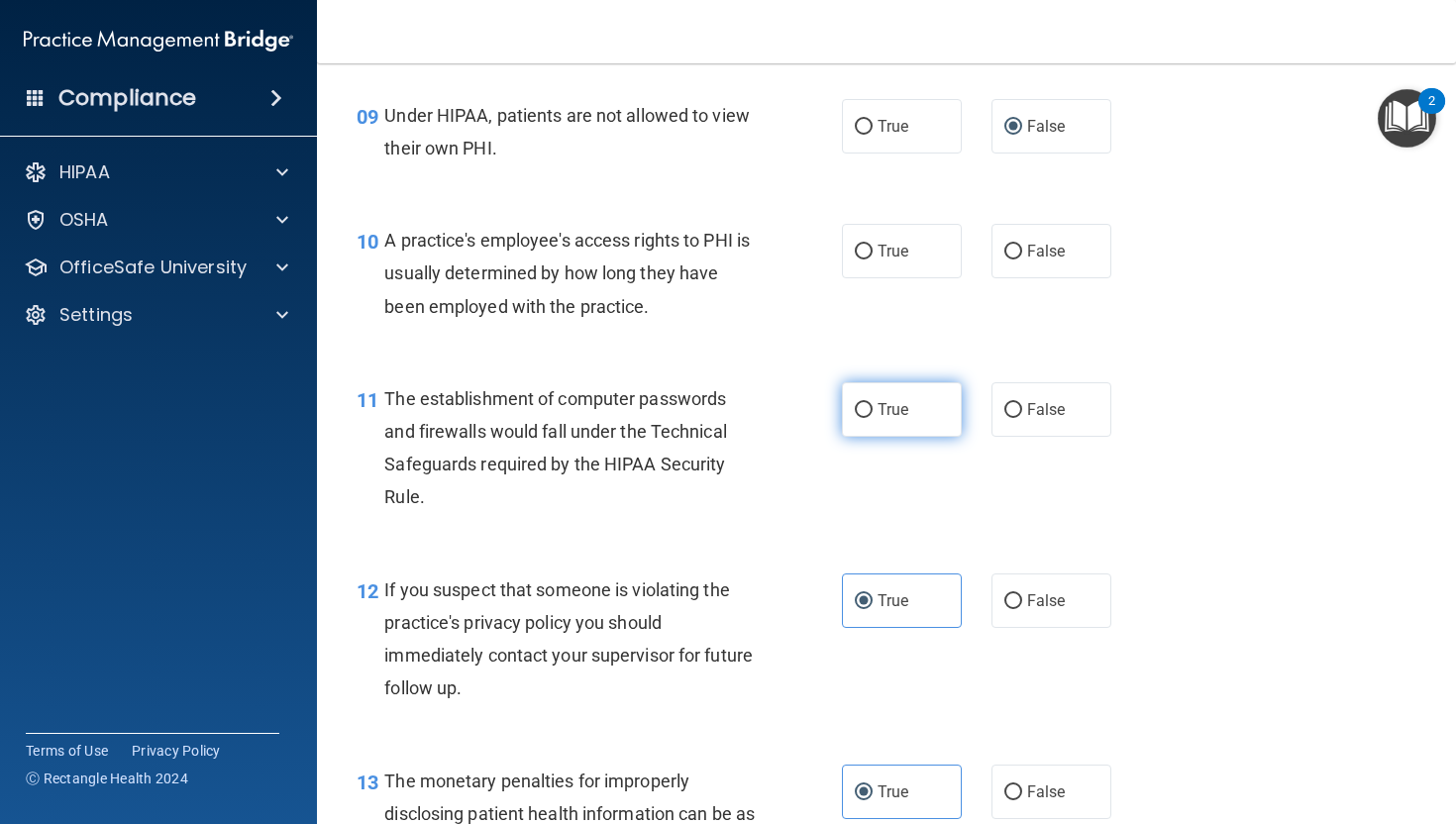 scroll, scrollTop: 1489, scrollLeft: 0, axis: vertical 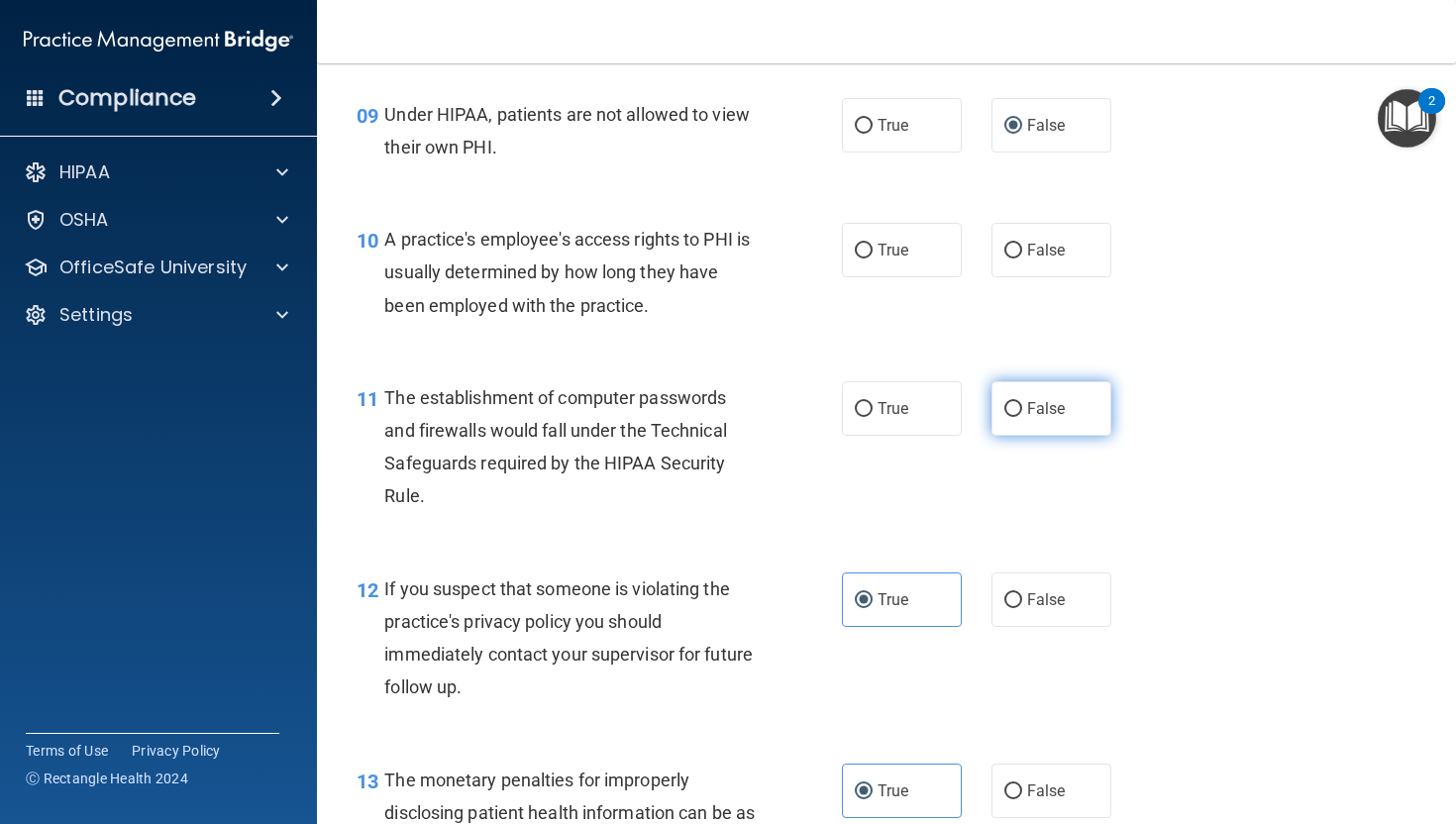 click on "False" at bounding box center (1051, 408) 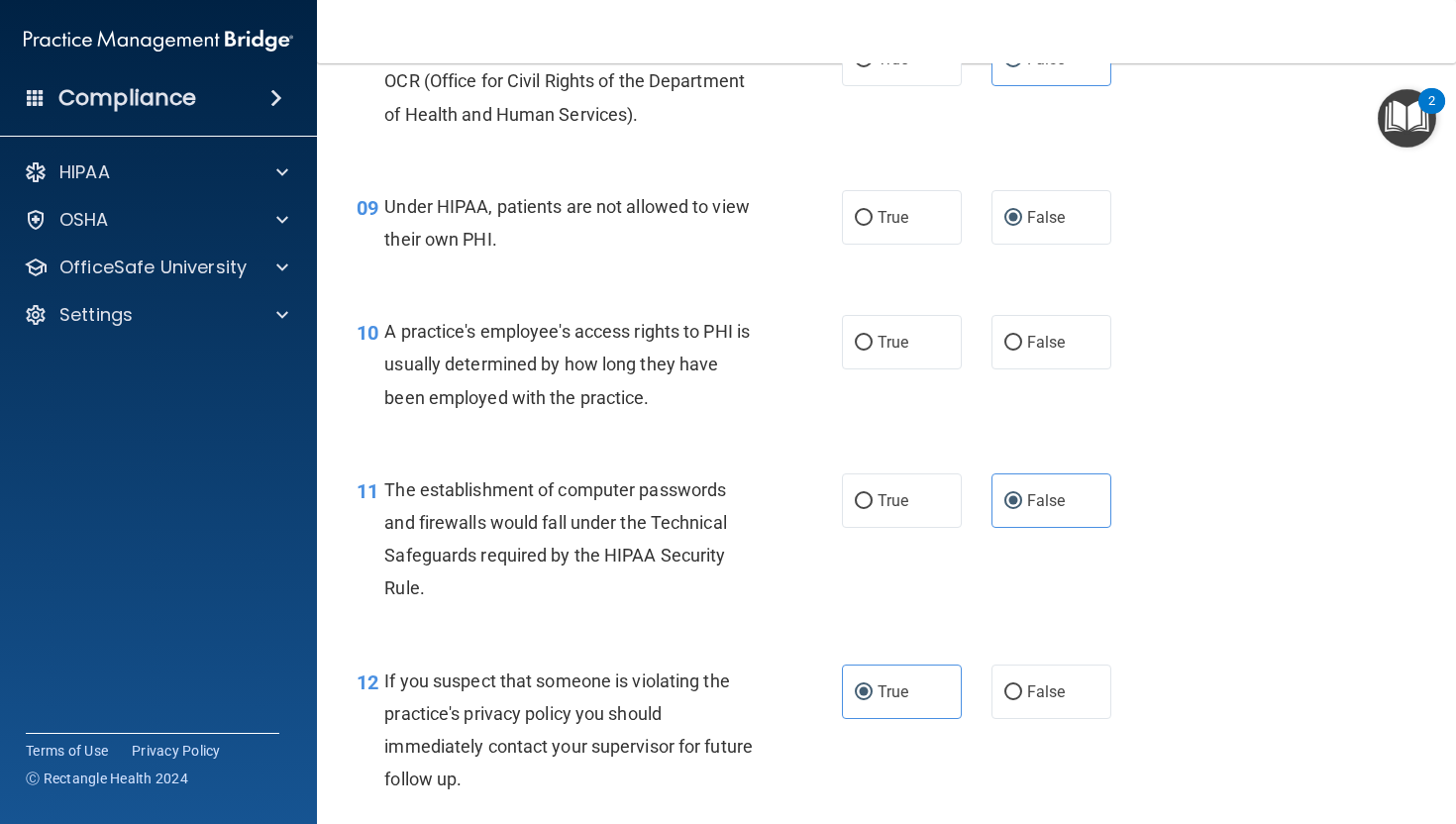 scroll, scrollTop: 1395, scrollLeft: 0, axis: vertical 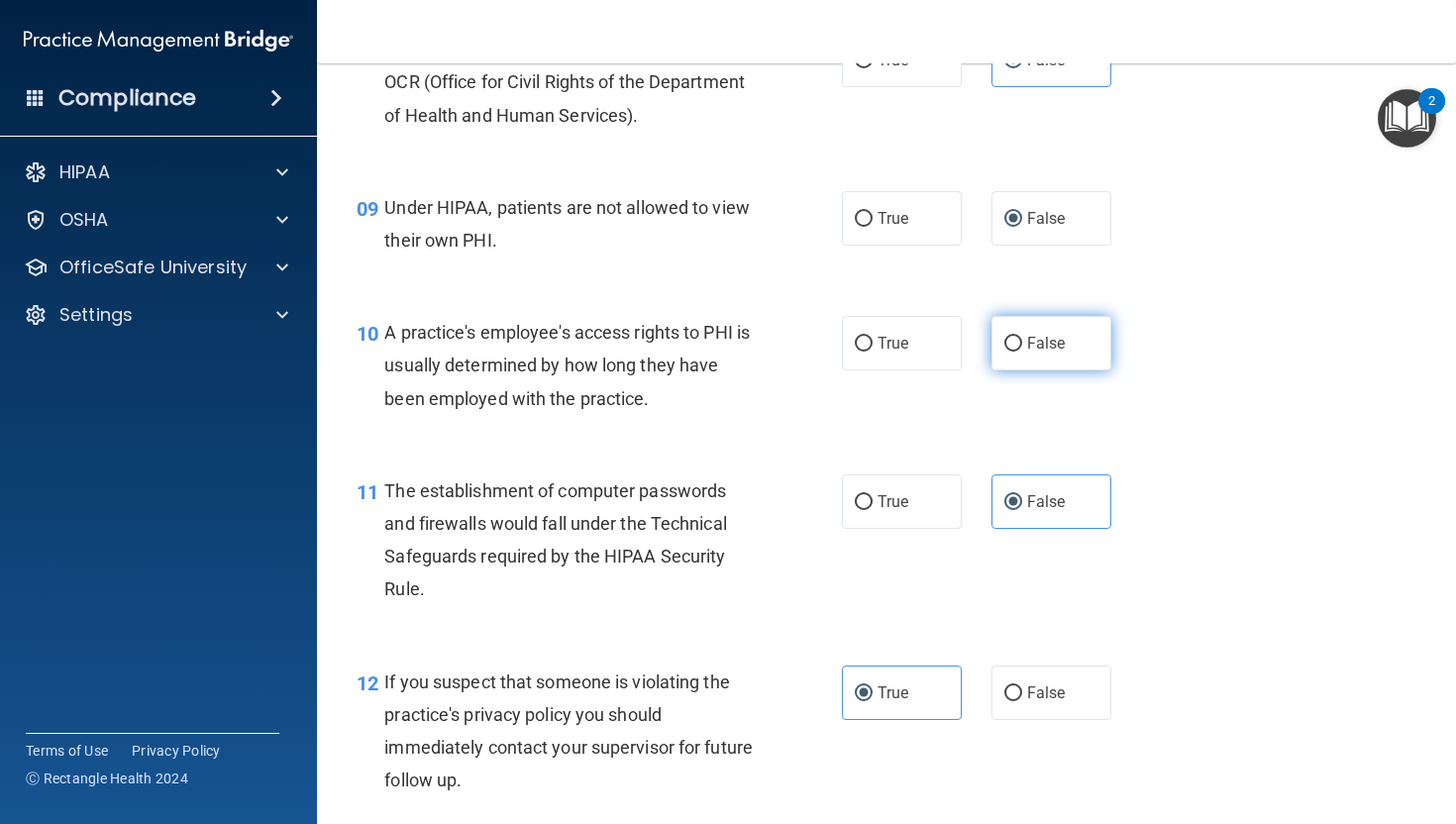 click on "False" at bounding box center [1046, 343] 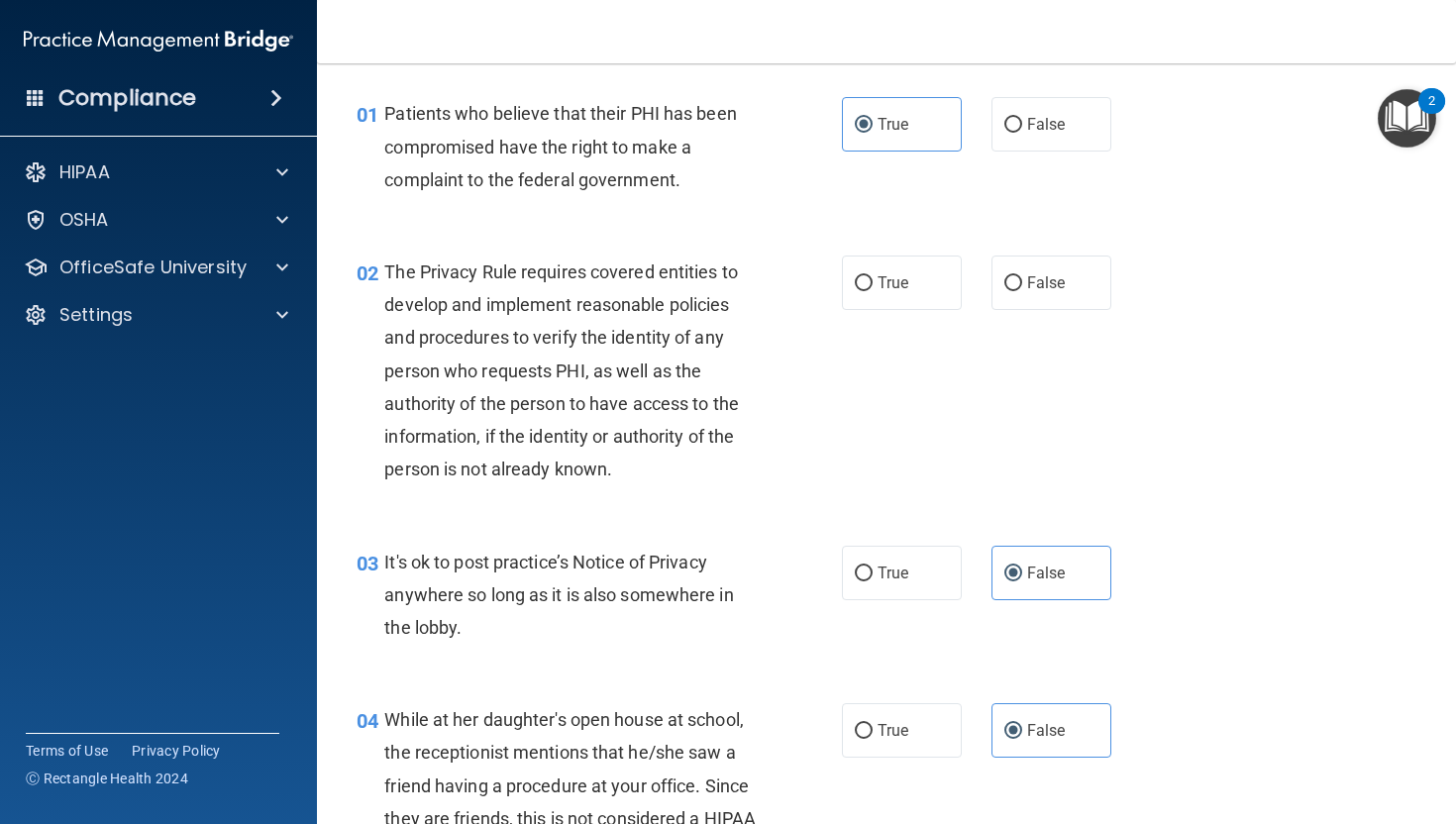 scroll, scrollTop: 0, scrollLeft: 0, axis: both 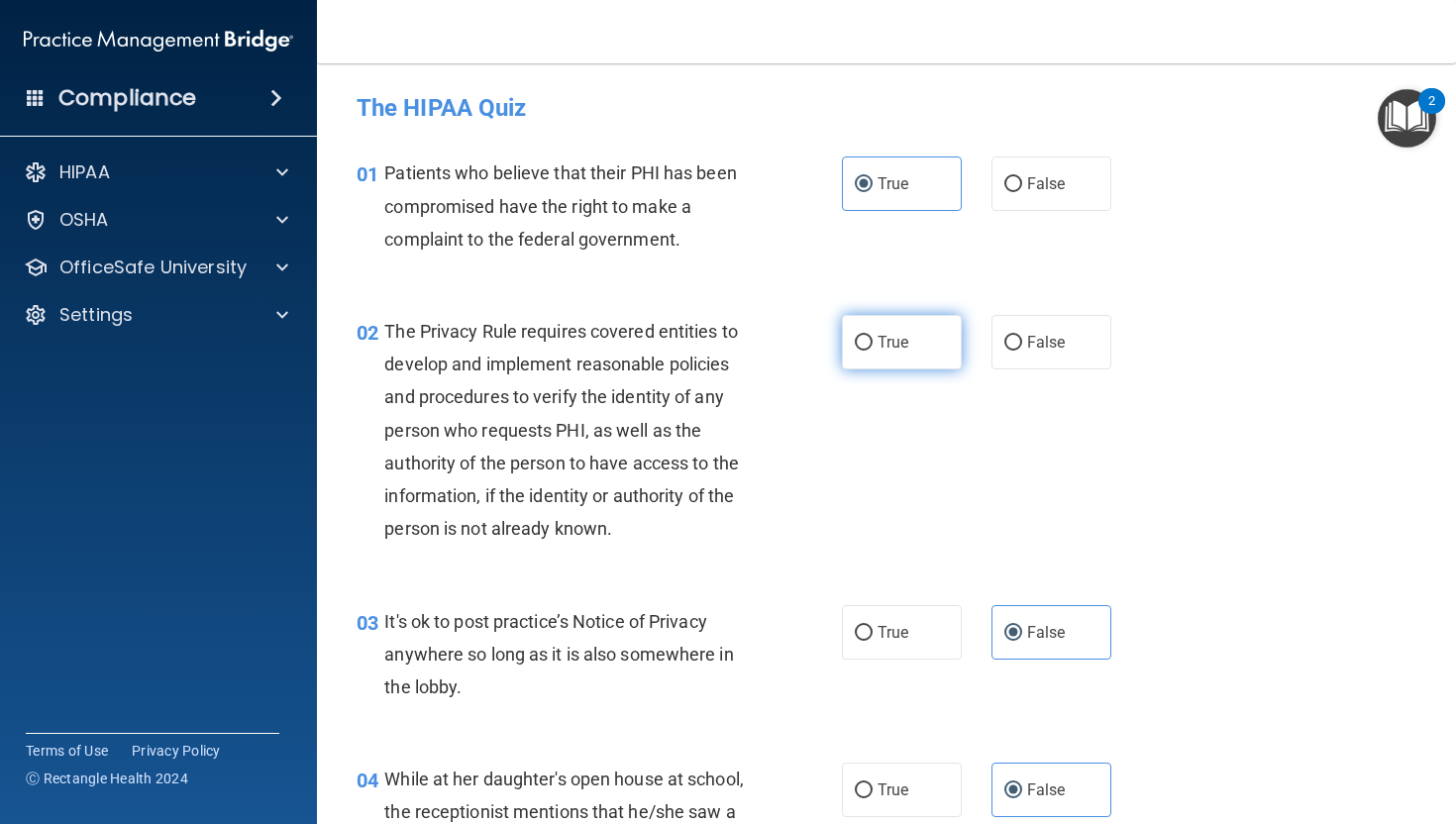 click on "True" at bounding box center (901, 342) 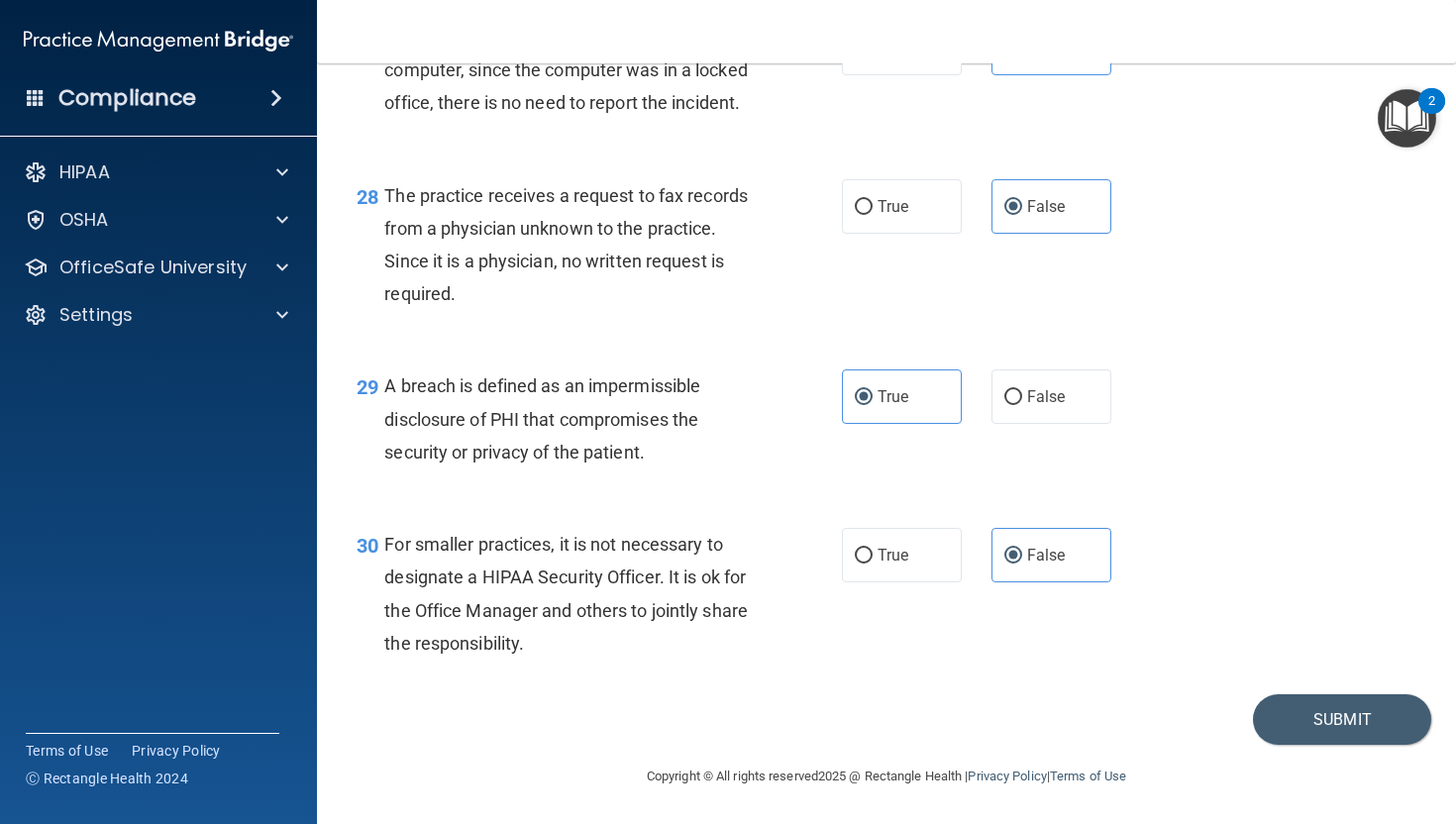 scroll, scrollTop: 4873, scrollLeft: 0, axis: vertical 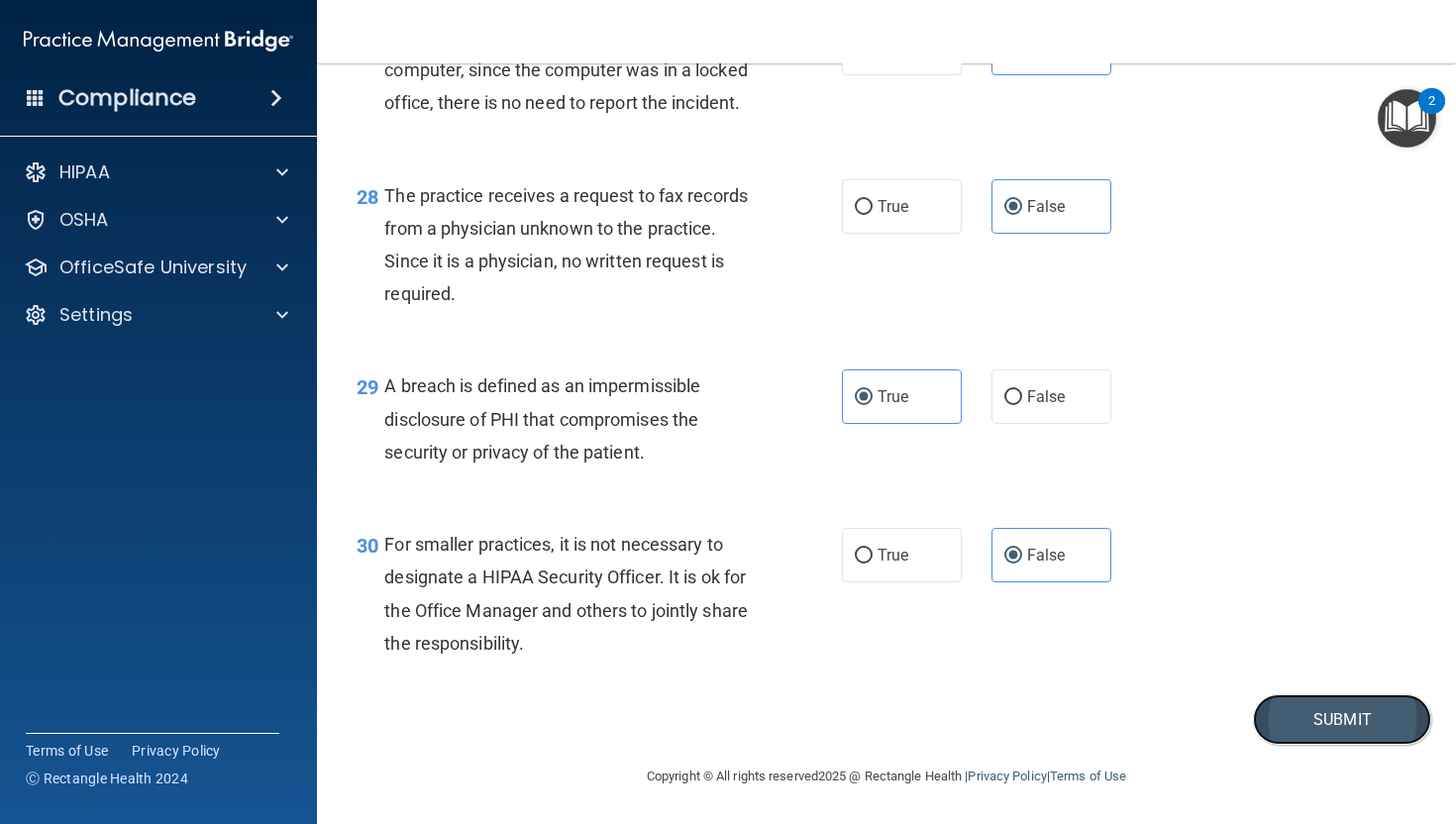 click on "Submit" at bounding box center [1342, 719] 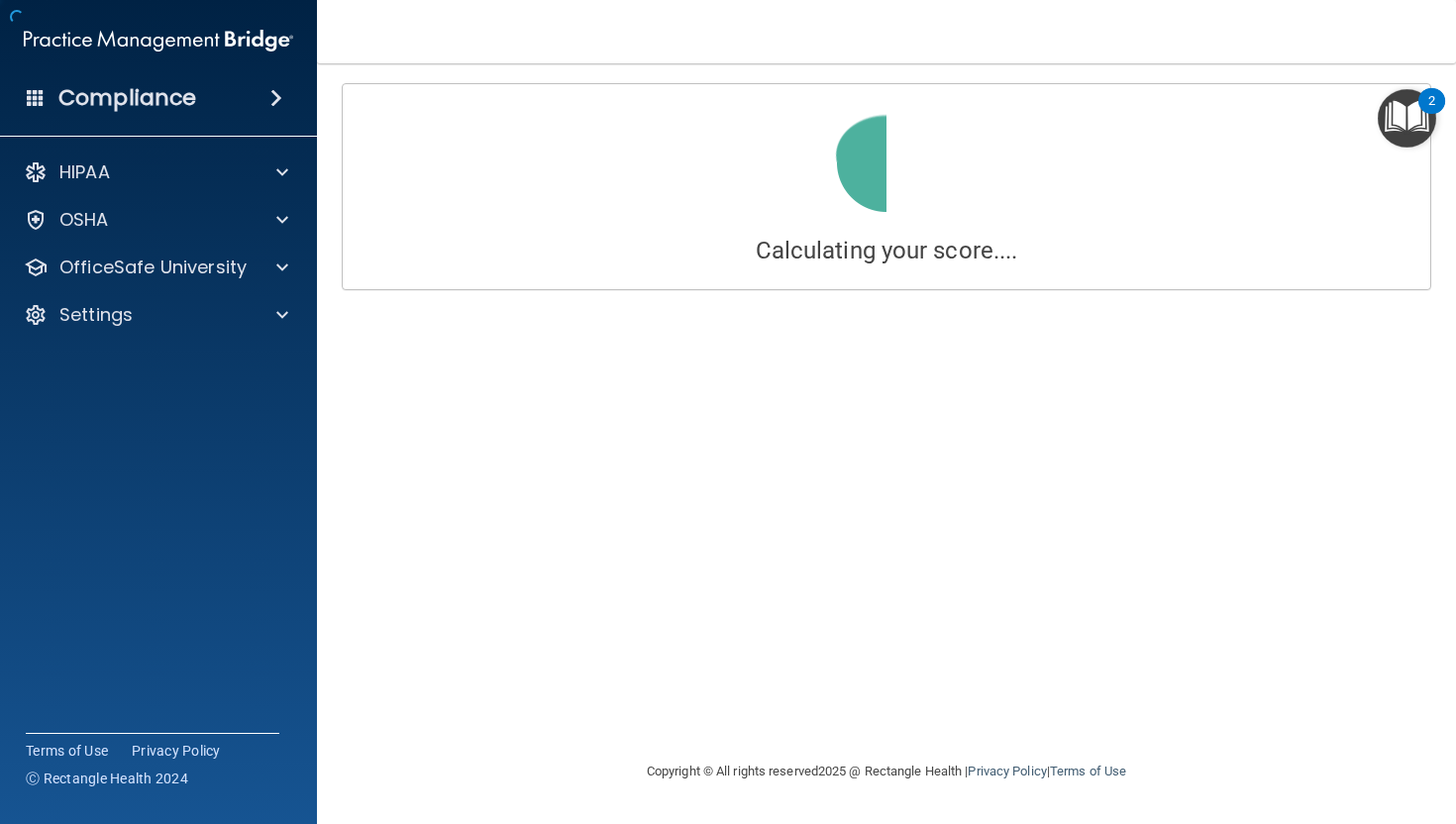 scroll, scrollTop: 0, scrollLeft: 0, axis: both 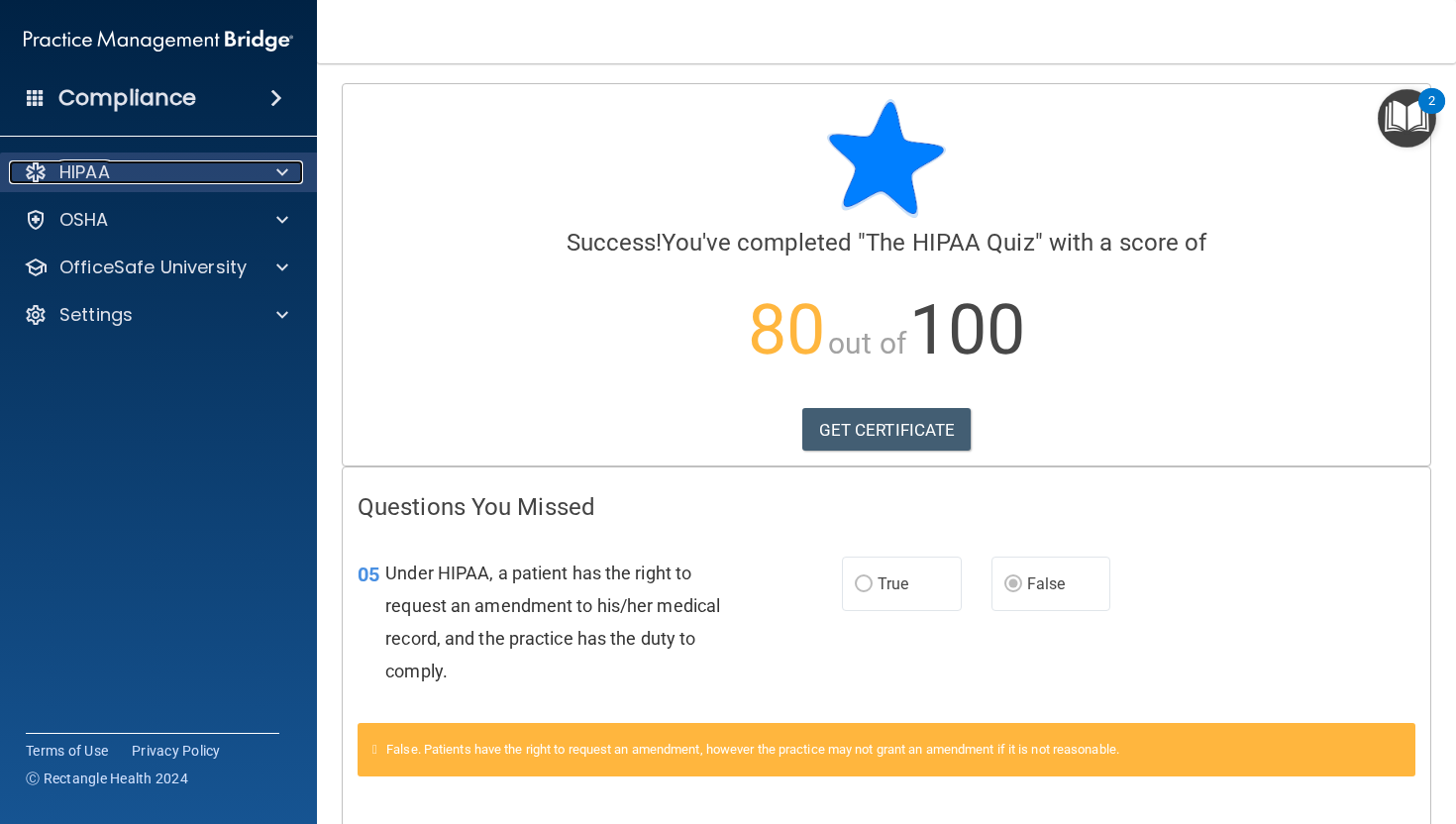 click on "HIPAA" at bounding box center [132, 172] 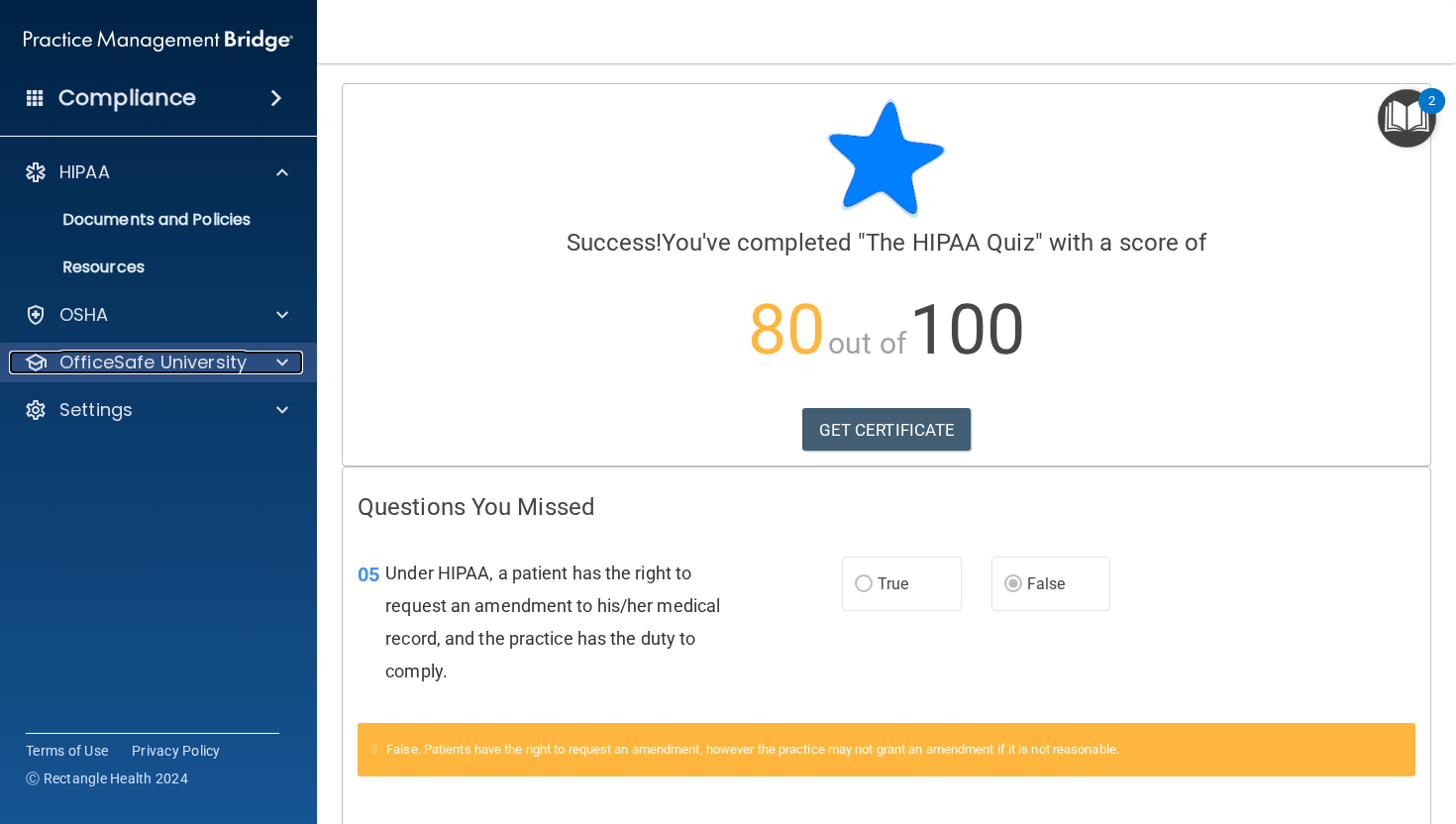 click on "OfficeSafe University" at bounding box center (153, 362) 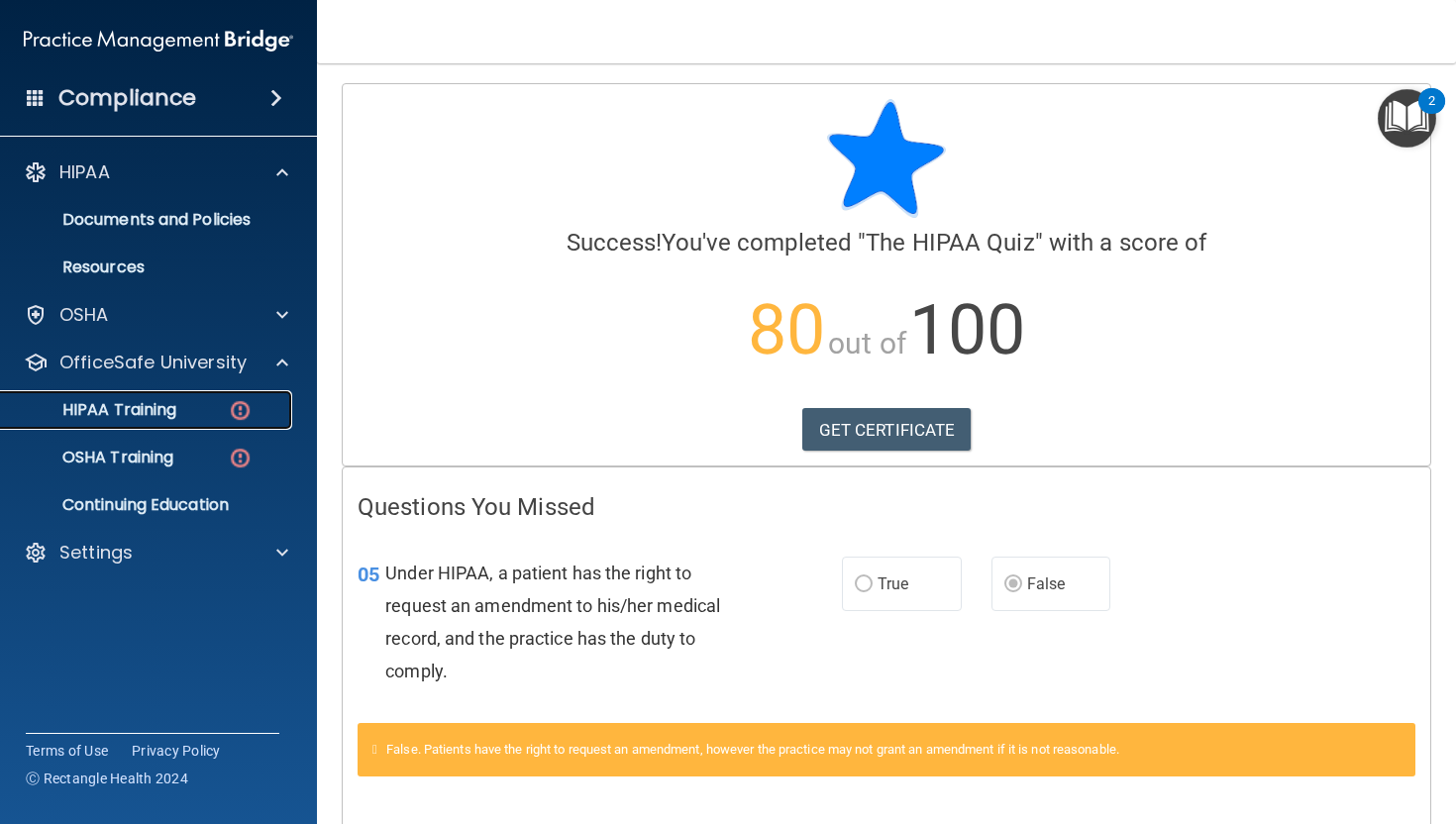 click on "HIPAA Training" at bounding box center [94, 410] 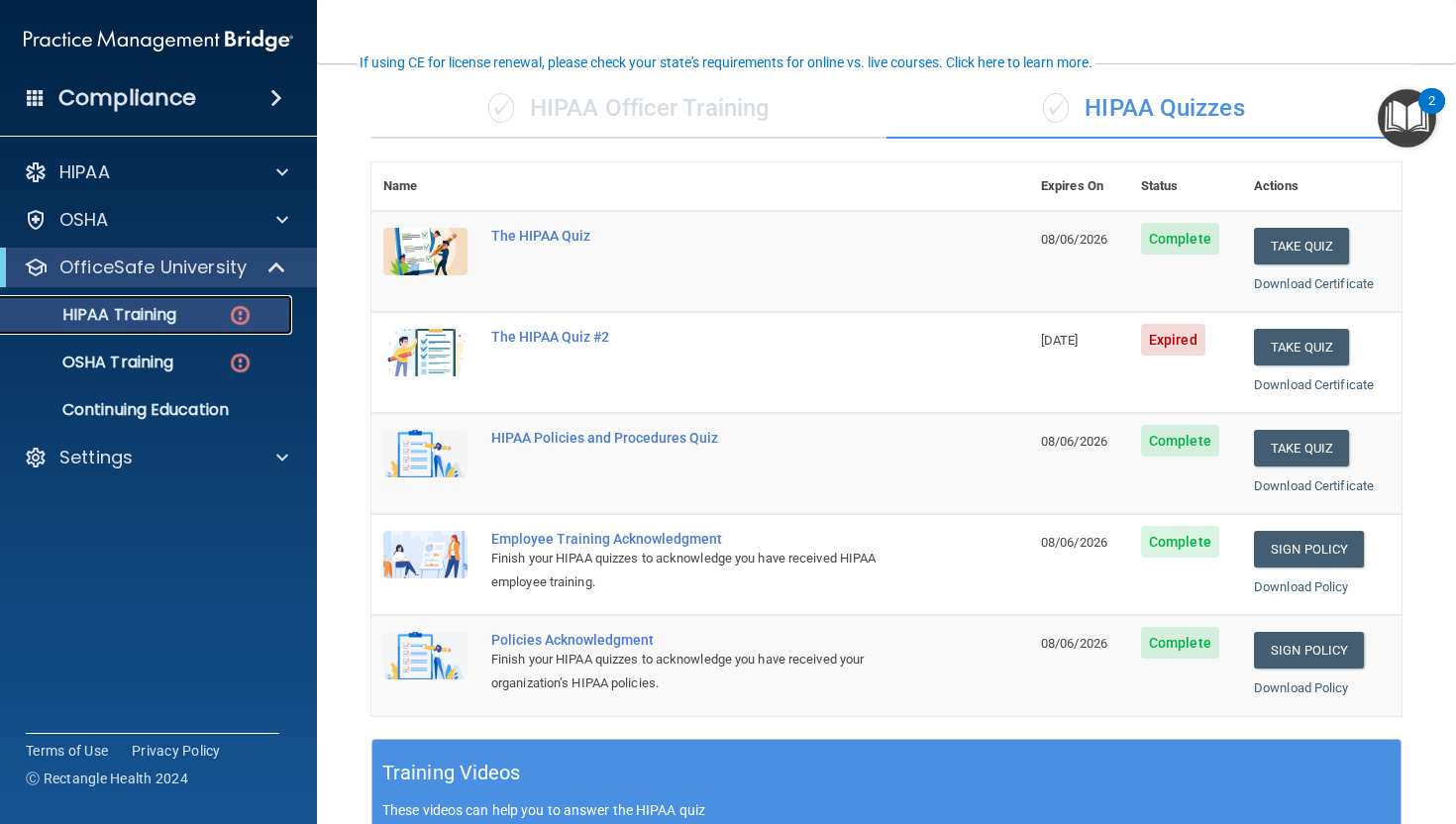 scroll, scrollTop: 141, scrollLeft: 0, axis: vertical 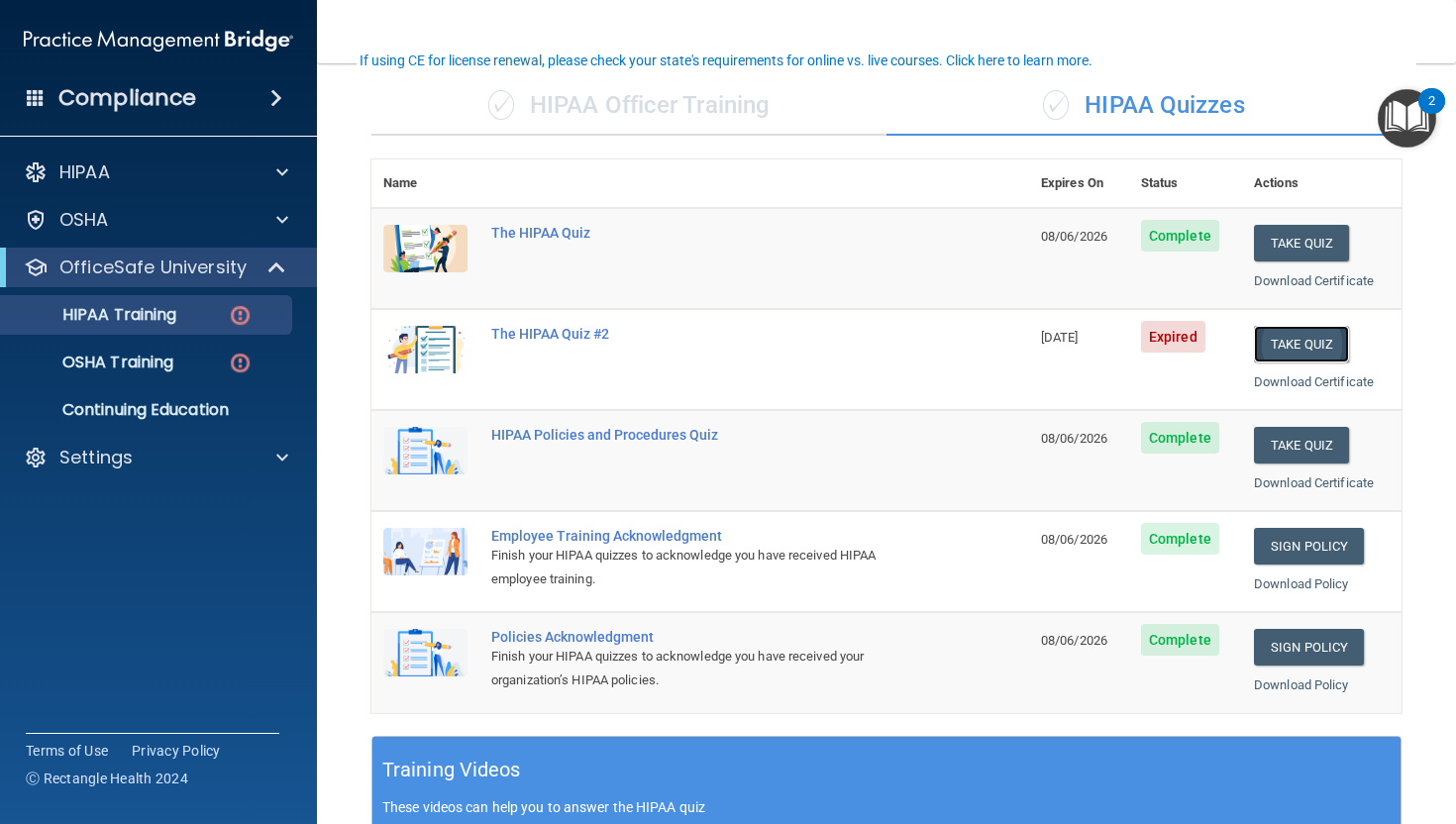 click on "Take Quiz" at bounding box center (1301, 344) 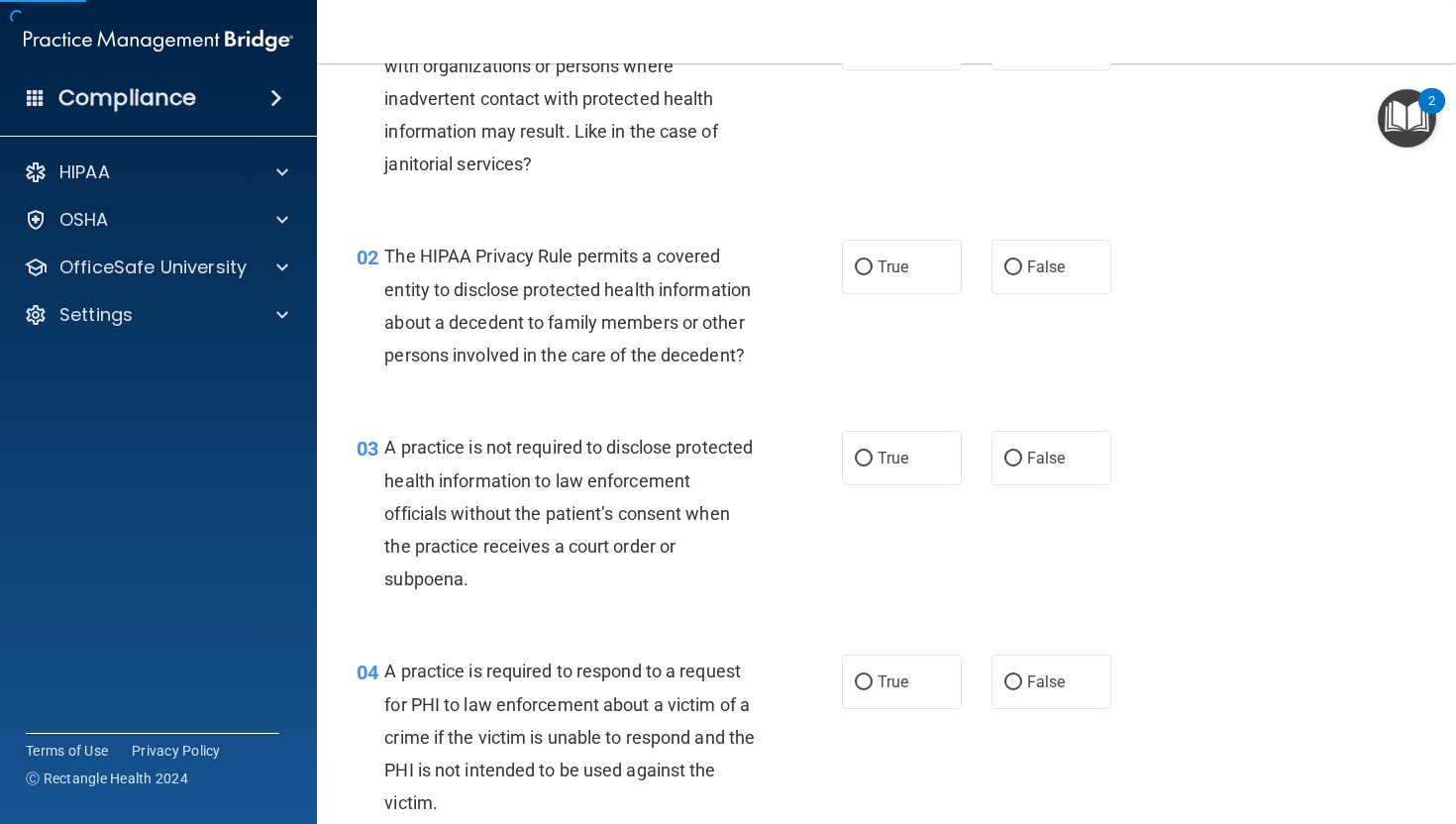 scroll, scrollTop: 0, scrollLeft: 0, axis: both 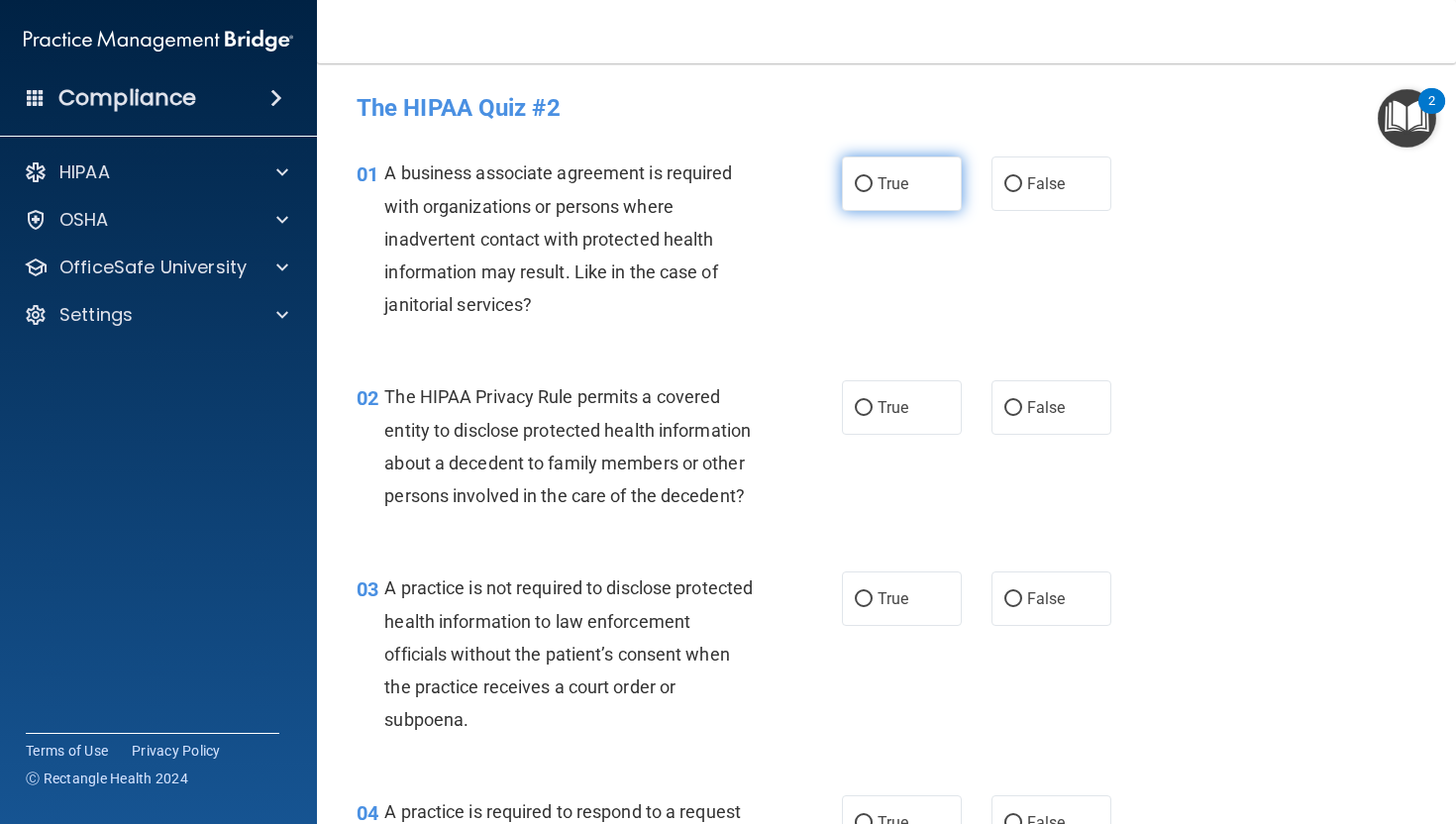 click on "True" at bounding box center [901, 183] 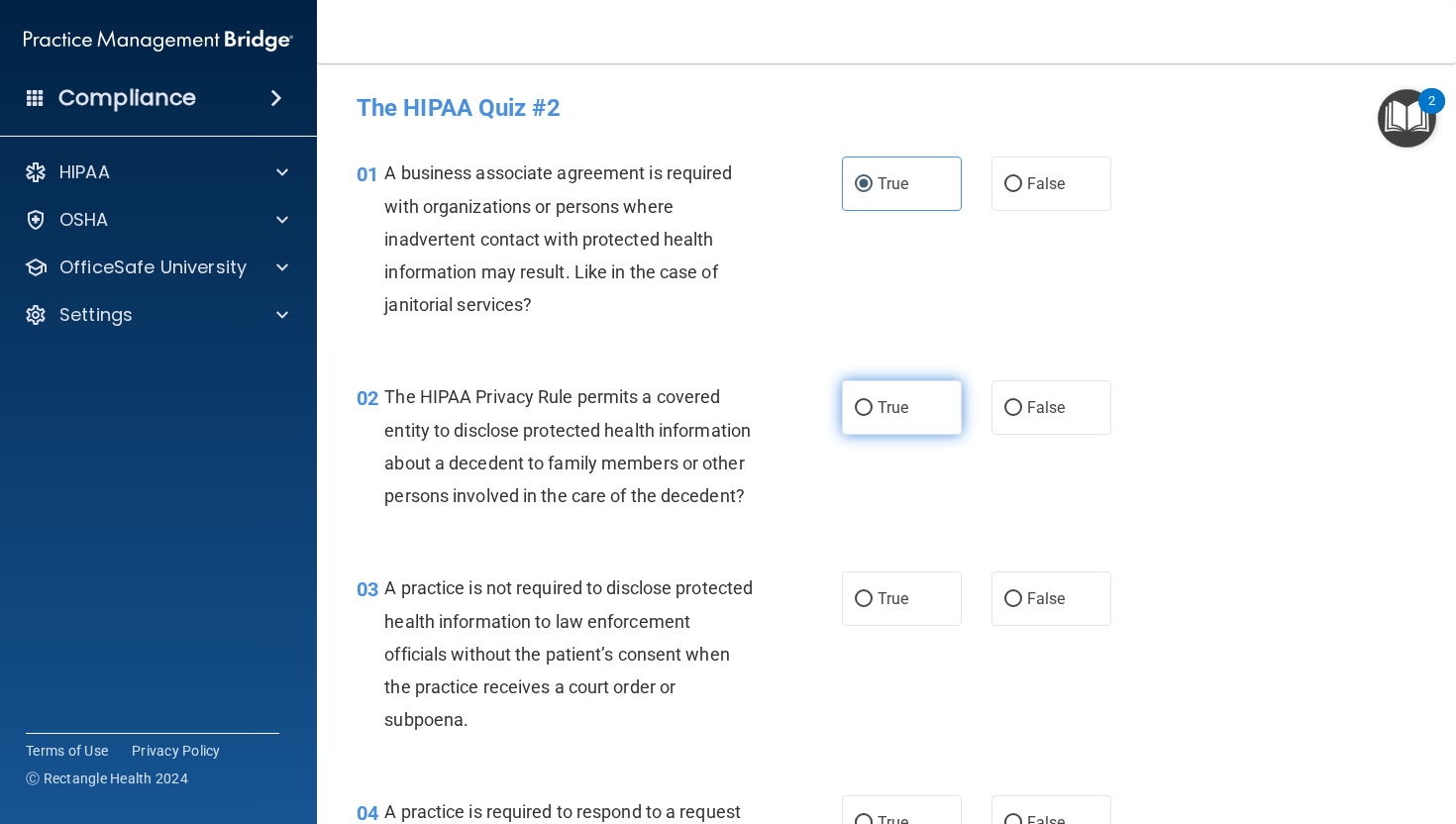 click on "True" at bounding box center [892, 407] 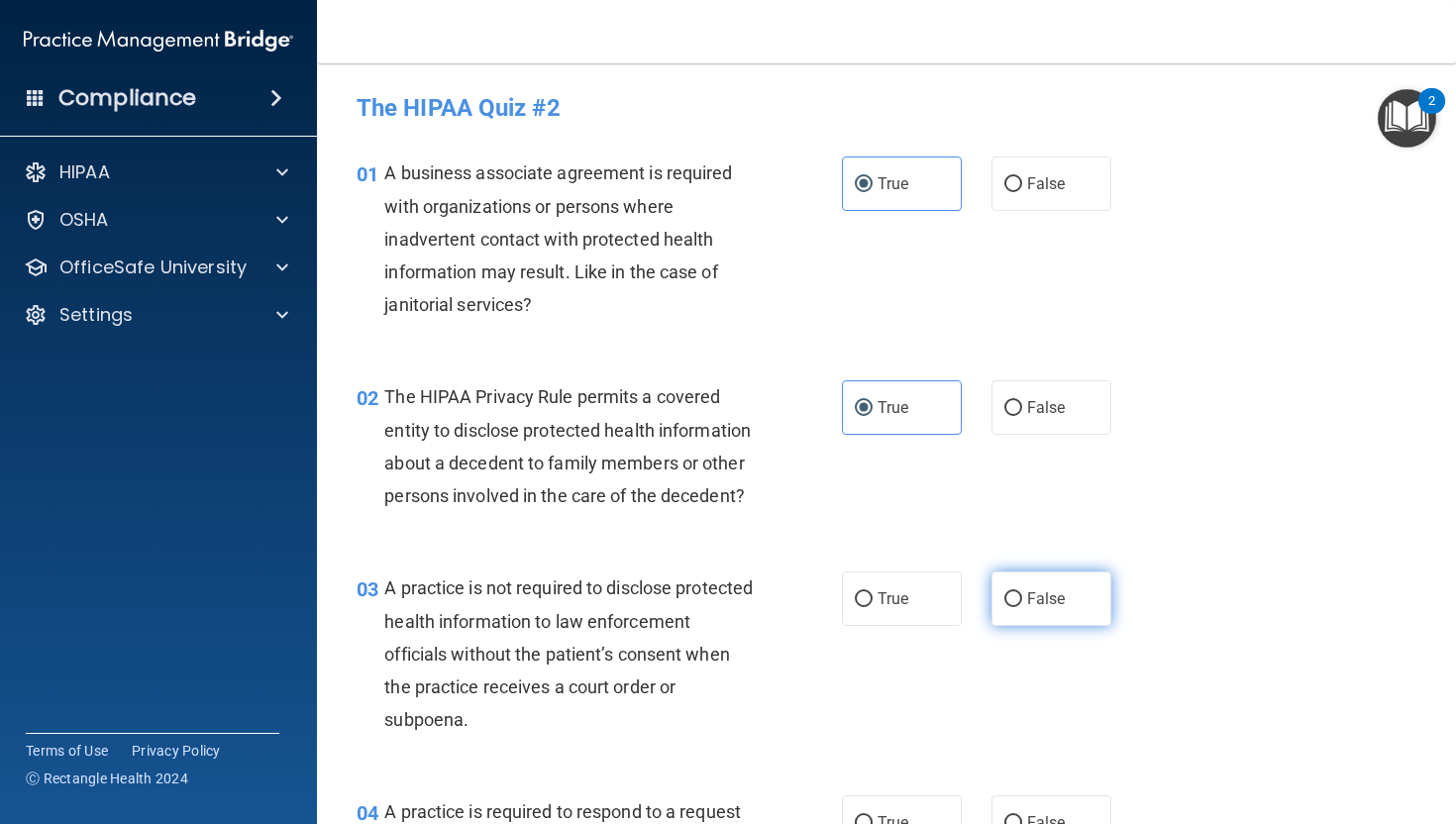 click on "False" at bounding box center [1051, 598] 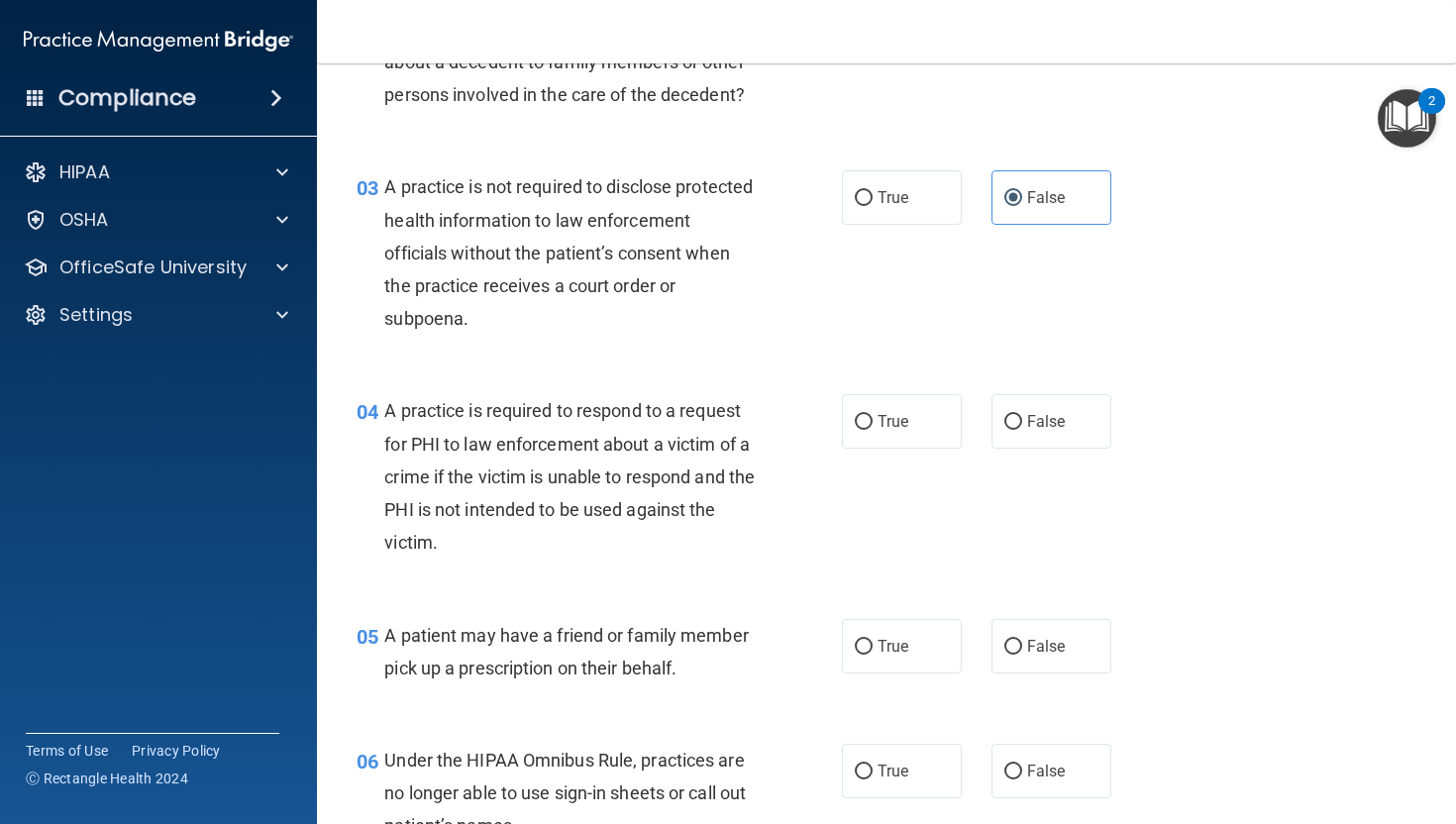 scroll, scrollTop: 433, scrollLeft: 0, axis: vertical 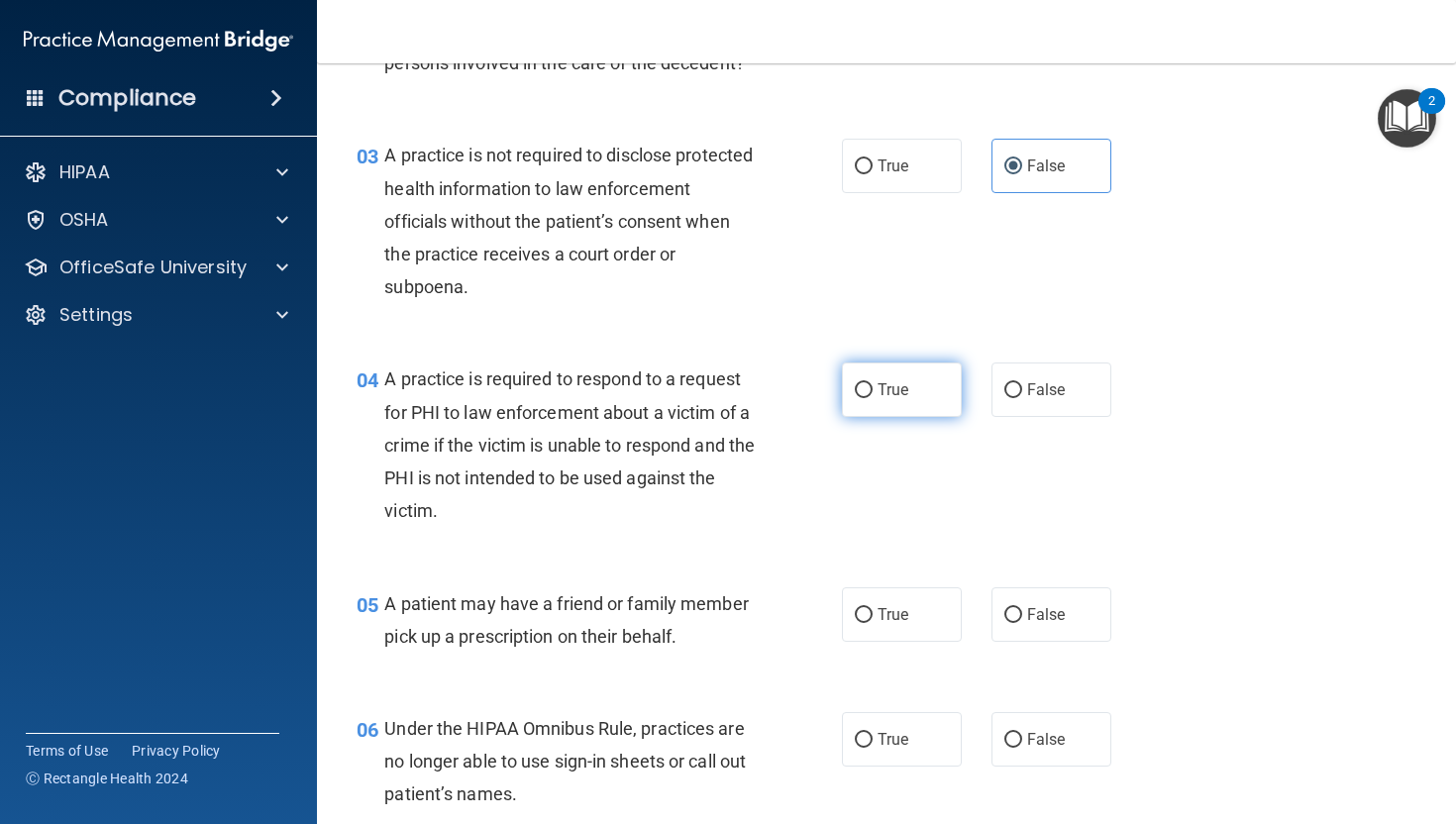 click on "True" at bounding box center (901, 389) 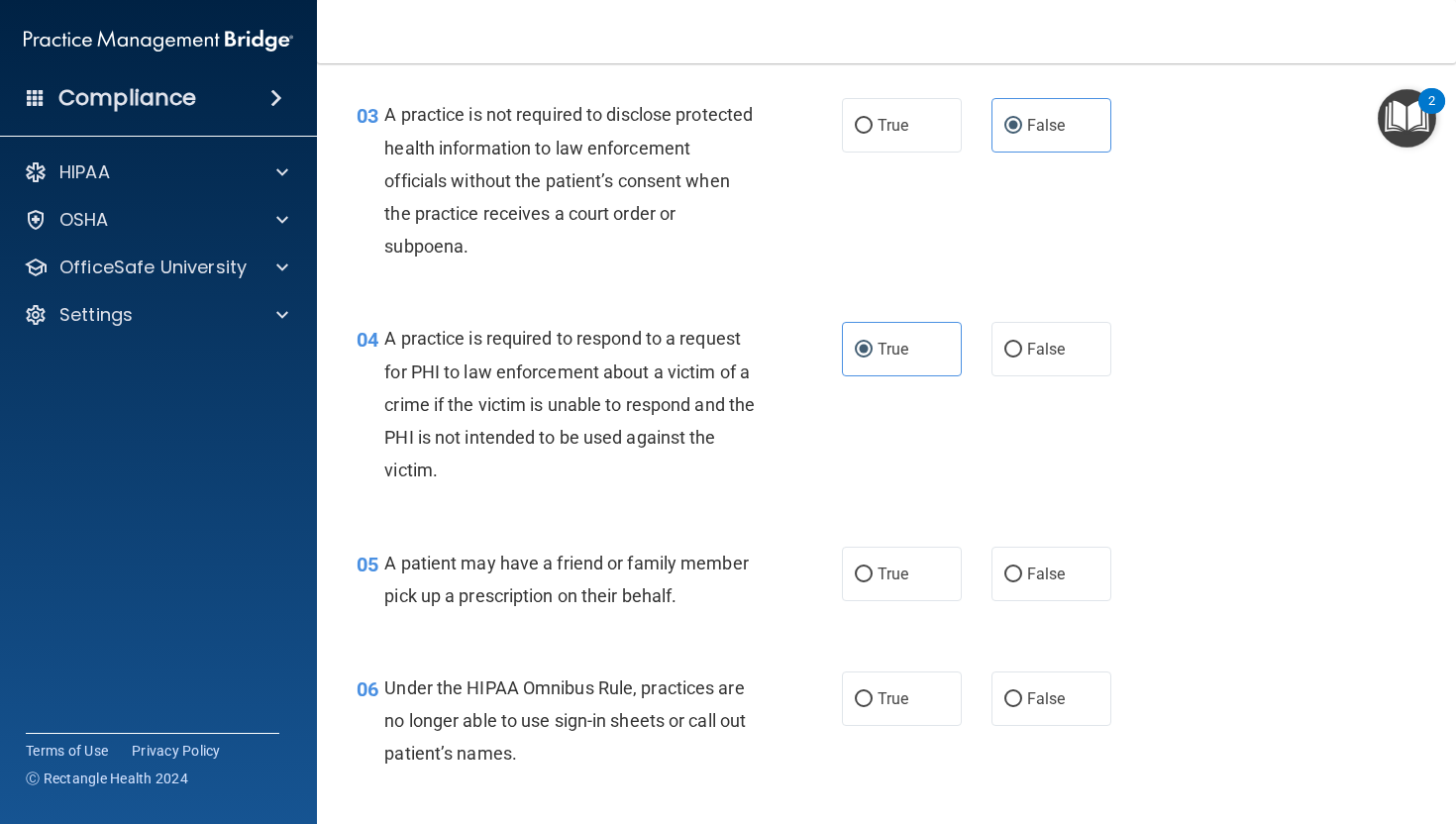 scroll, scrollTop: 474, scrollLeft: 0, axis: vertical 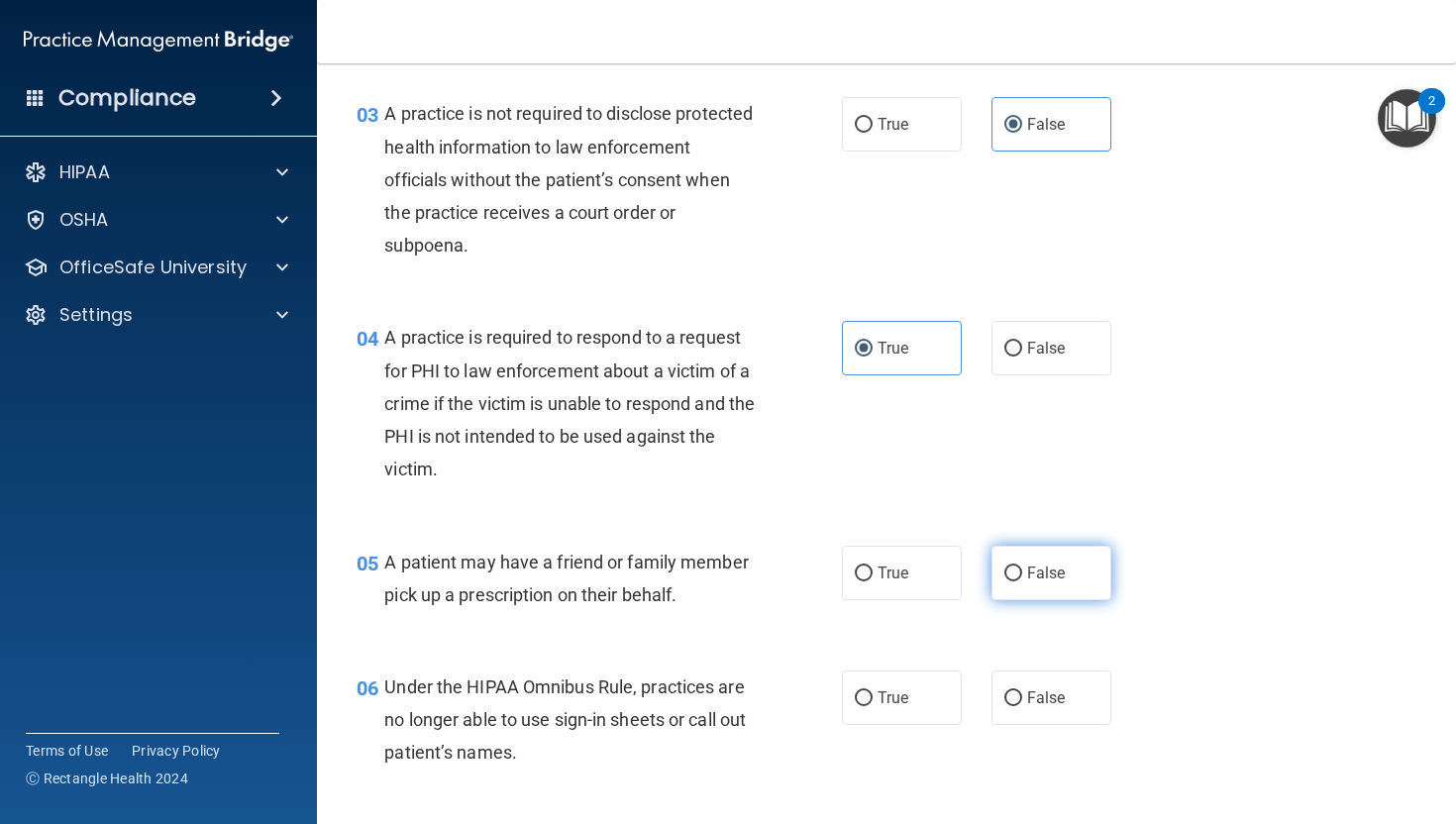click on "False" at bounding box center (1051, 572) 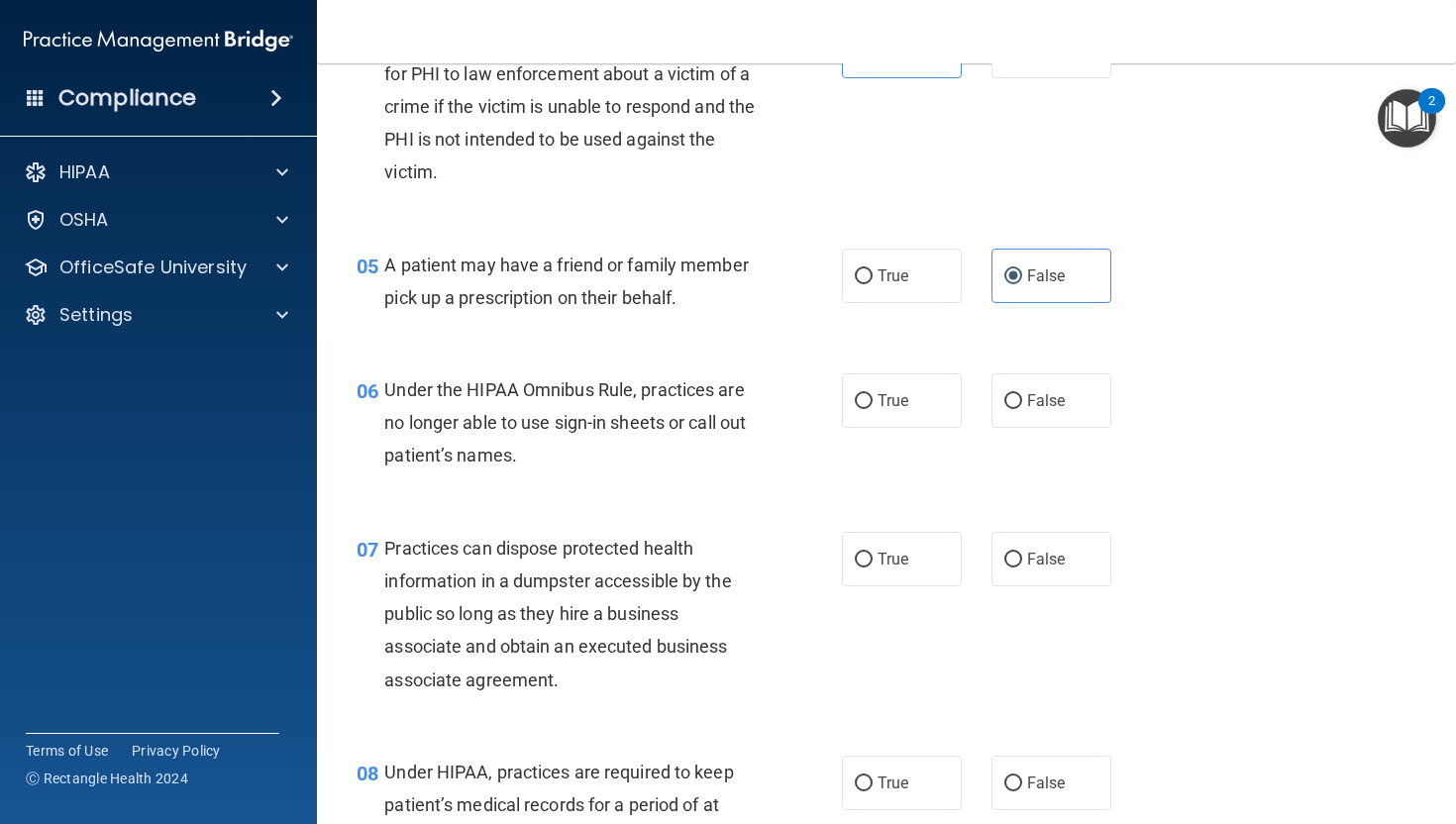 scroll, scrollTop: 833, scrollLeft: 0, axis: vertical 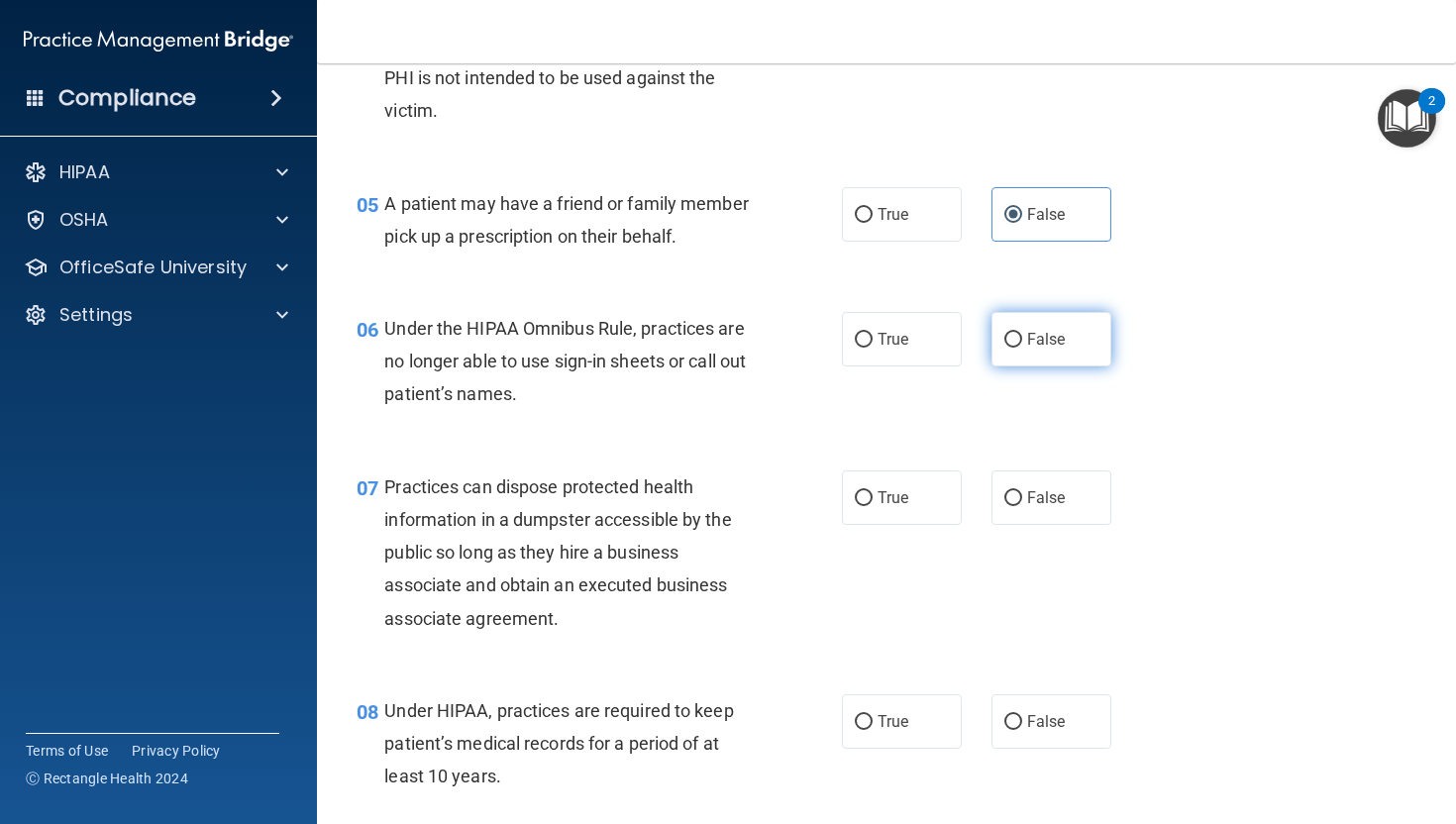 click on "False" at bounding box center (1051, 339) 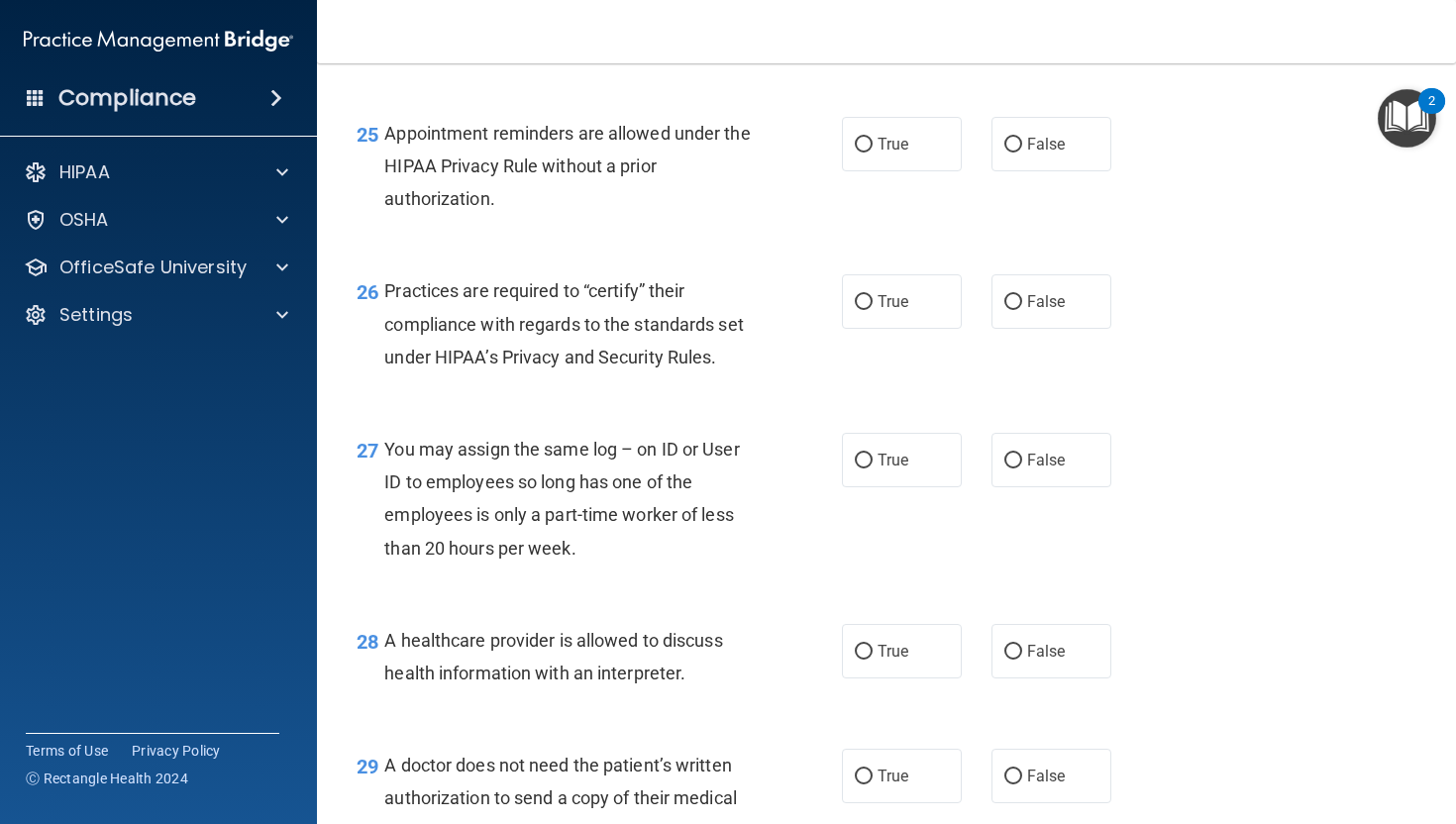 scroll, scrollTop: 4774, scrollLeft: 0, axis: vertical 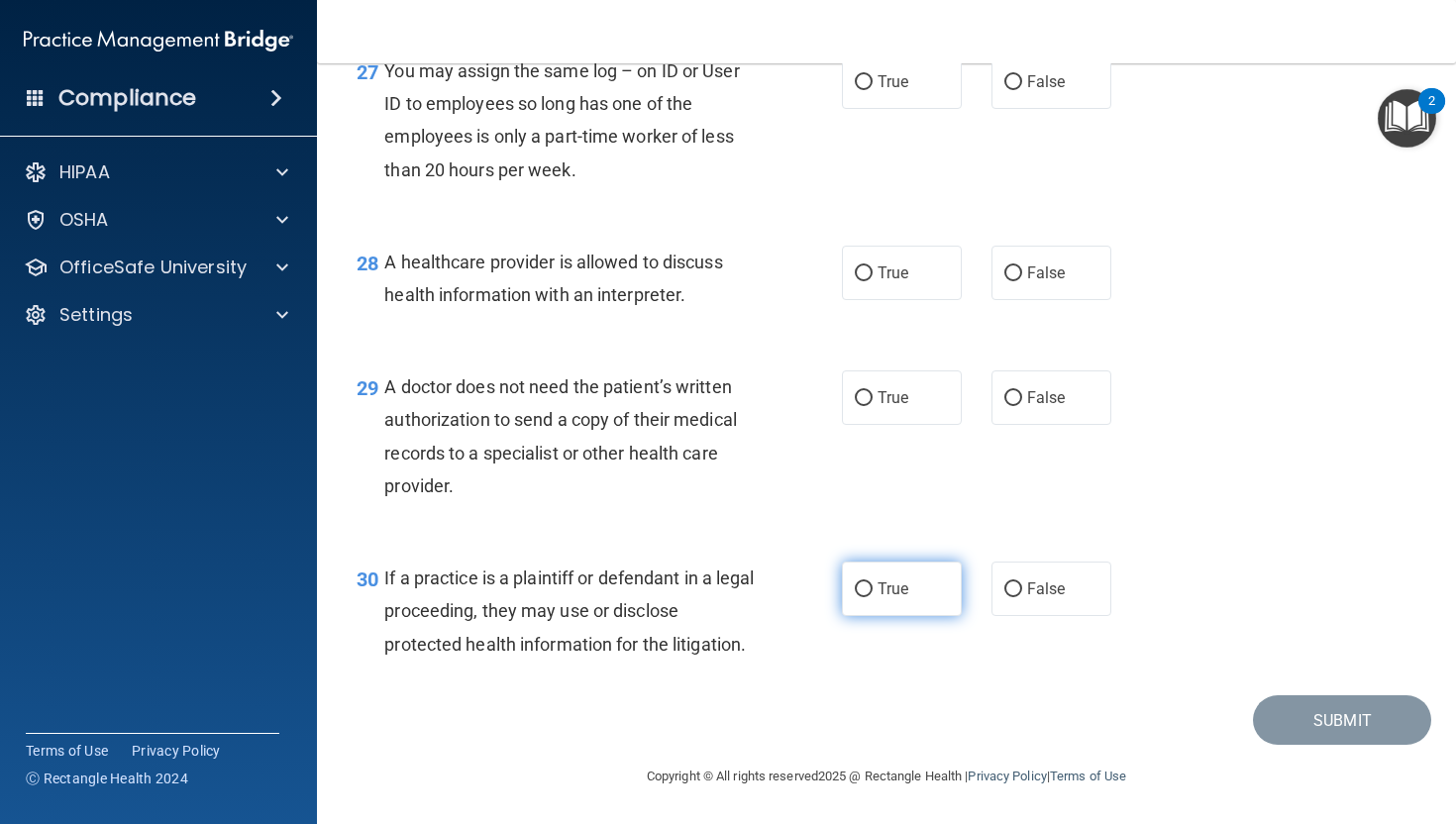 click on "True" at bounding box center (892, 588) 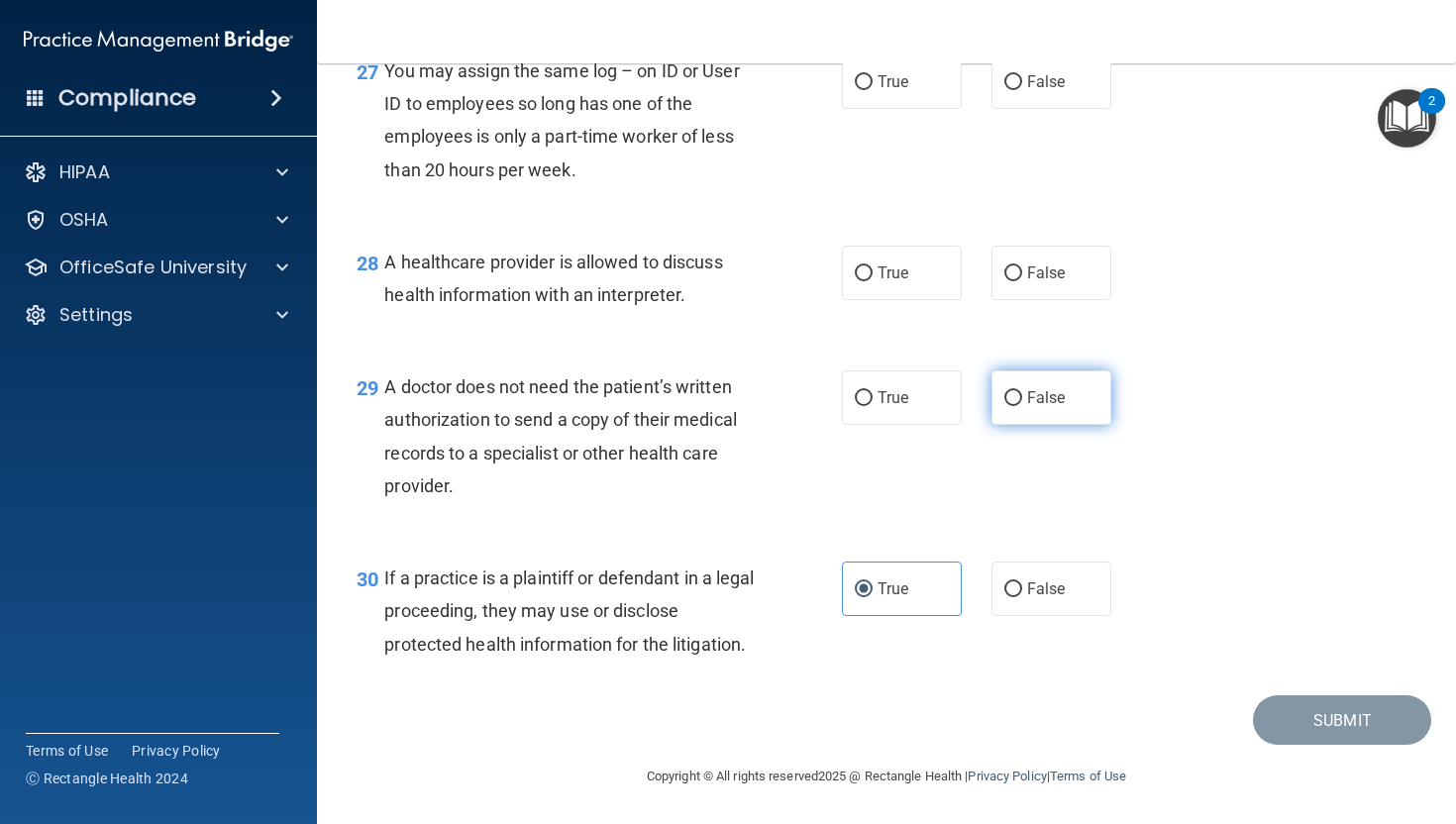 click on "False" at bounding box center (1051, 397) 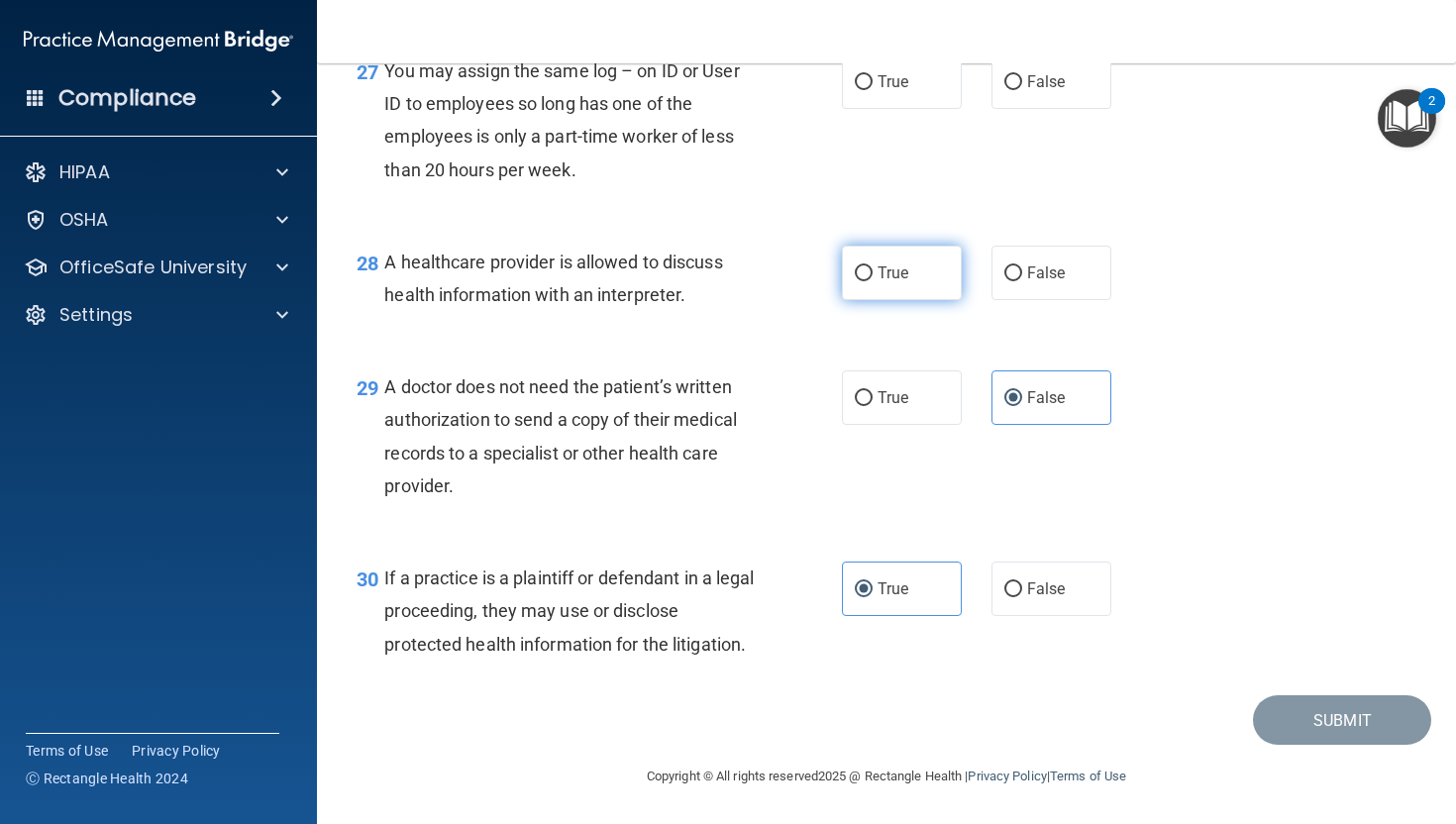click on "True" at bounding box center [901, 272] 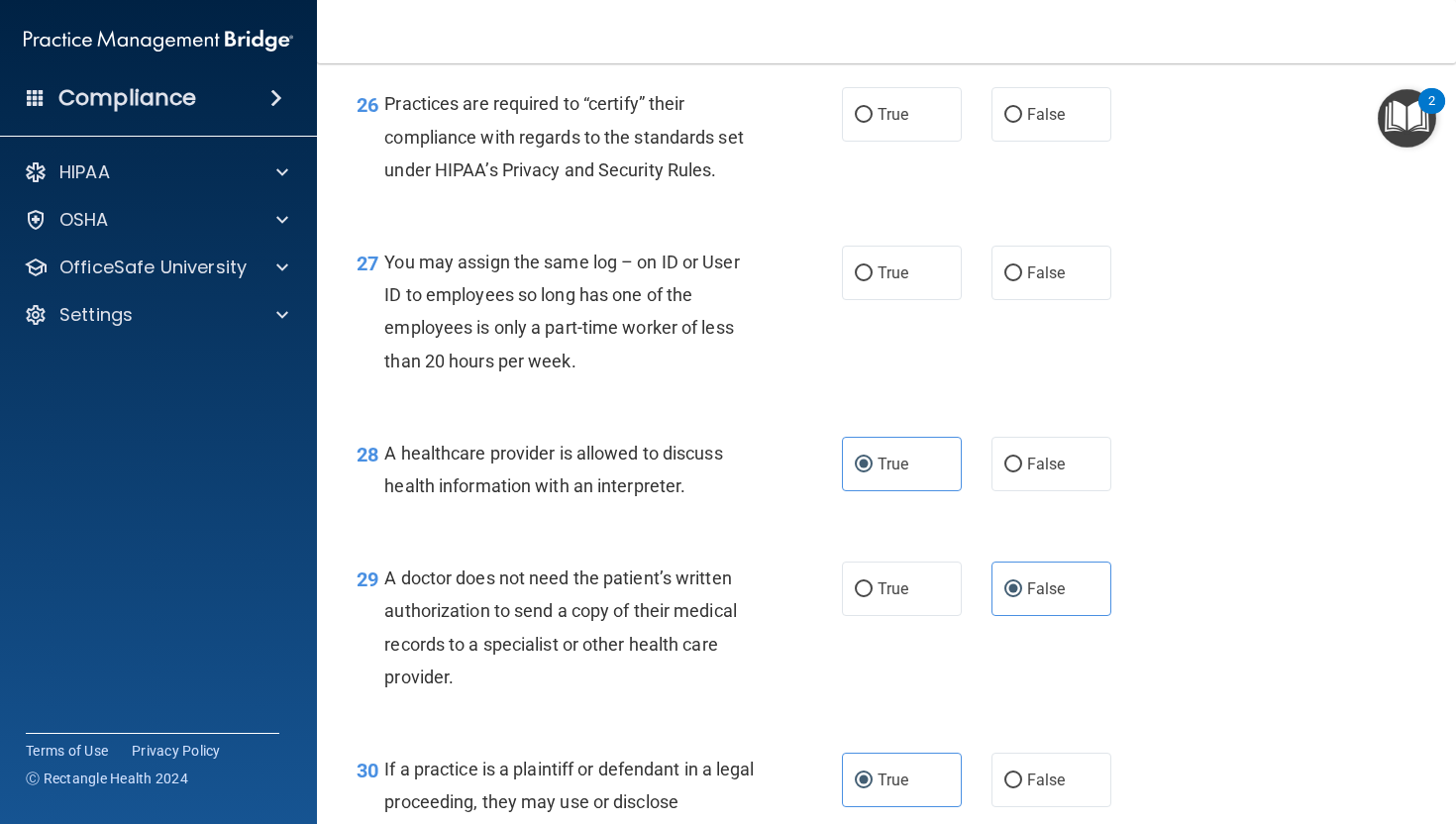 scroll, scrollTop: 4546, scrollLeft: 0, axis: vertical 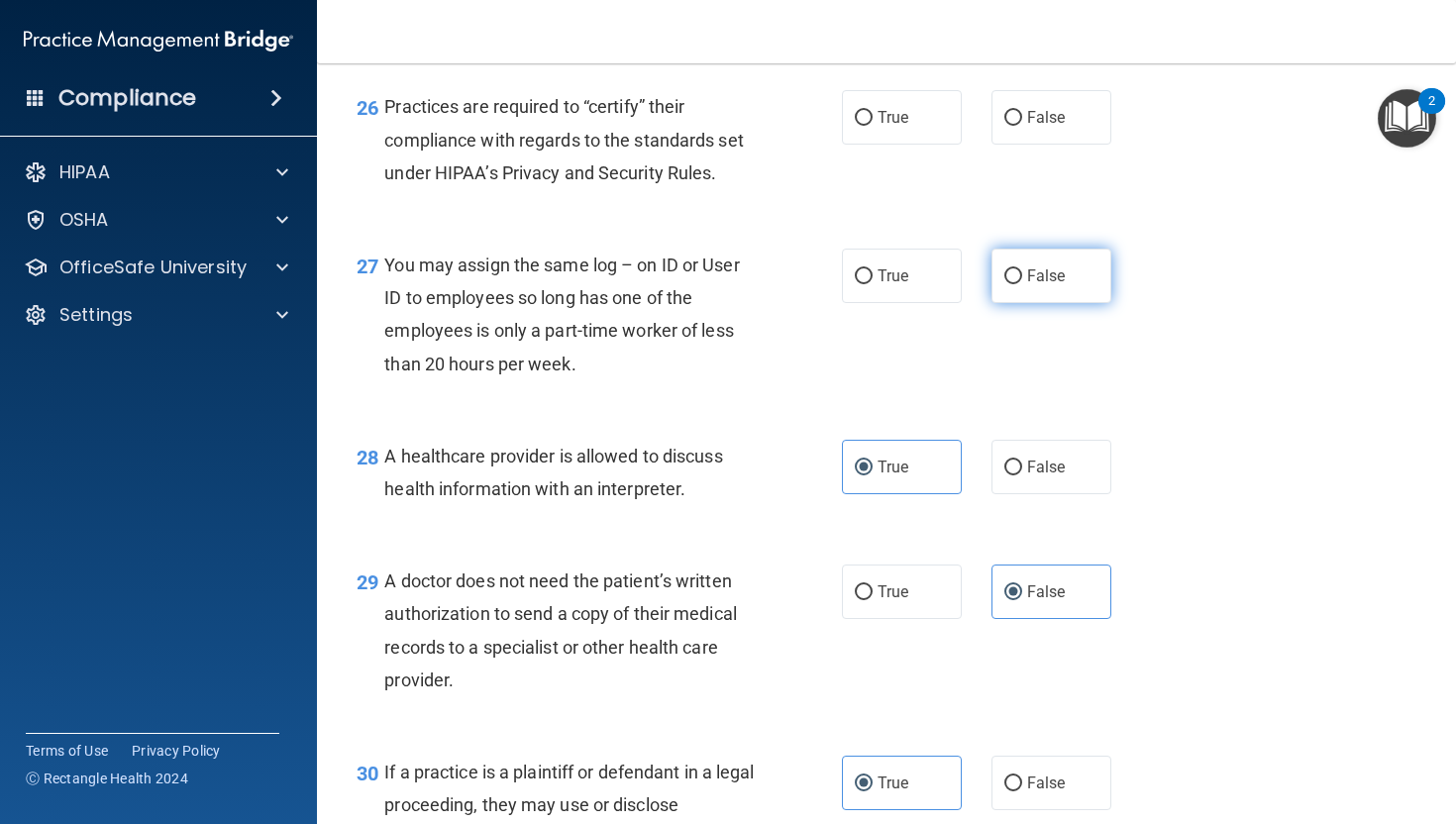 click on "False" at bounding box center (1051, 275) 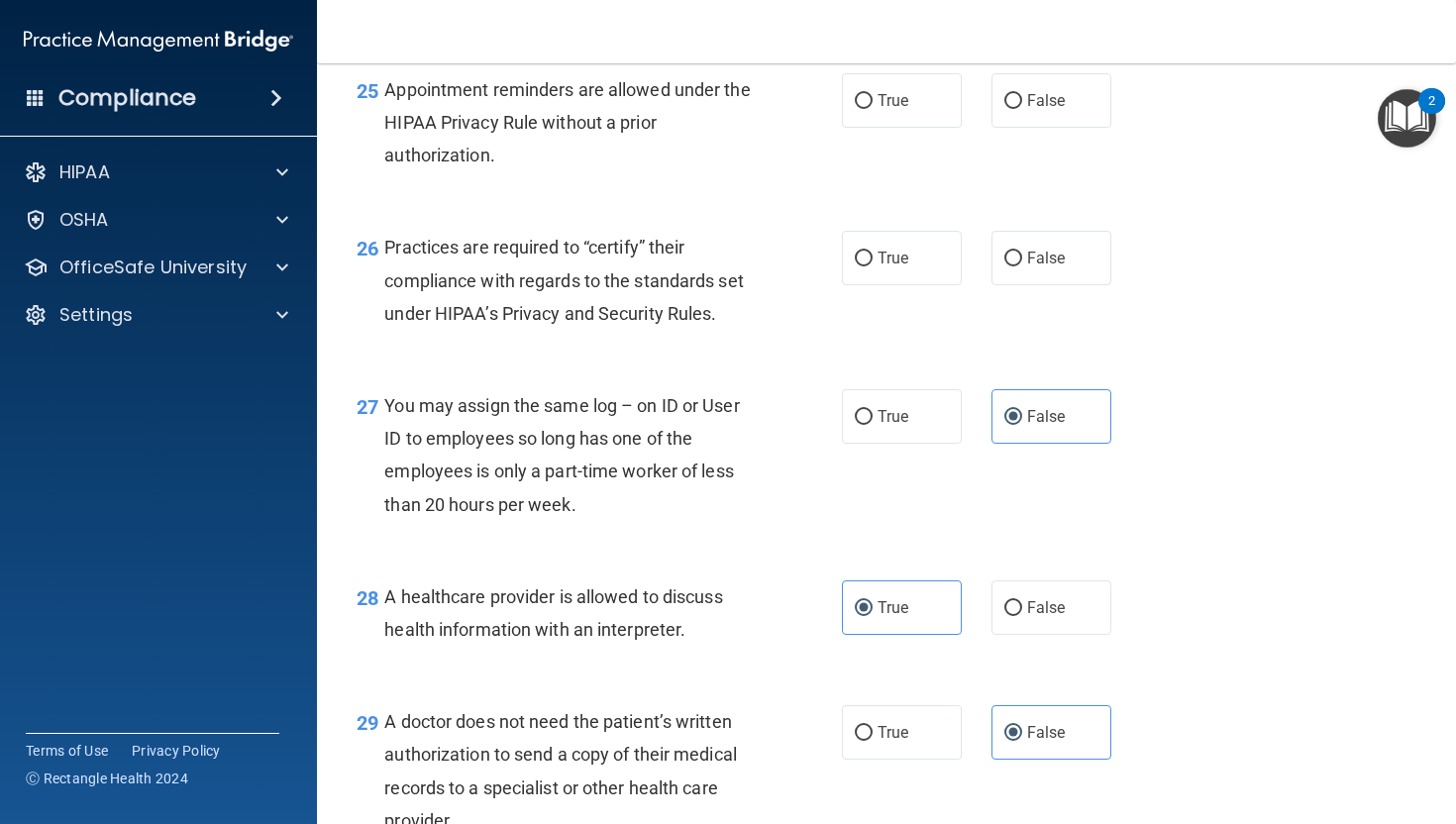 scroll, scrollTop: 4401, scrollLeft: 0, axis: vertical 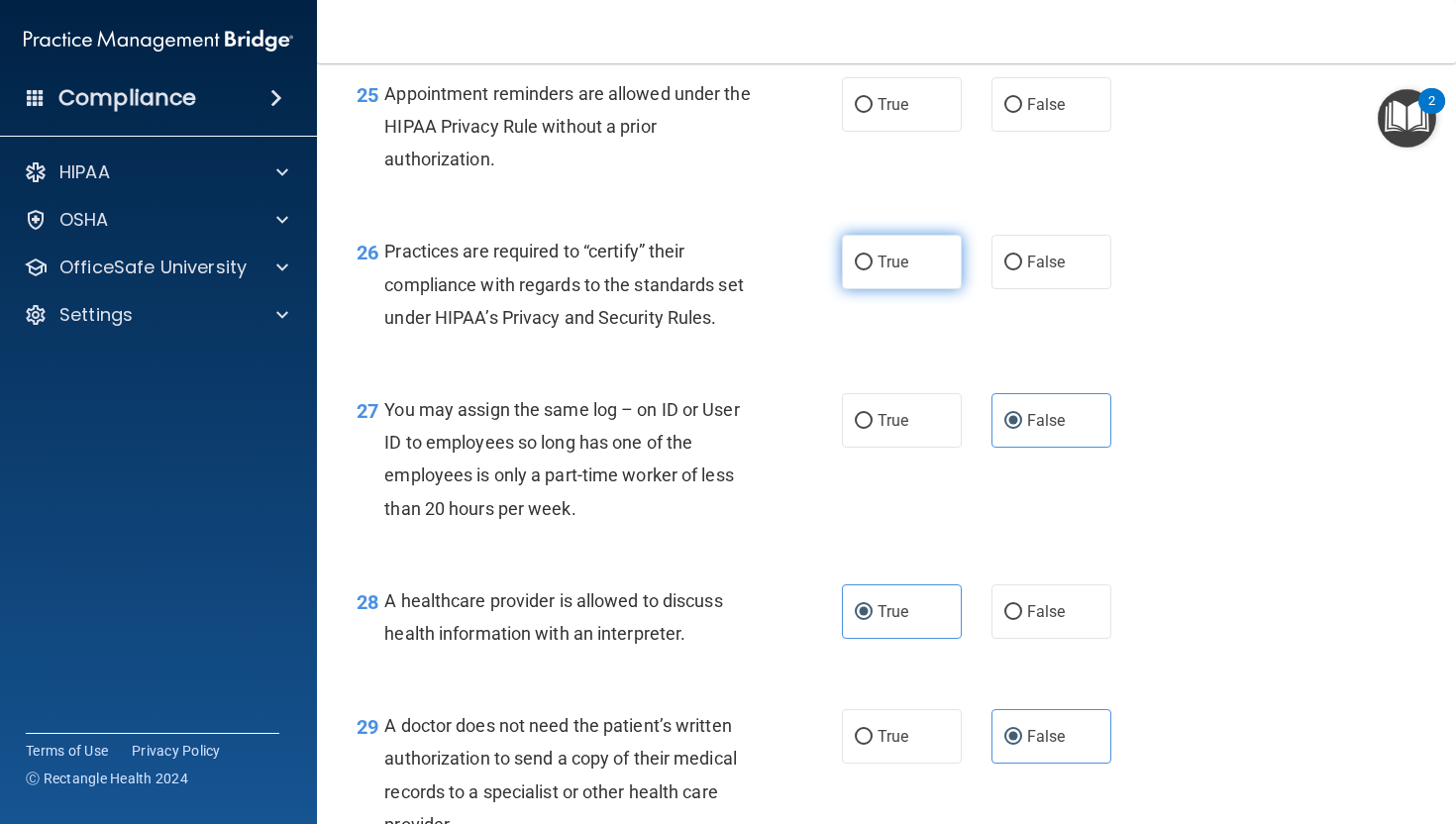 click on "True" at bounding box center (901, 261) 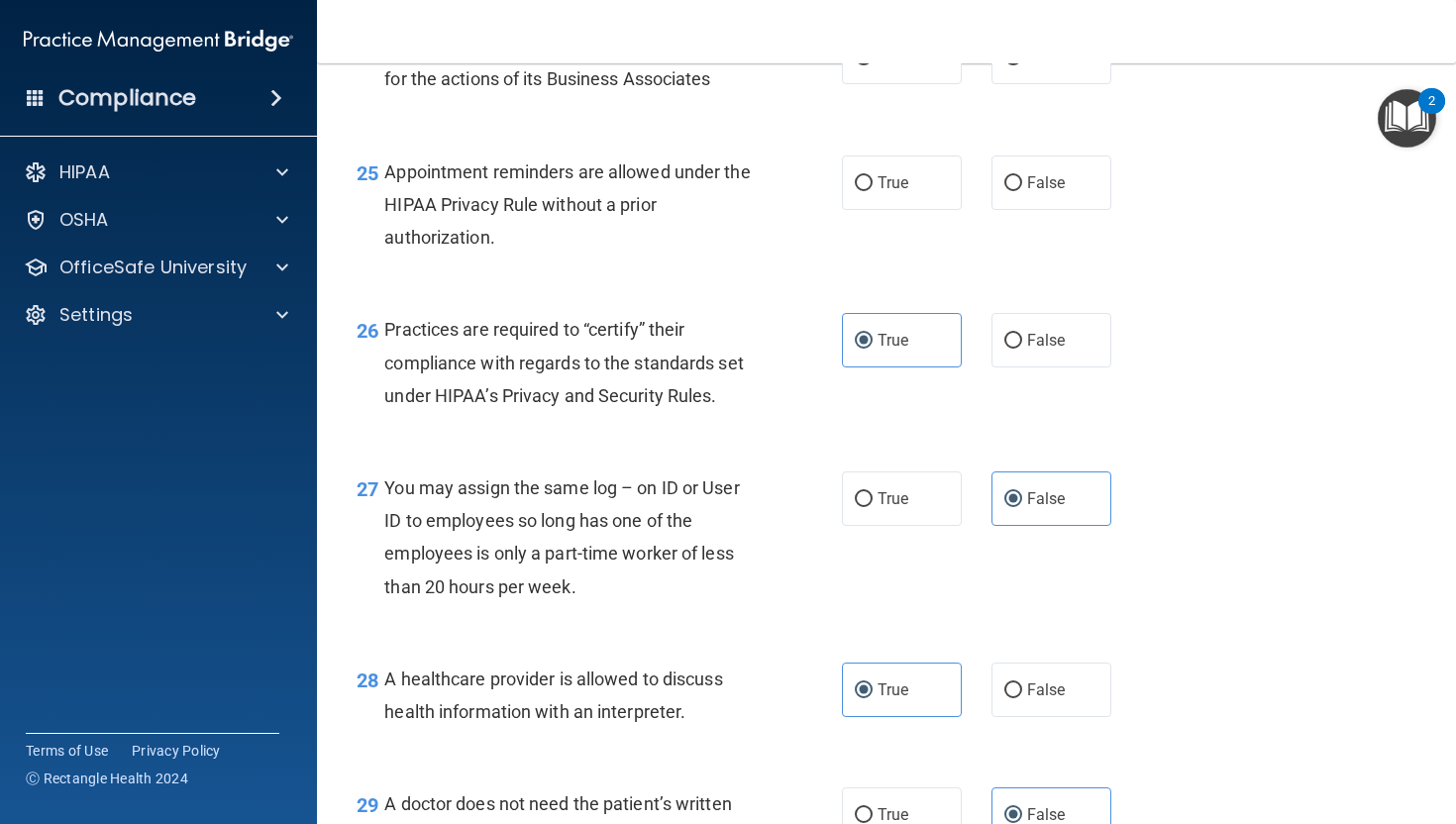scroll, scrollTop: 4303, scrollLeft: 0, axis: vertical 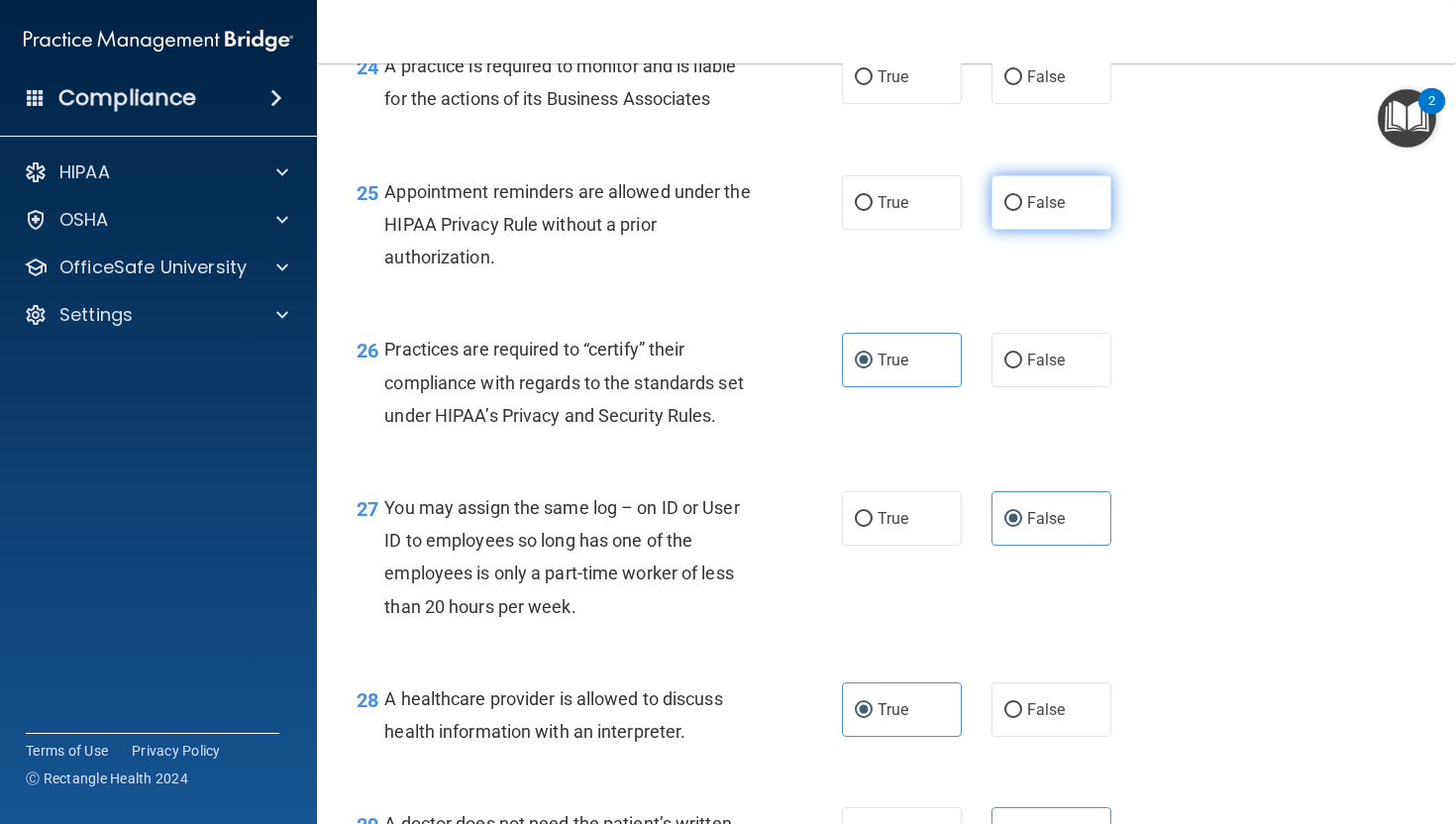 click on "False" at bounding box center [1051, 202] 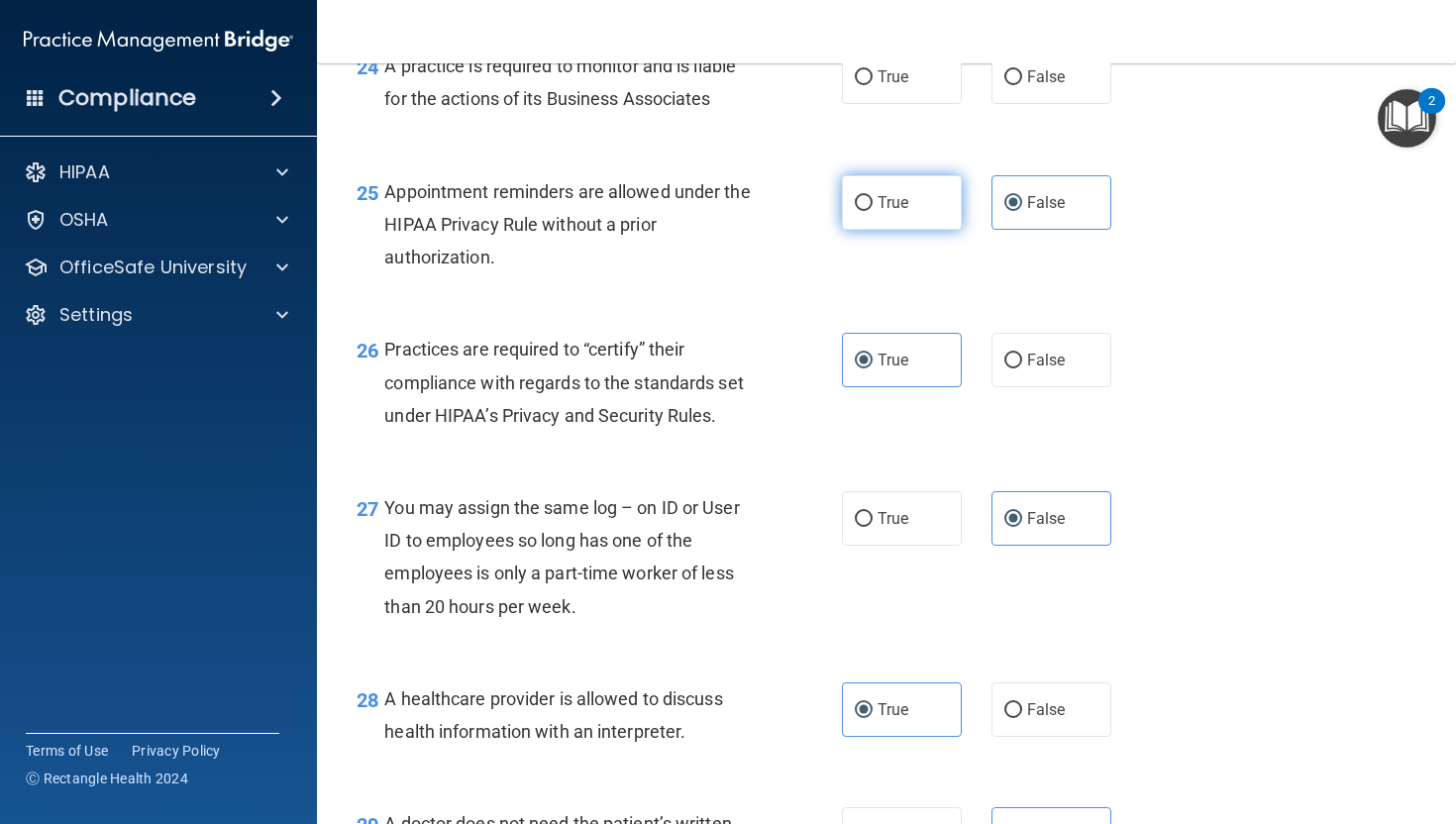 click on "True" at bounding box center (901, 202) 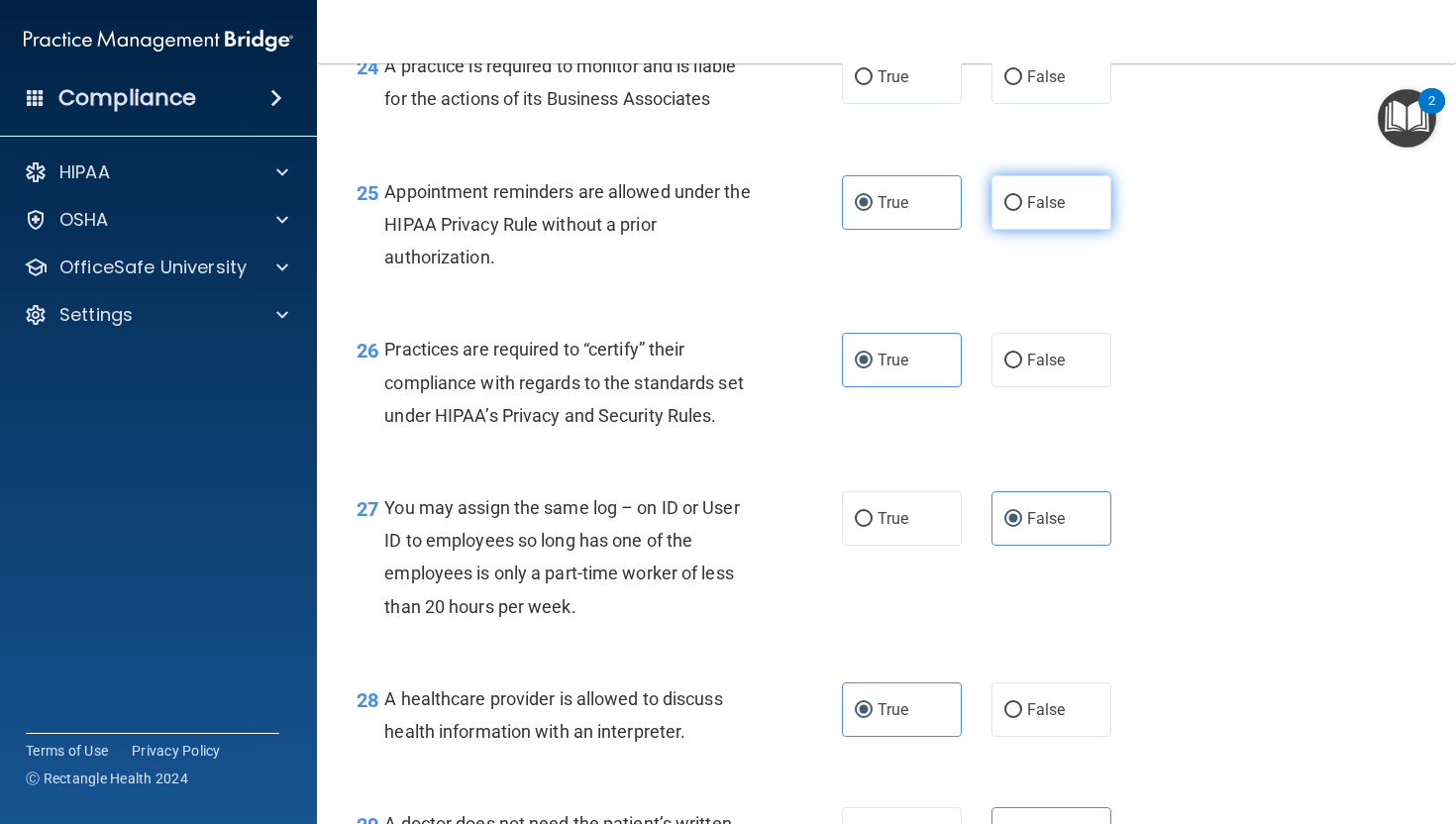 click on "False" at bounding box center (1051, 202) 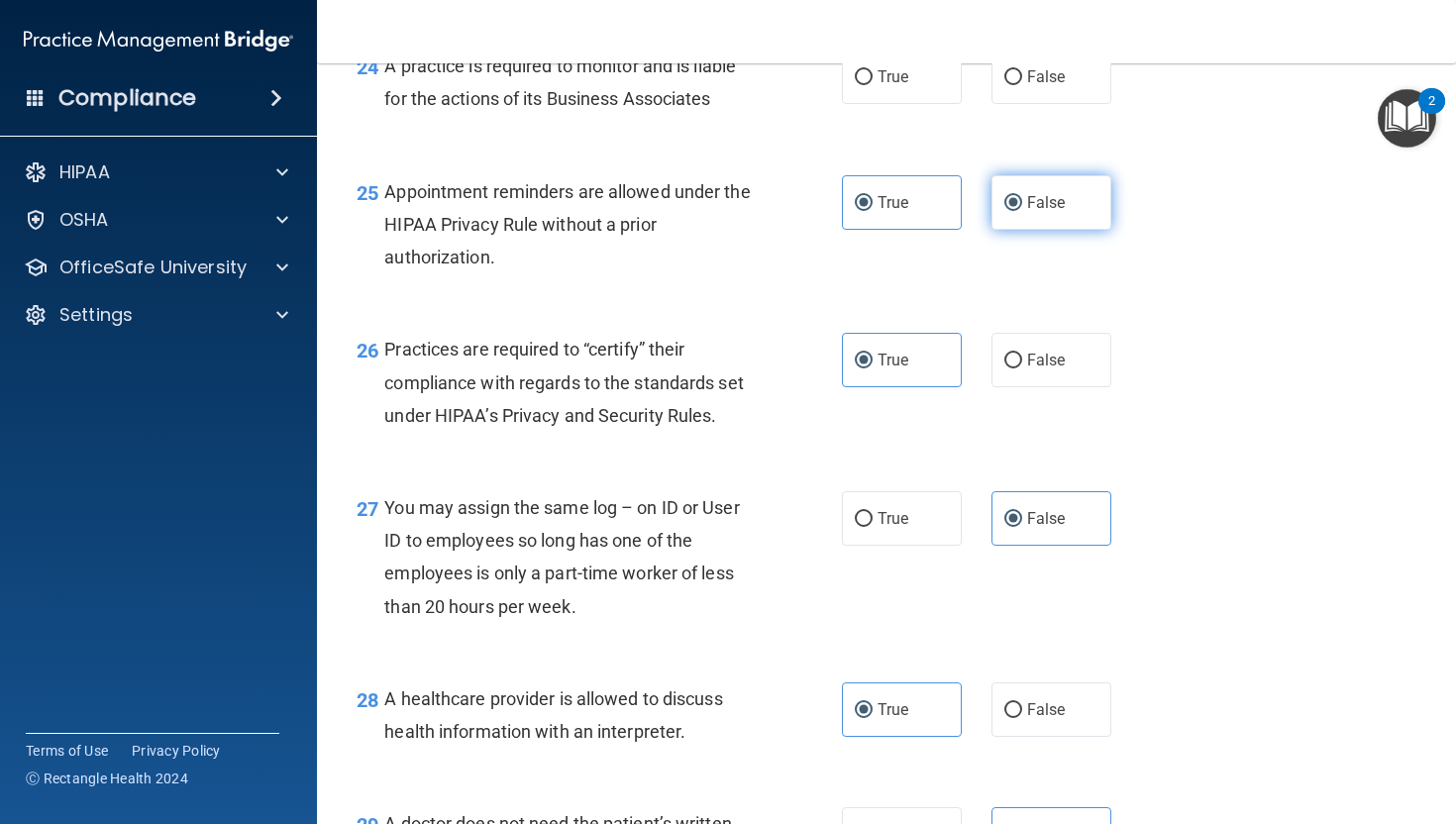 radio on "false" 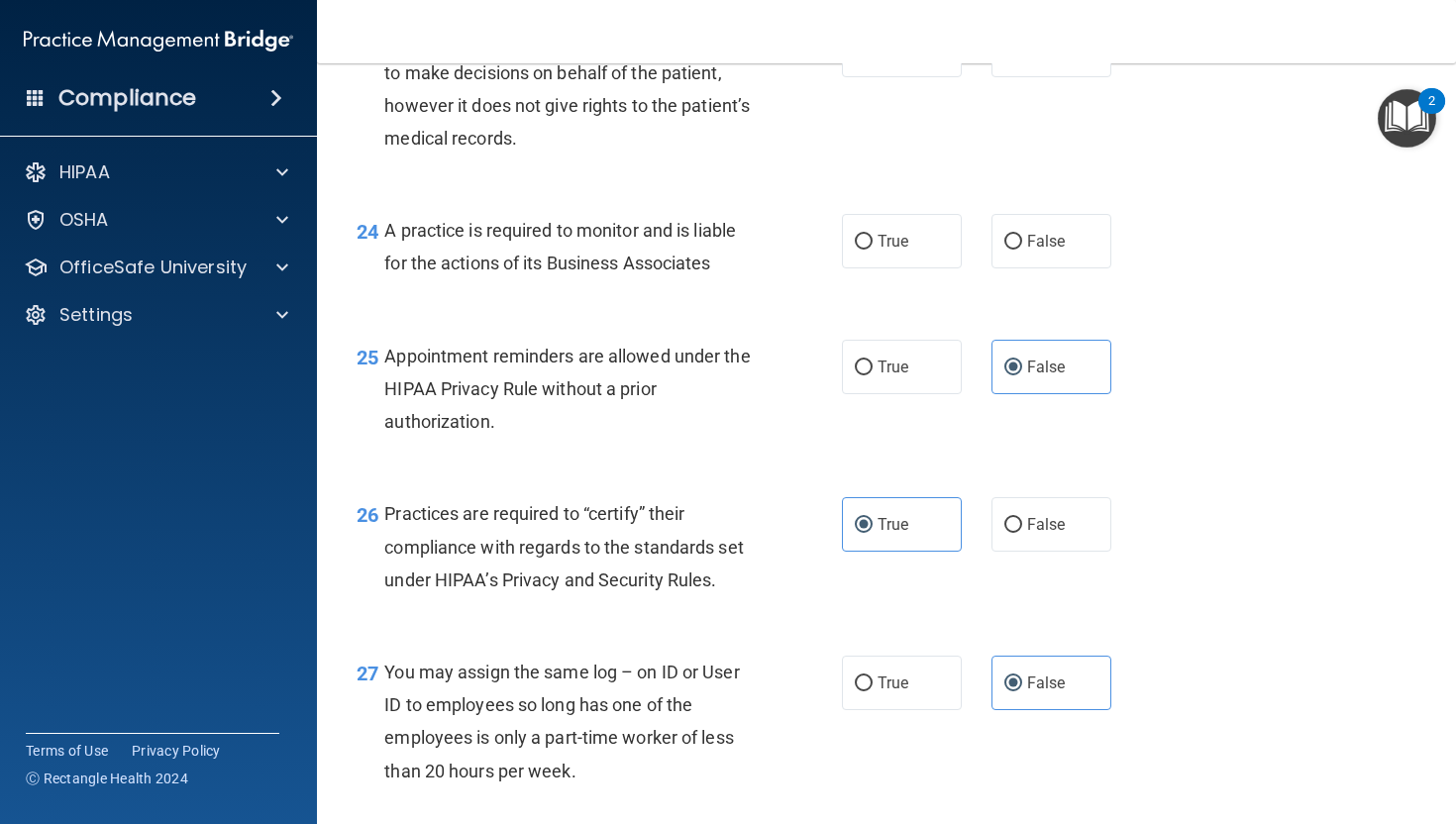 scroll, scrollTop: 4140, scrollLeft: 0, axis: vertical 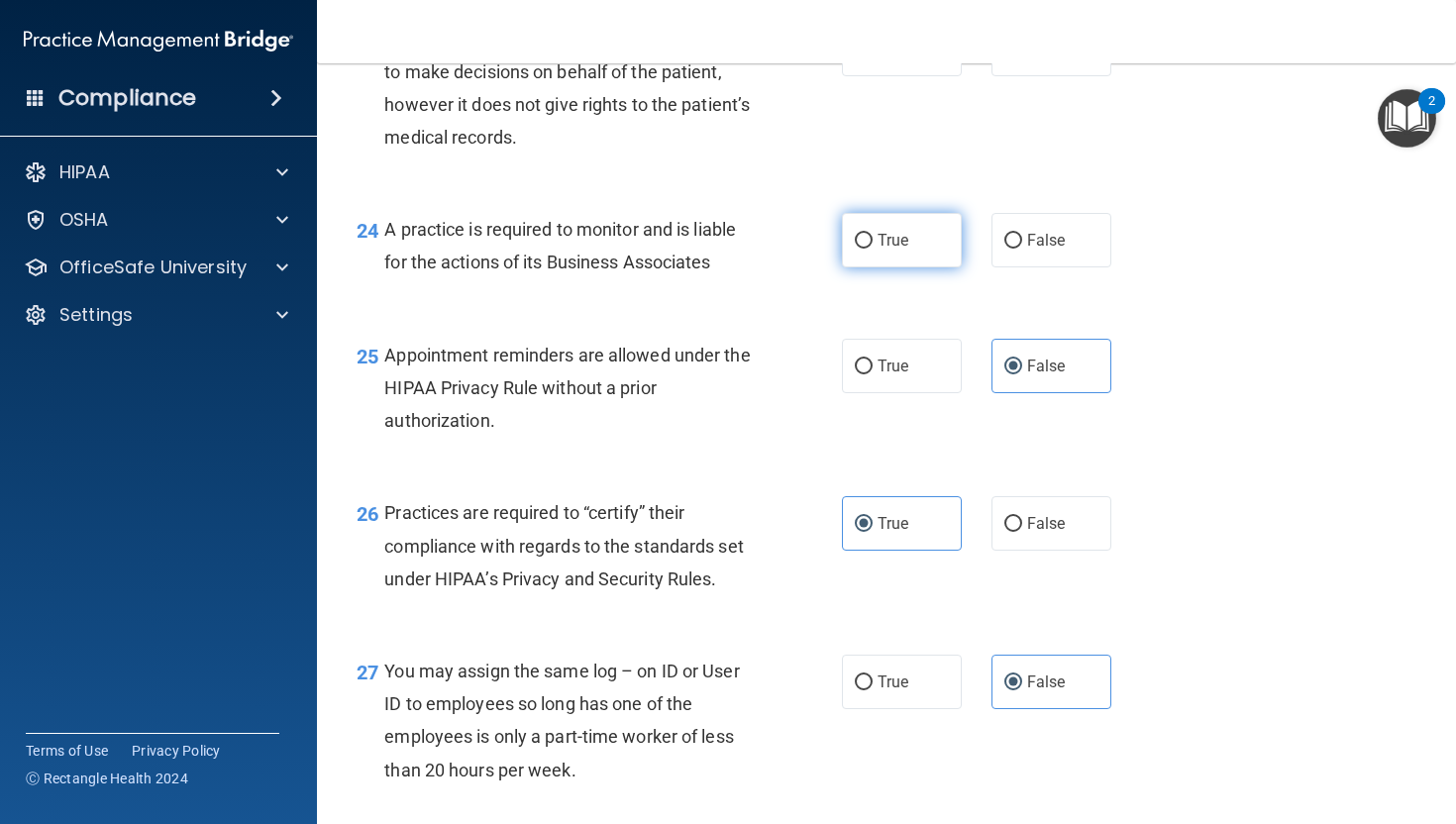 click on "True" at bounding box center [901, 240] 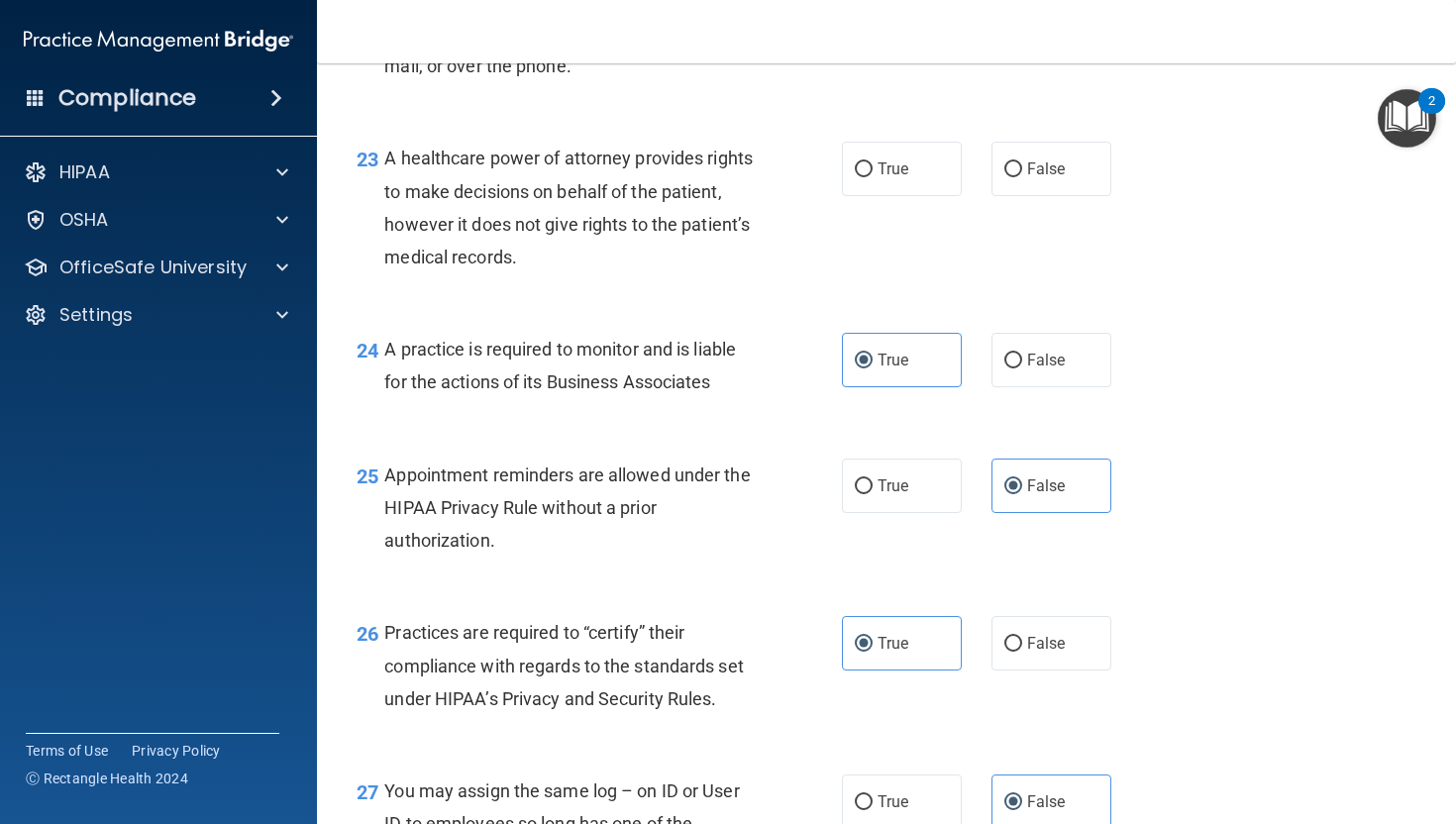 scroll, scrollTop: 3885, scrollLeft: 0, axis: vertical 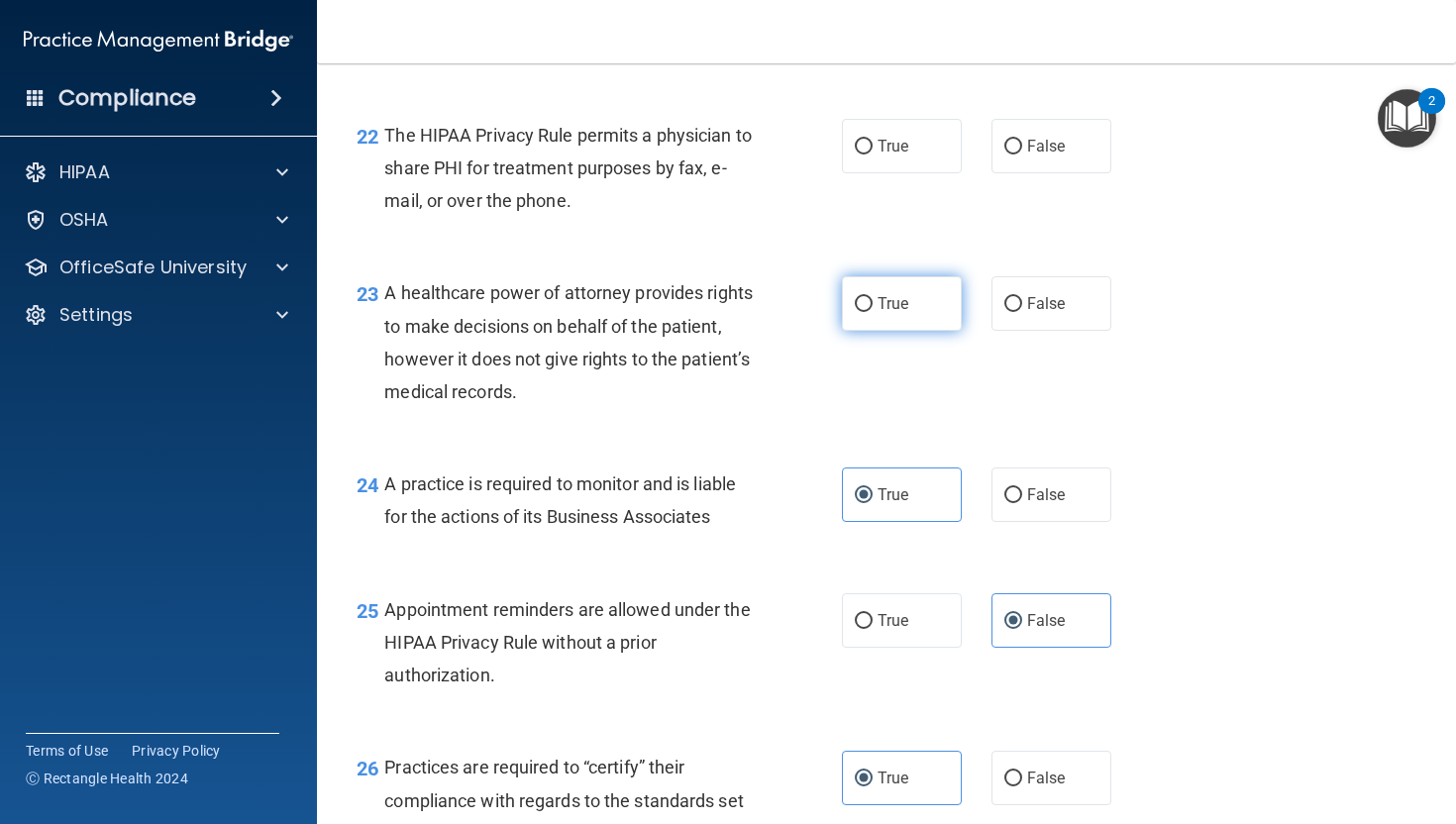 click on "True" at bounding box center [901, 303] 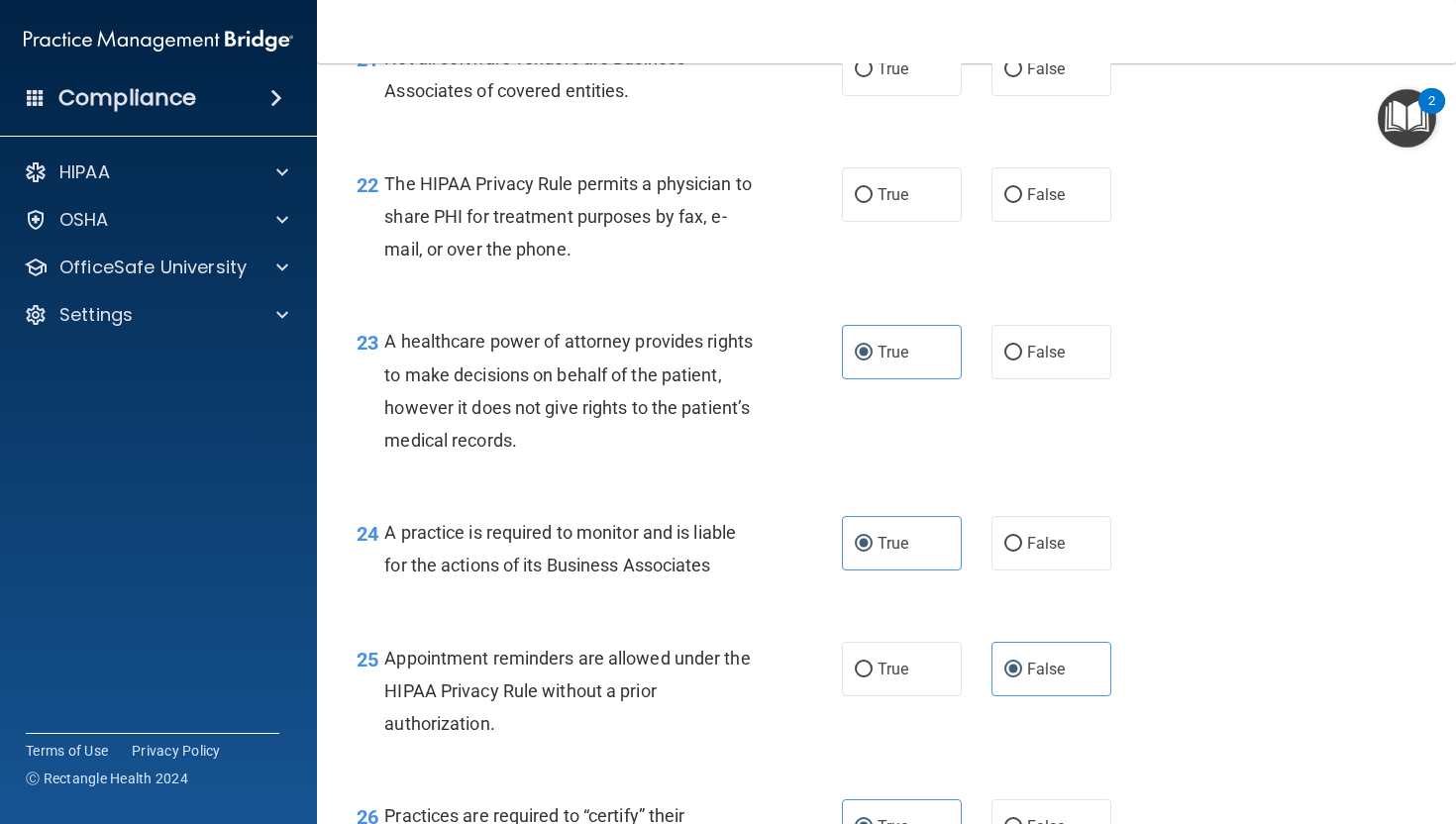 scroll, scrollTop: 3823, scrollLeft: 0, axis: vertical 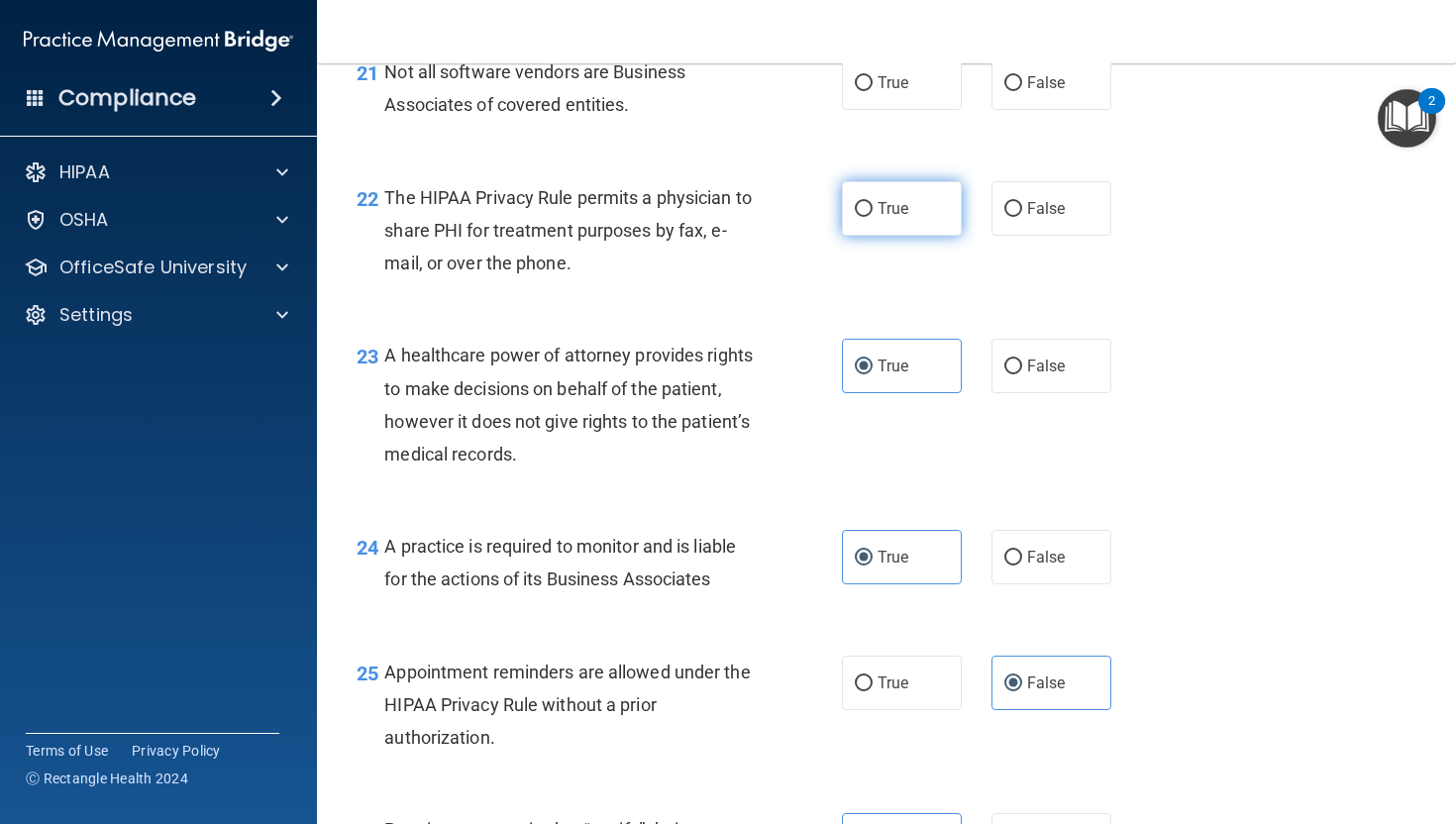 click on "True" at bounding box center (901, 208) 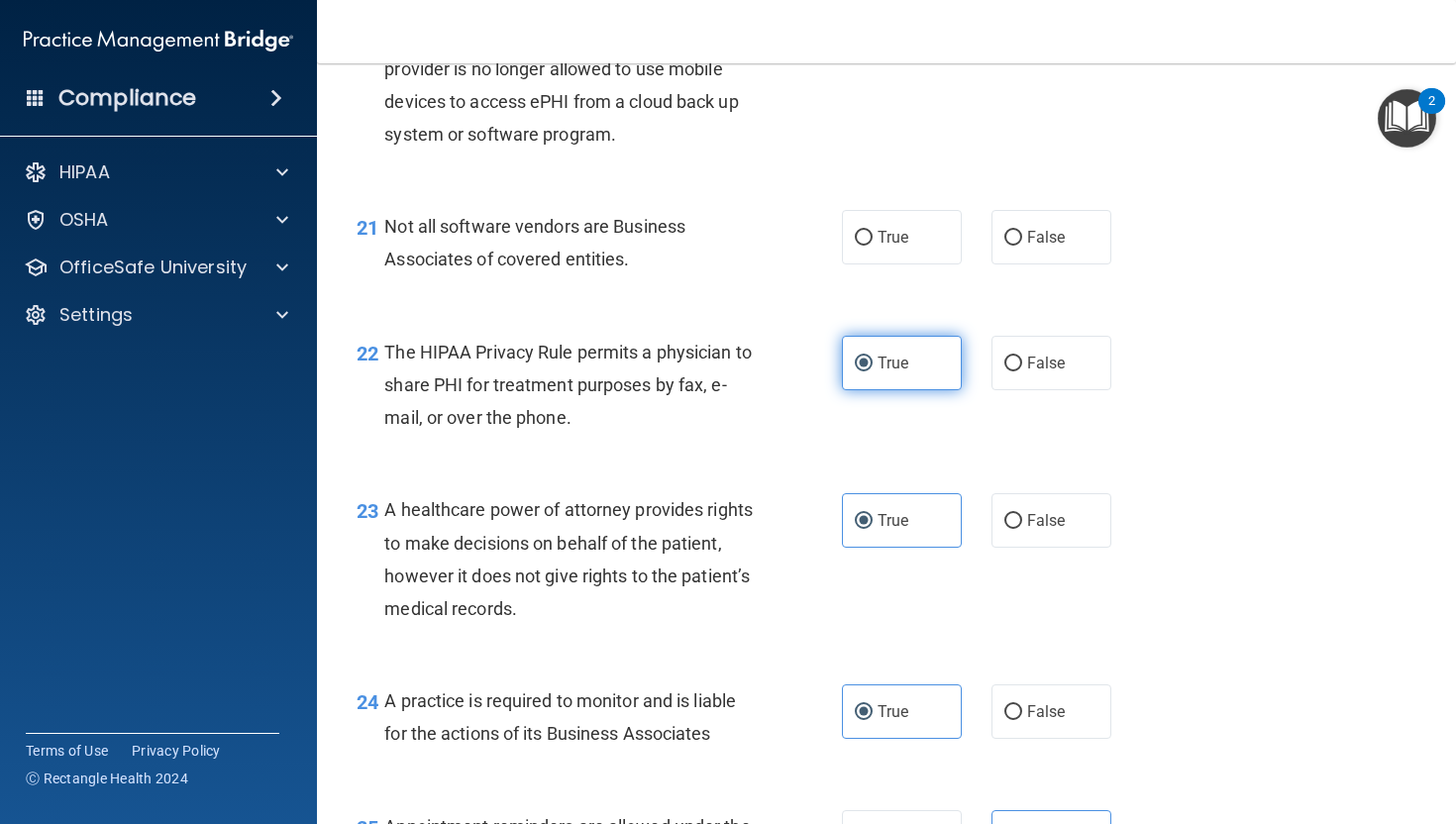 scroll, scrollTop: 3667, scrollLeft: 0, axis: vertical 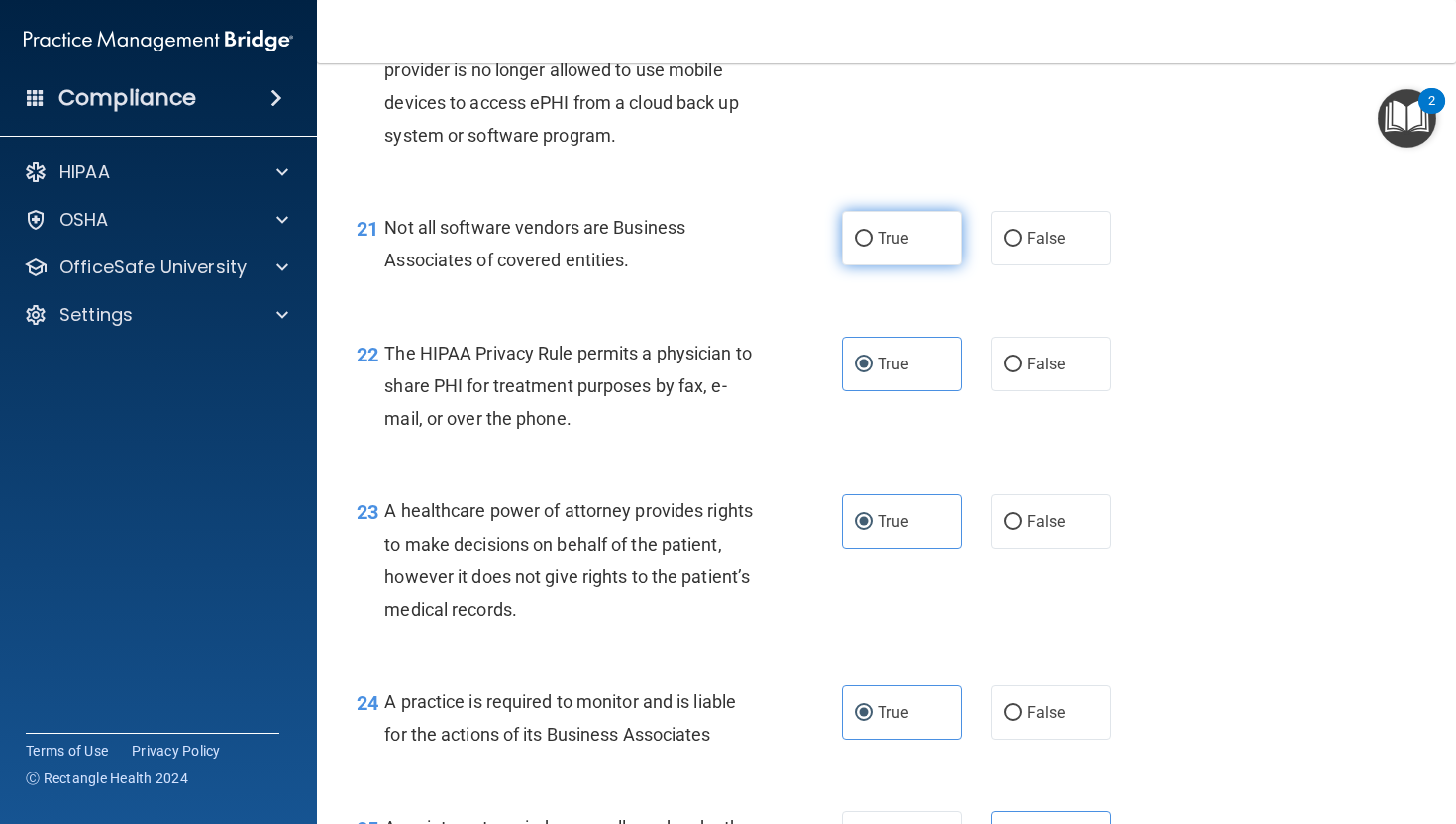 click on "True" at bounding box center (901, 238) 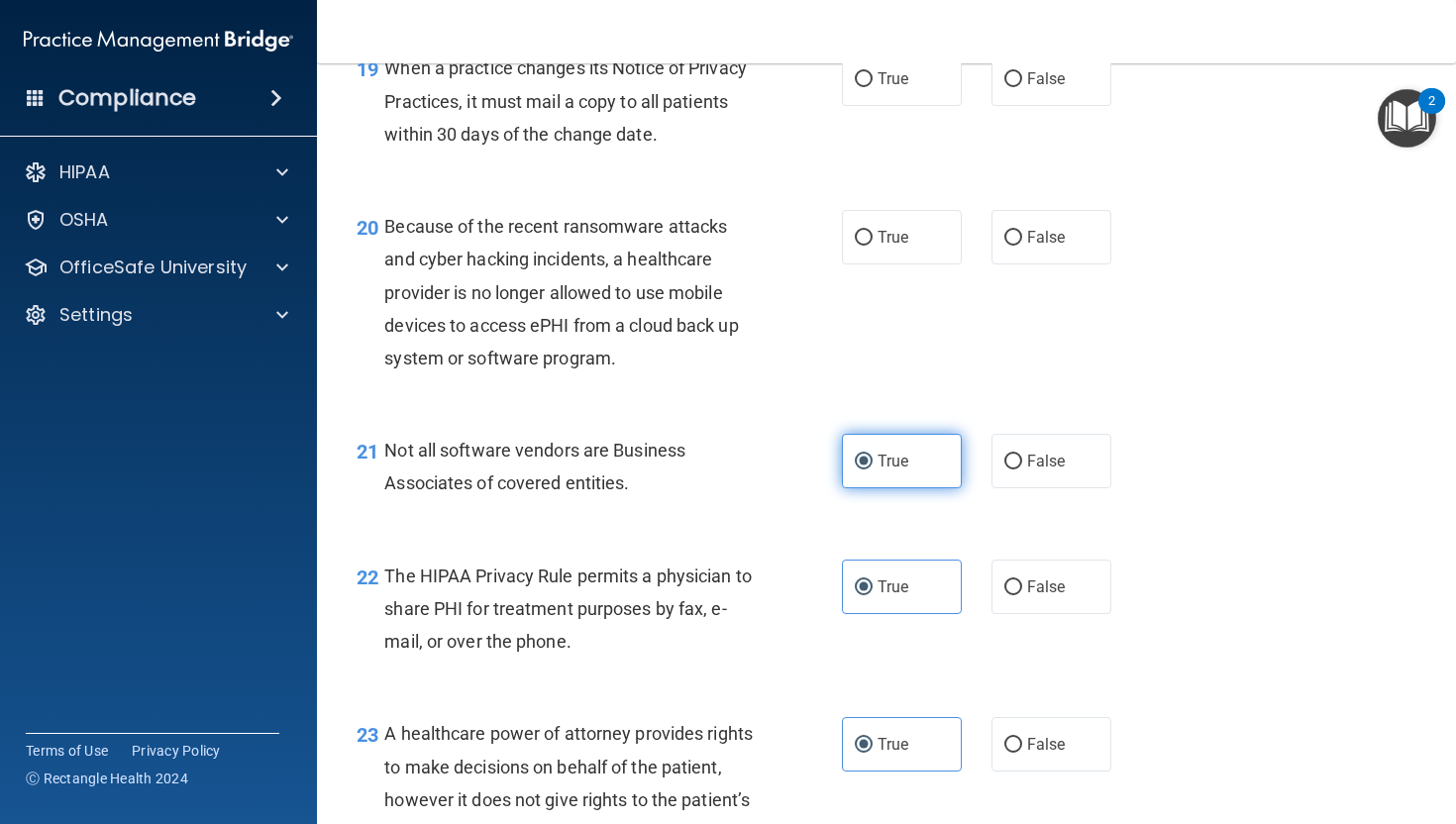 scroll, scrollTop: 3440, scrollLeft: 0, axis: vertical 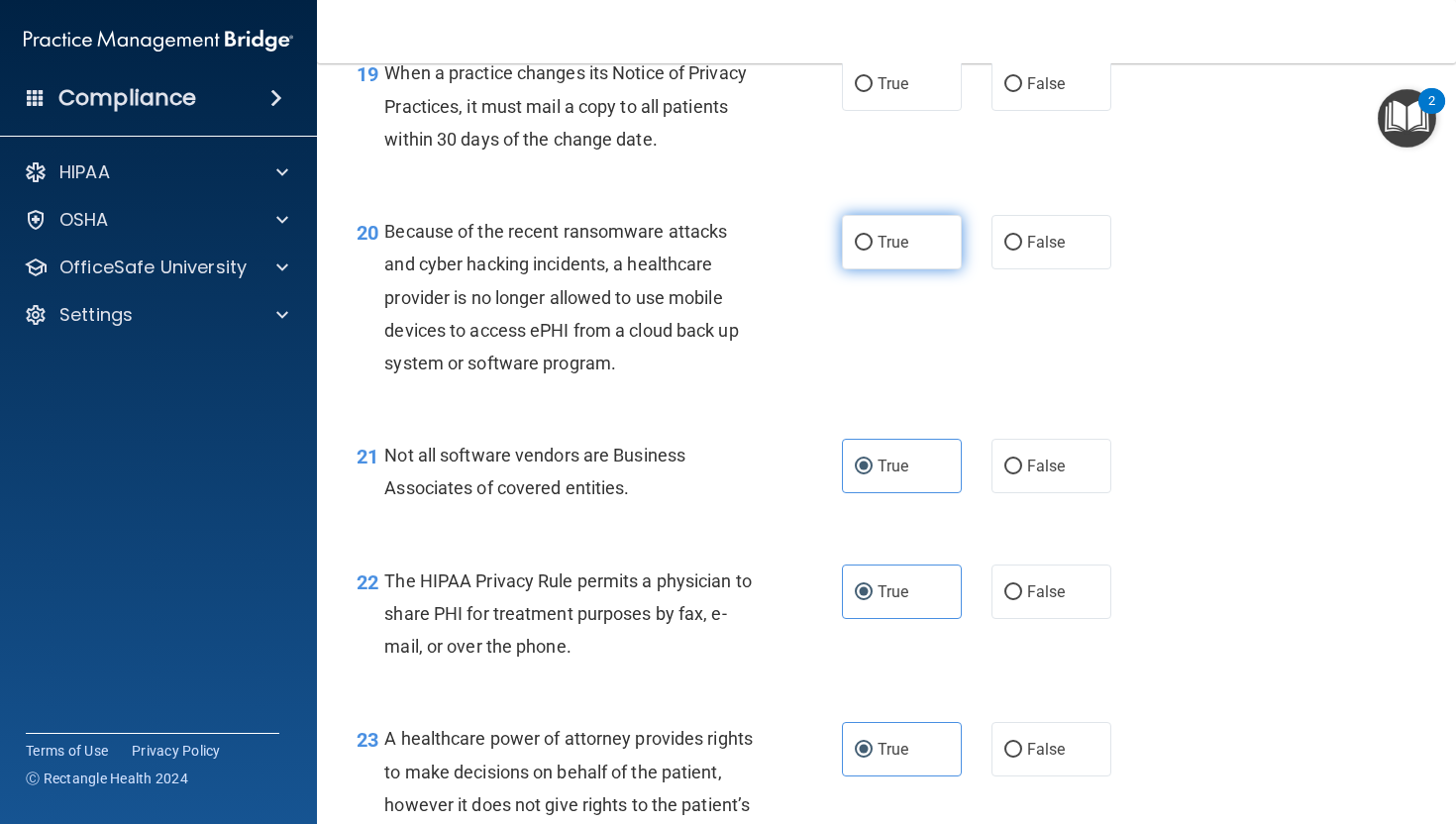 click on "True" at bounding box center (901, 242) 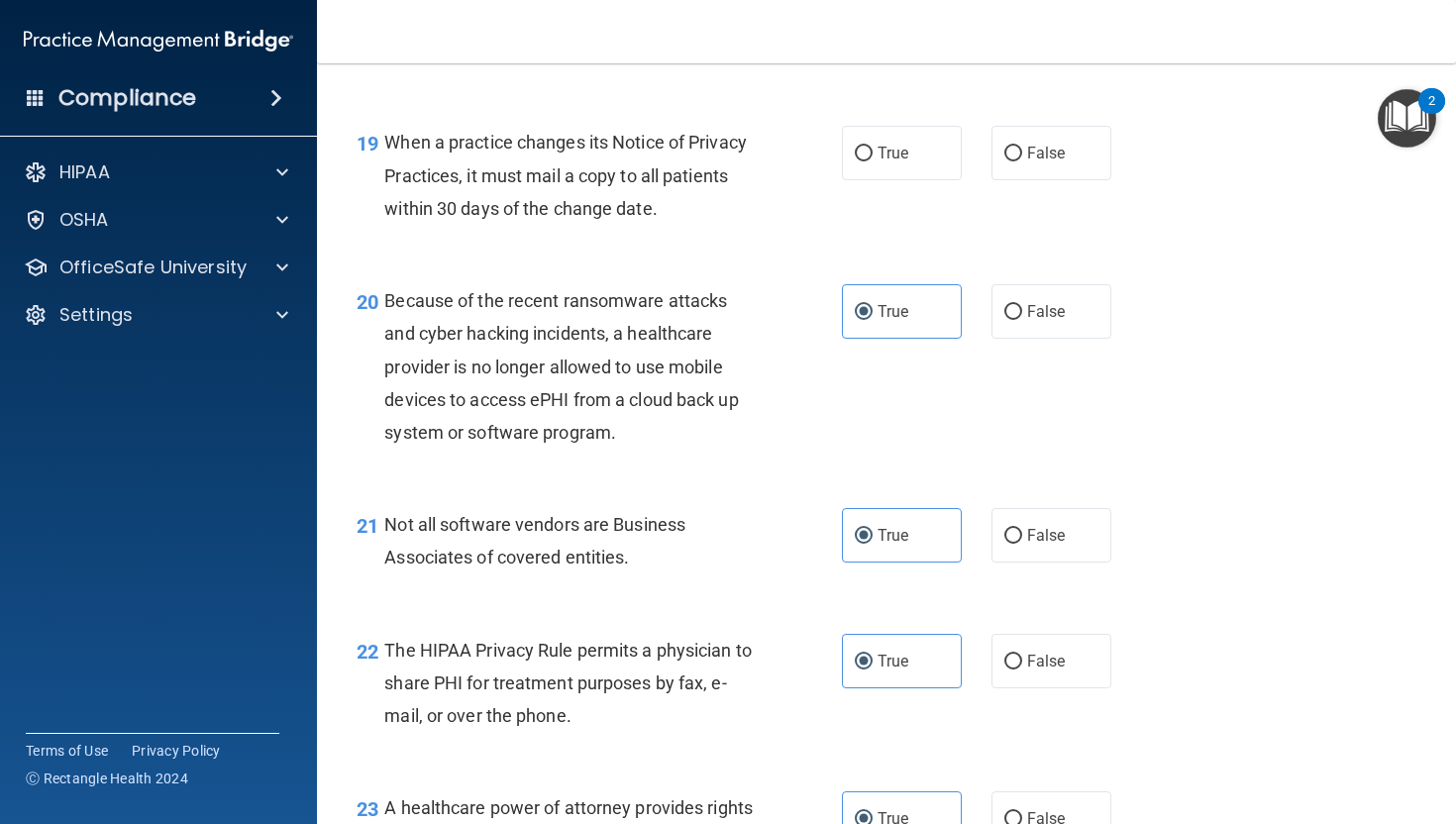 scroll, scrollTop: 3364, scrollLeft: 0, axis: vertical 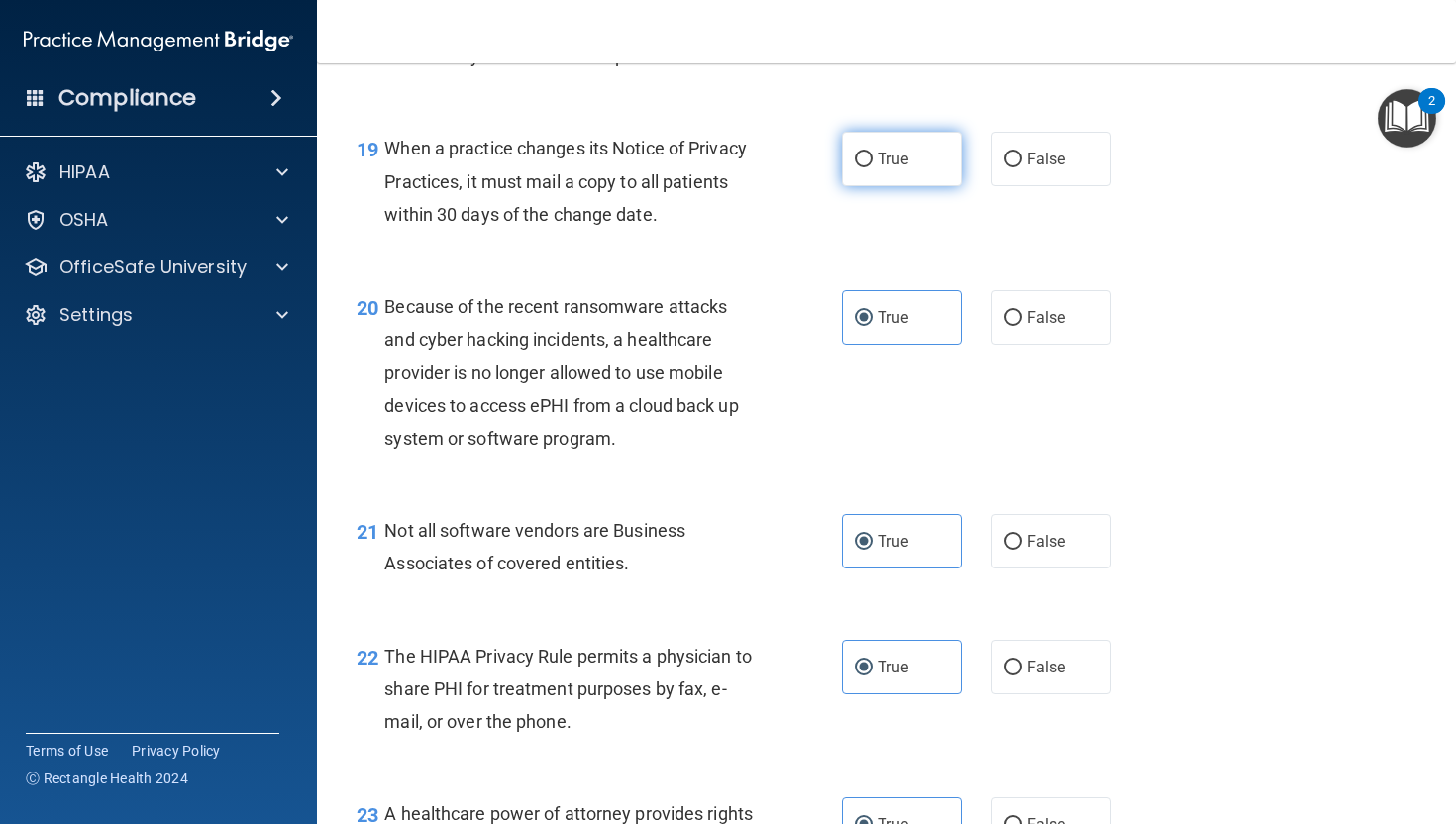 click on "True" at bounding box center [901, 158] 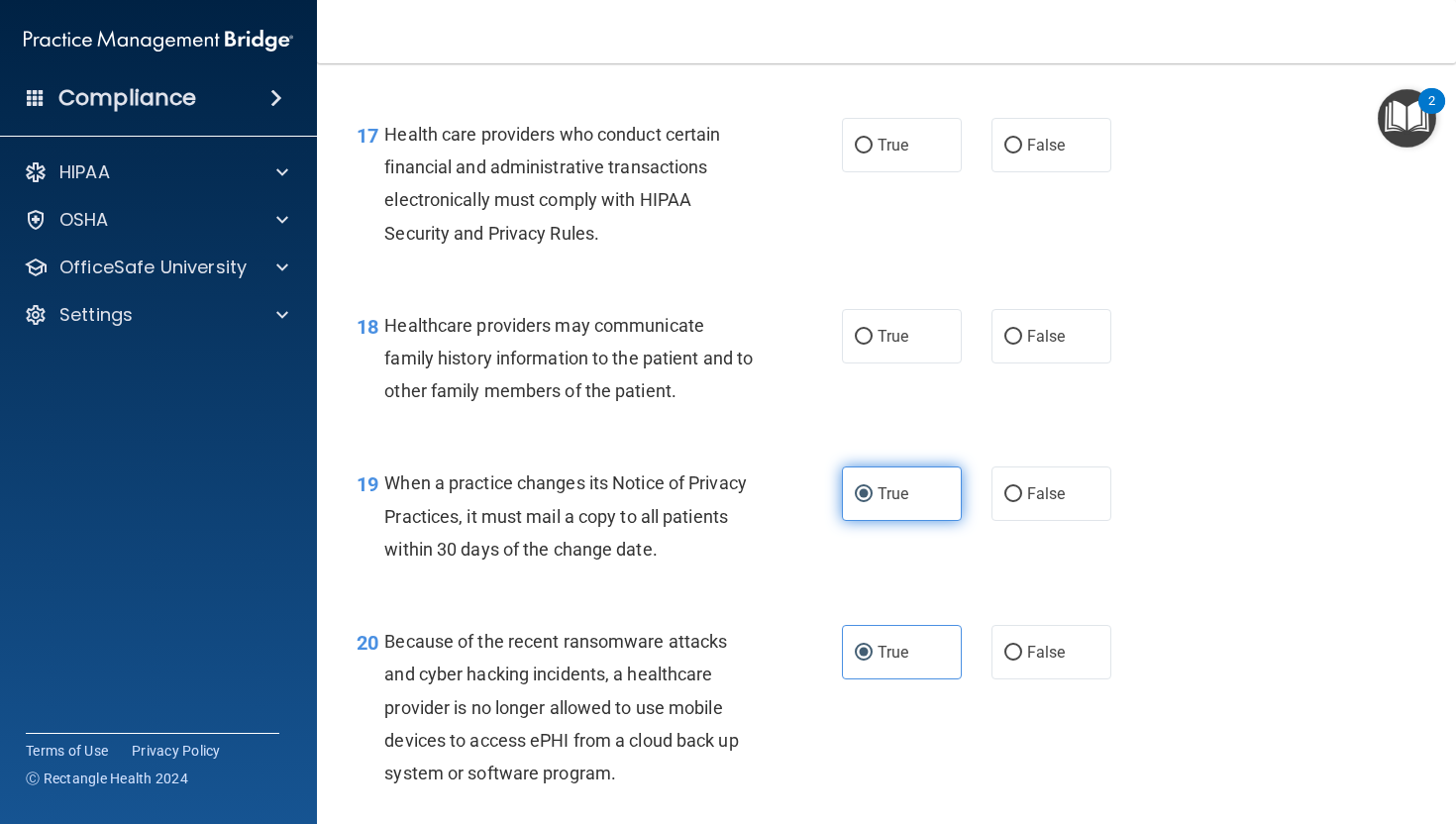 scroll, scrollTop: 3023, scrollLeft: 0, axis: vertical 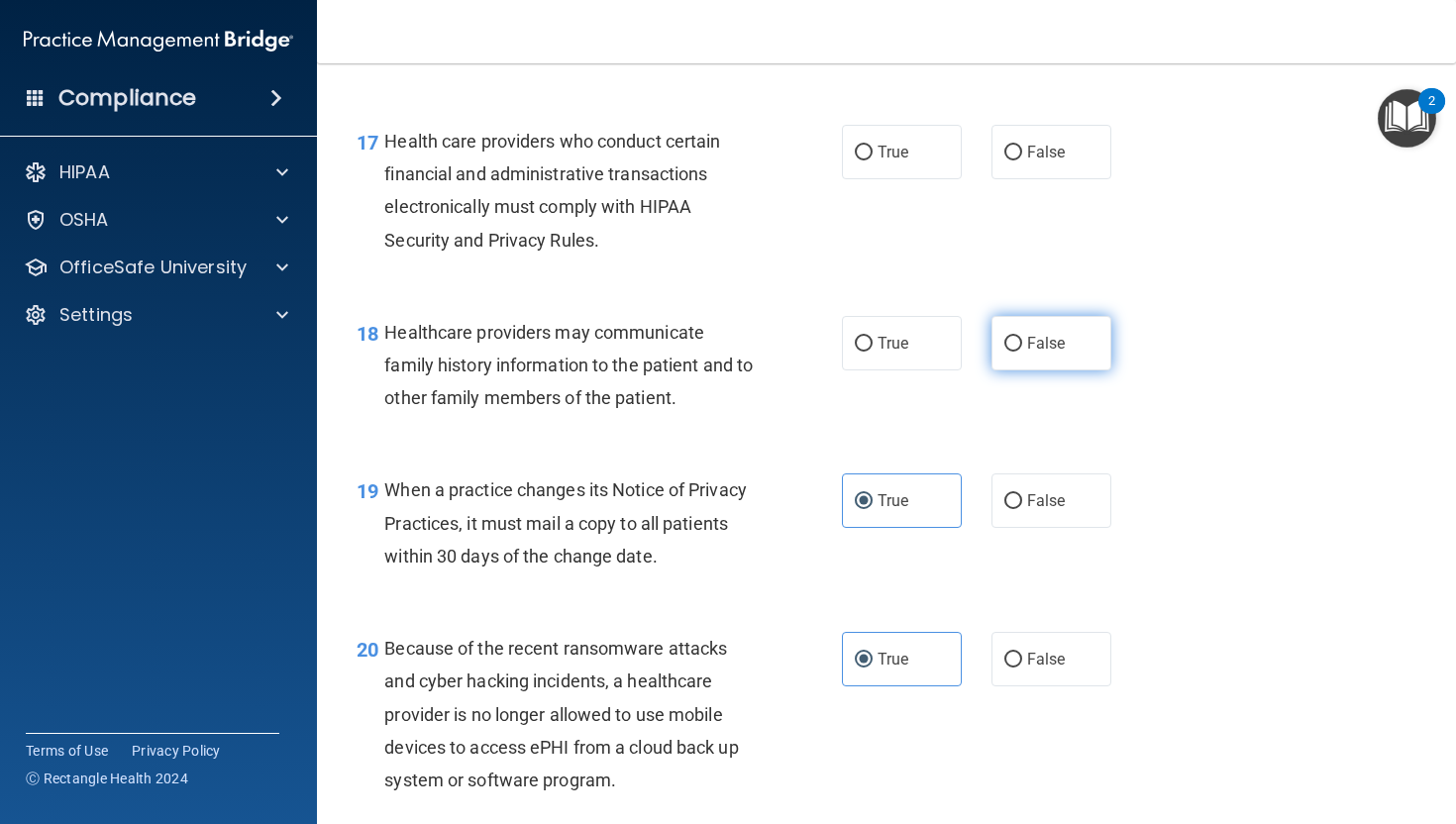 click on "False" at bounding box center [1051, 343] 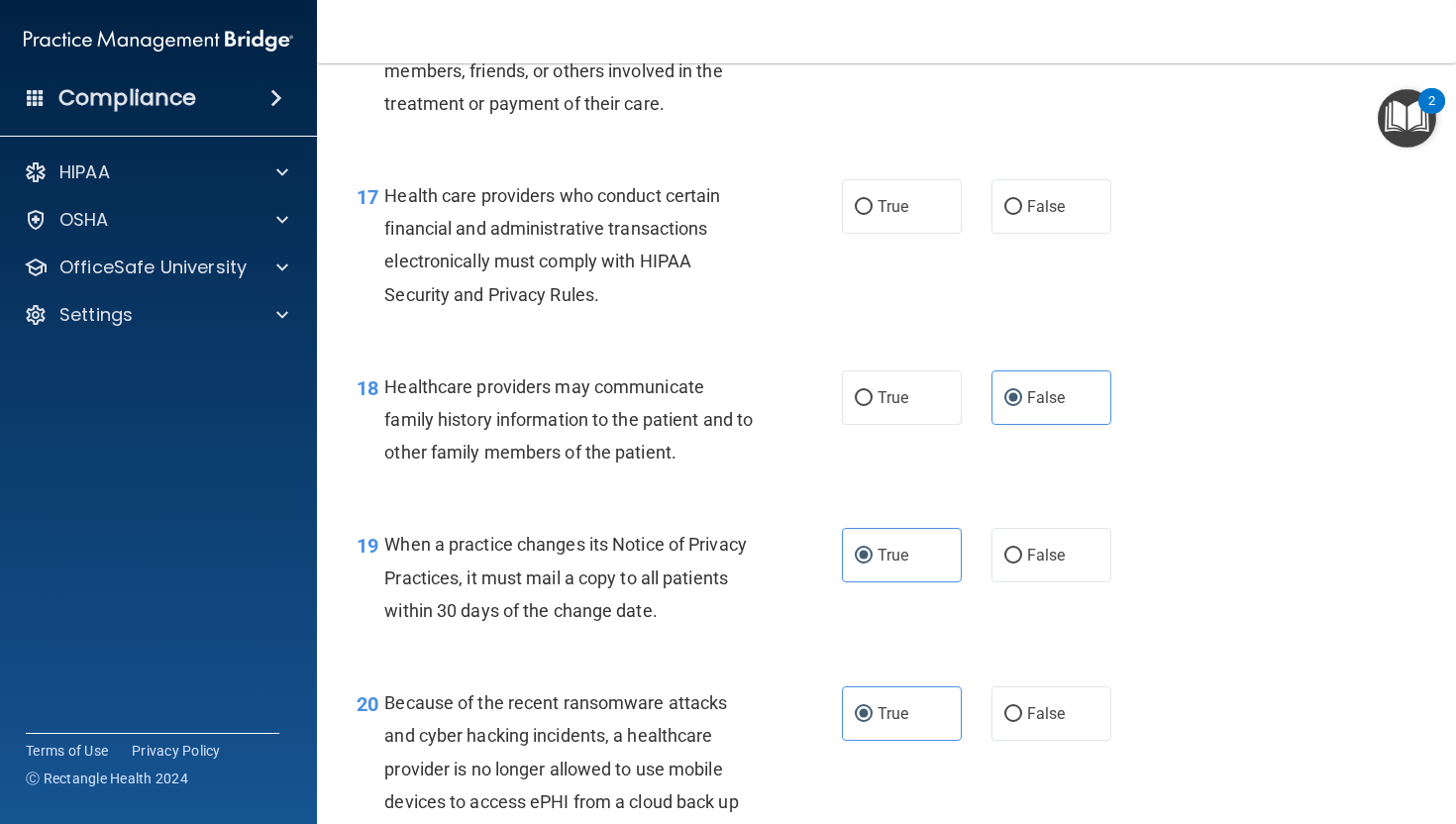 scroll, scrollTop: 2933, scrollLeft: 0, axis: vertical 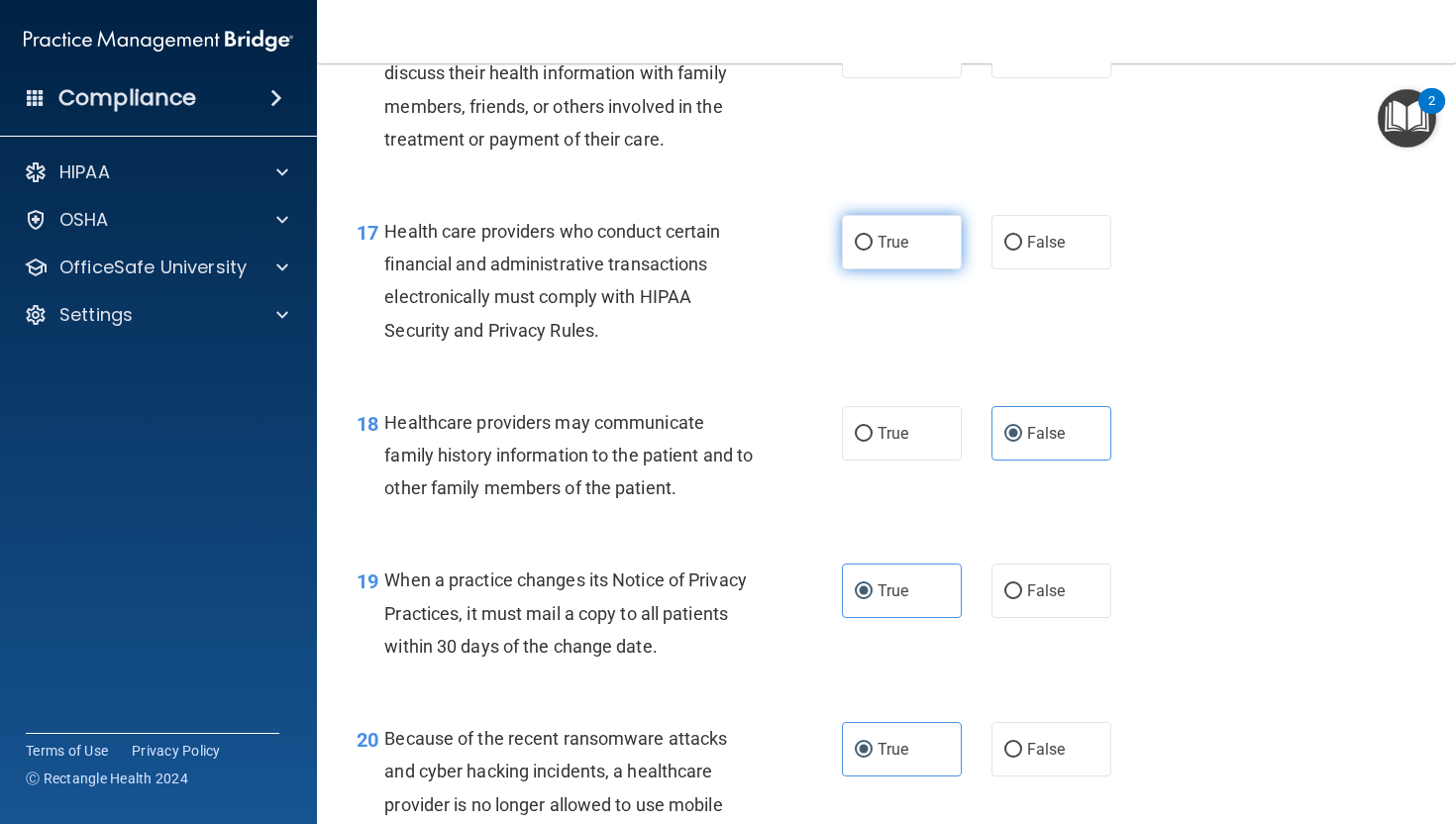click on "True" at bounding box center (901, 242) 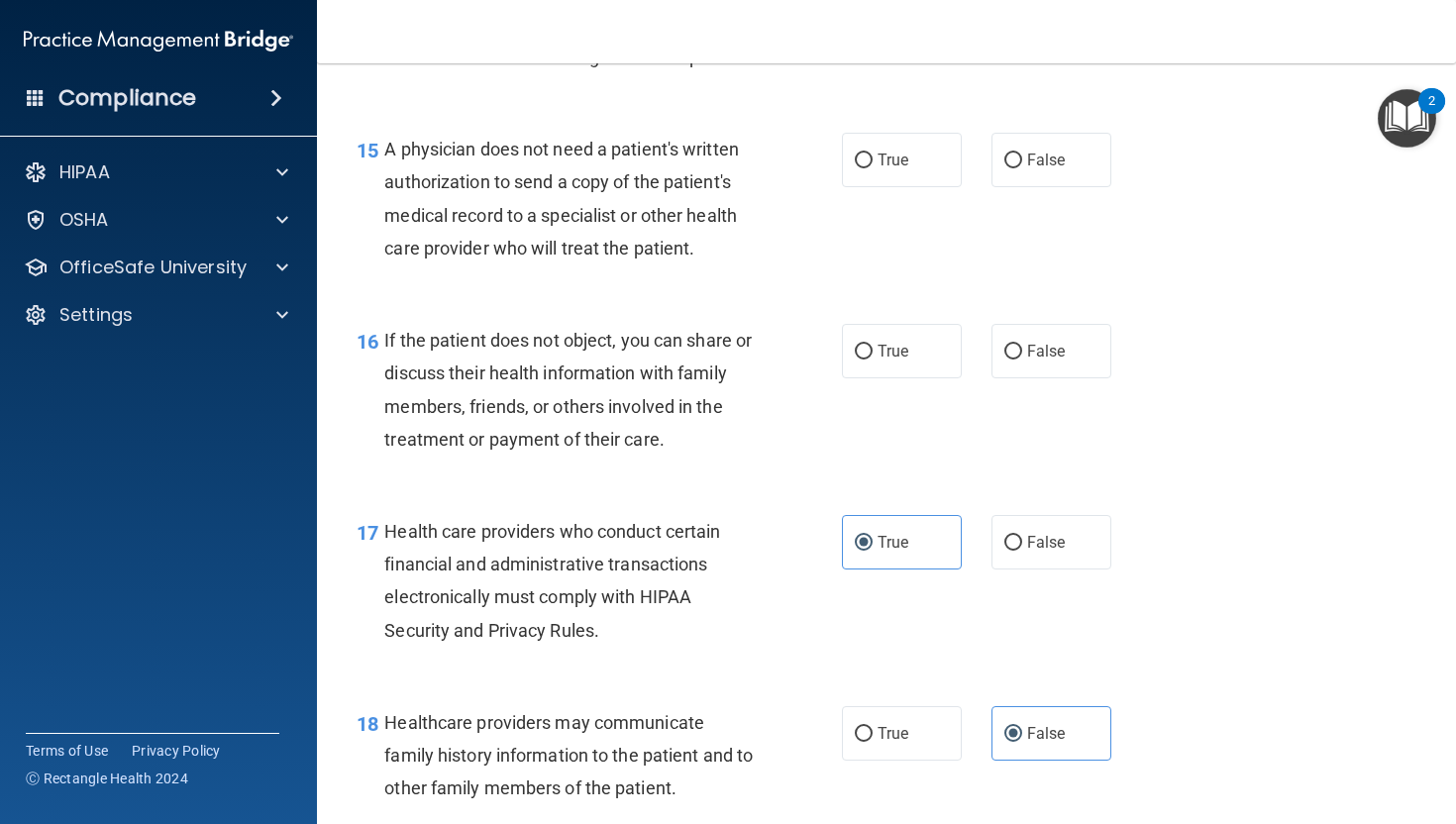 scroll, scrollTop: 2476, scrollLeft: 0, axis: vertical 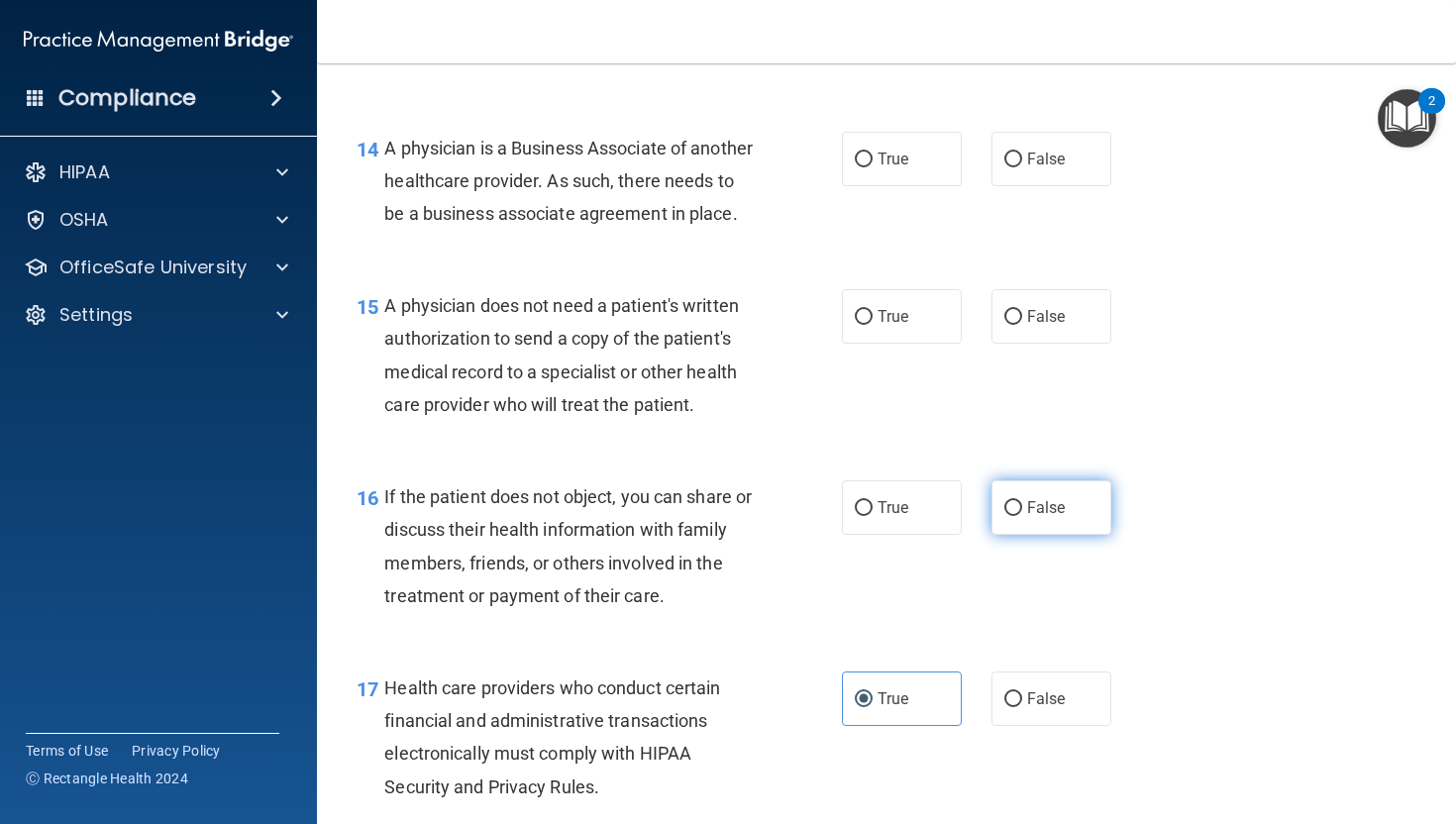 click on "False" at bounding box center (1051, 507) 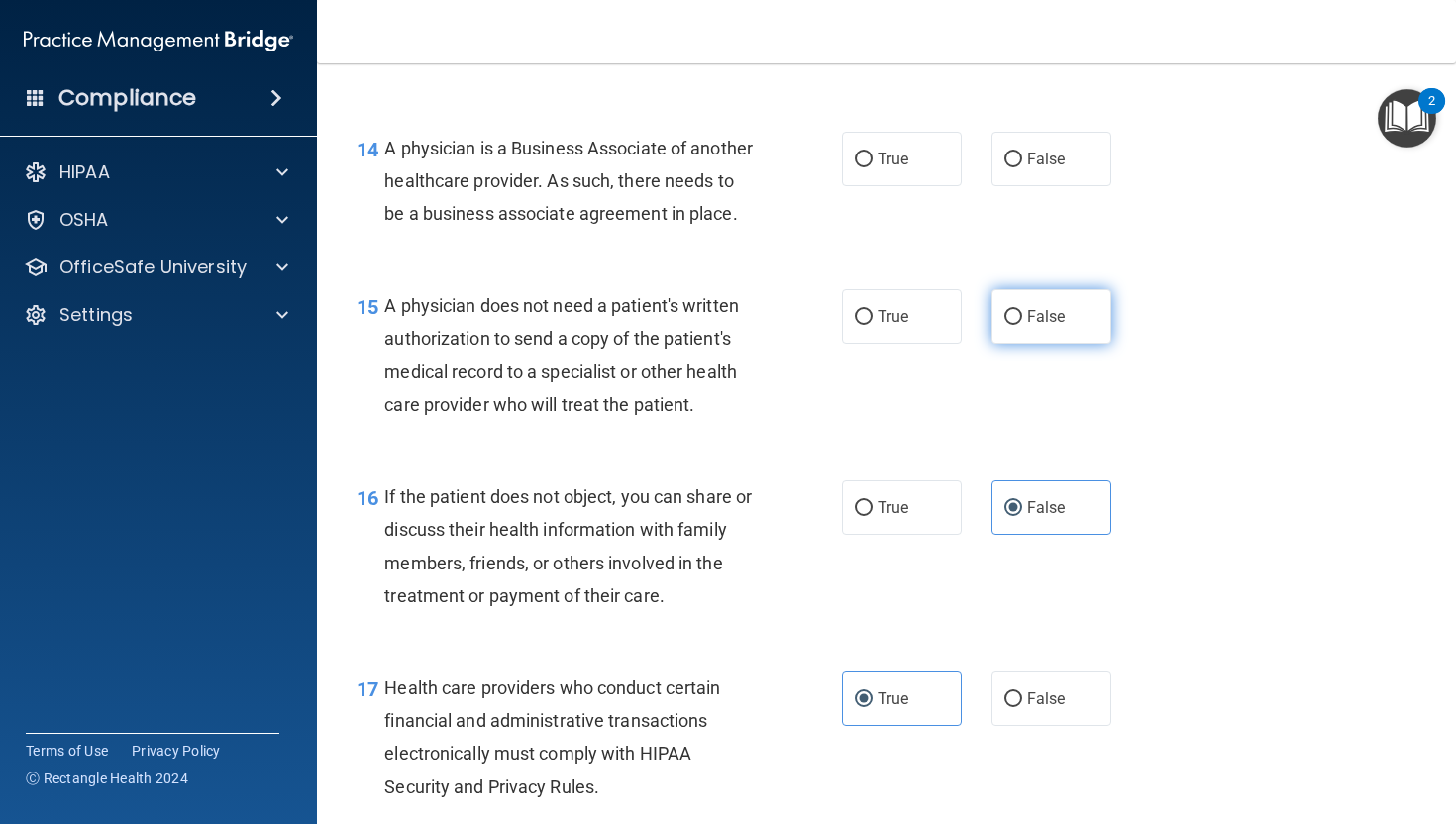 click on "False" at bounding box center [1051, 316] 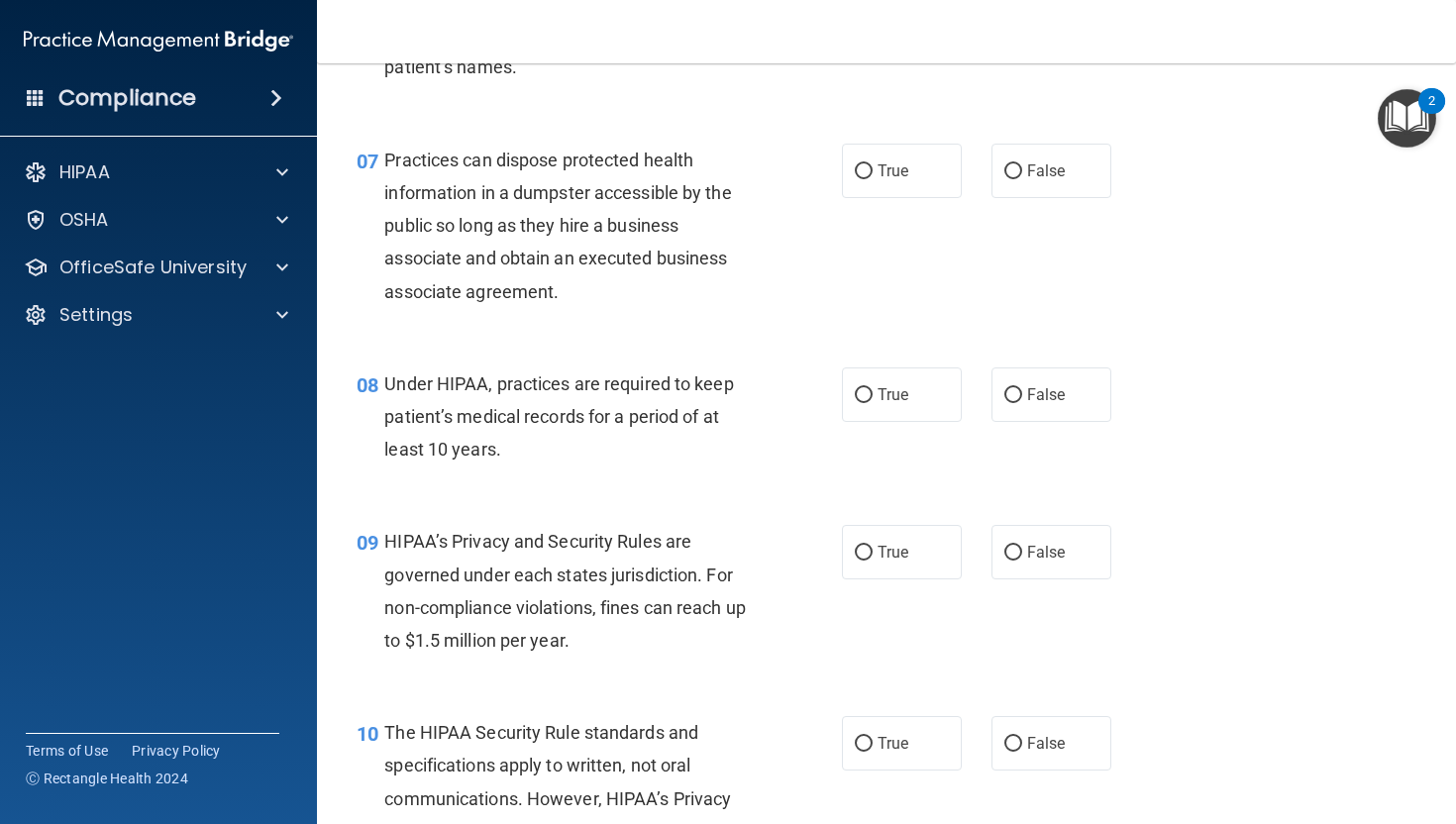 scroll, scrollTop: 1154, scrollLeft: 0, axis: vertical 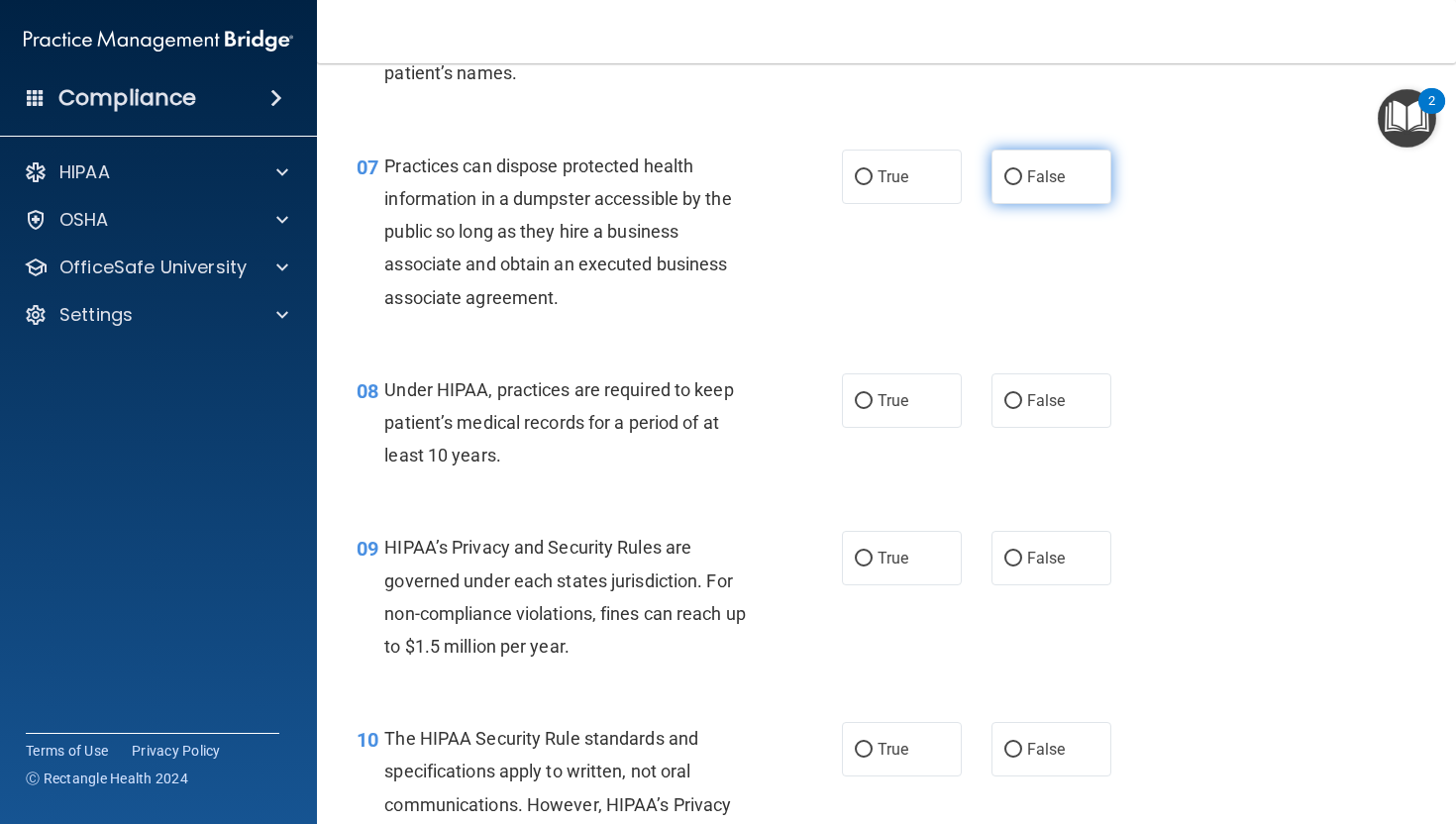 click on "False" at bounding box center (1046, 176) 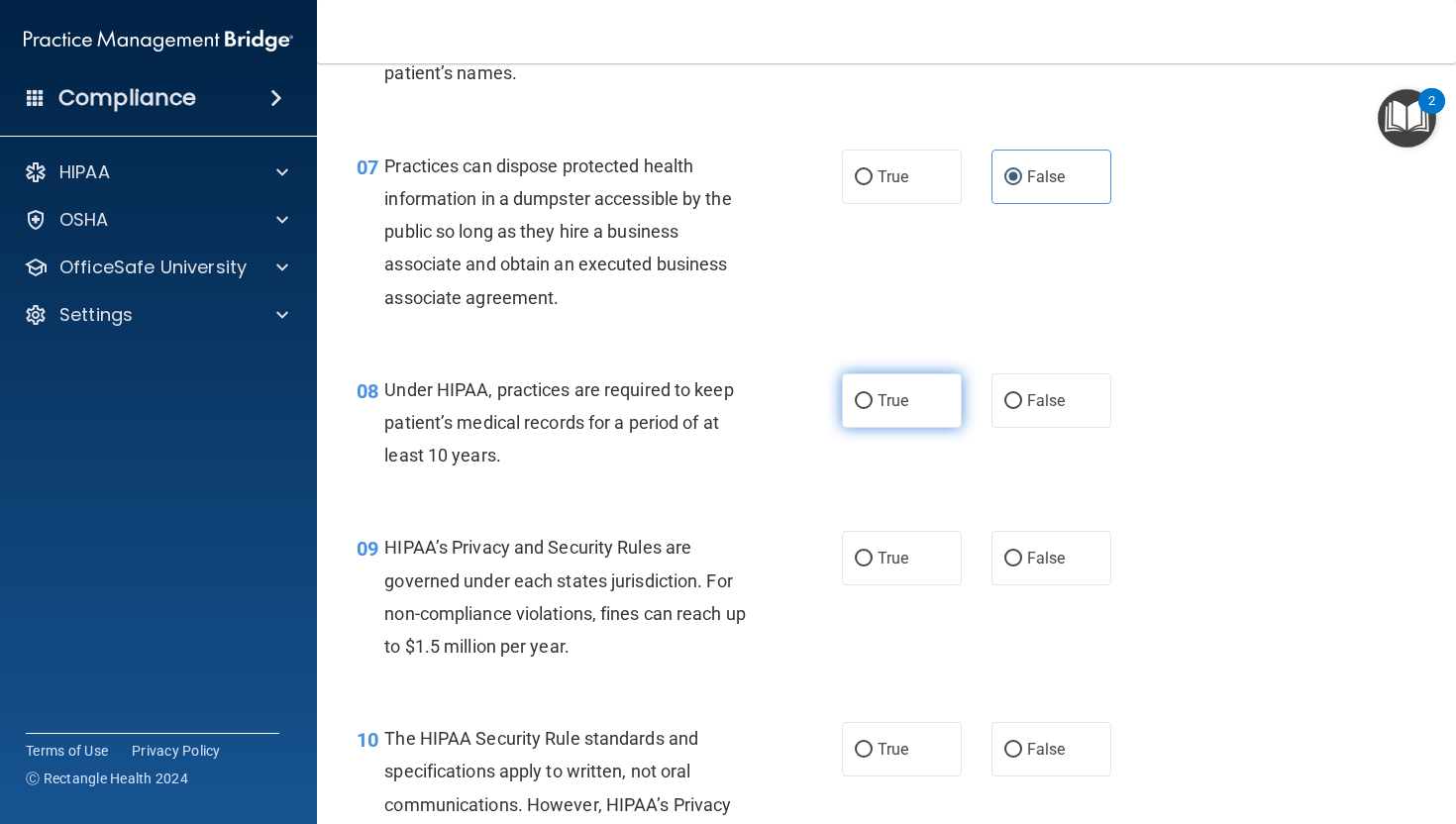 click on "True" at bounding box center [901, 400] 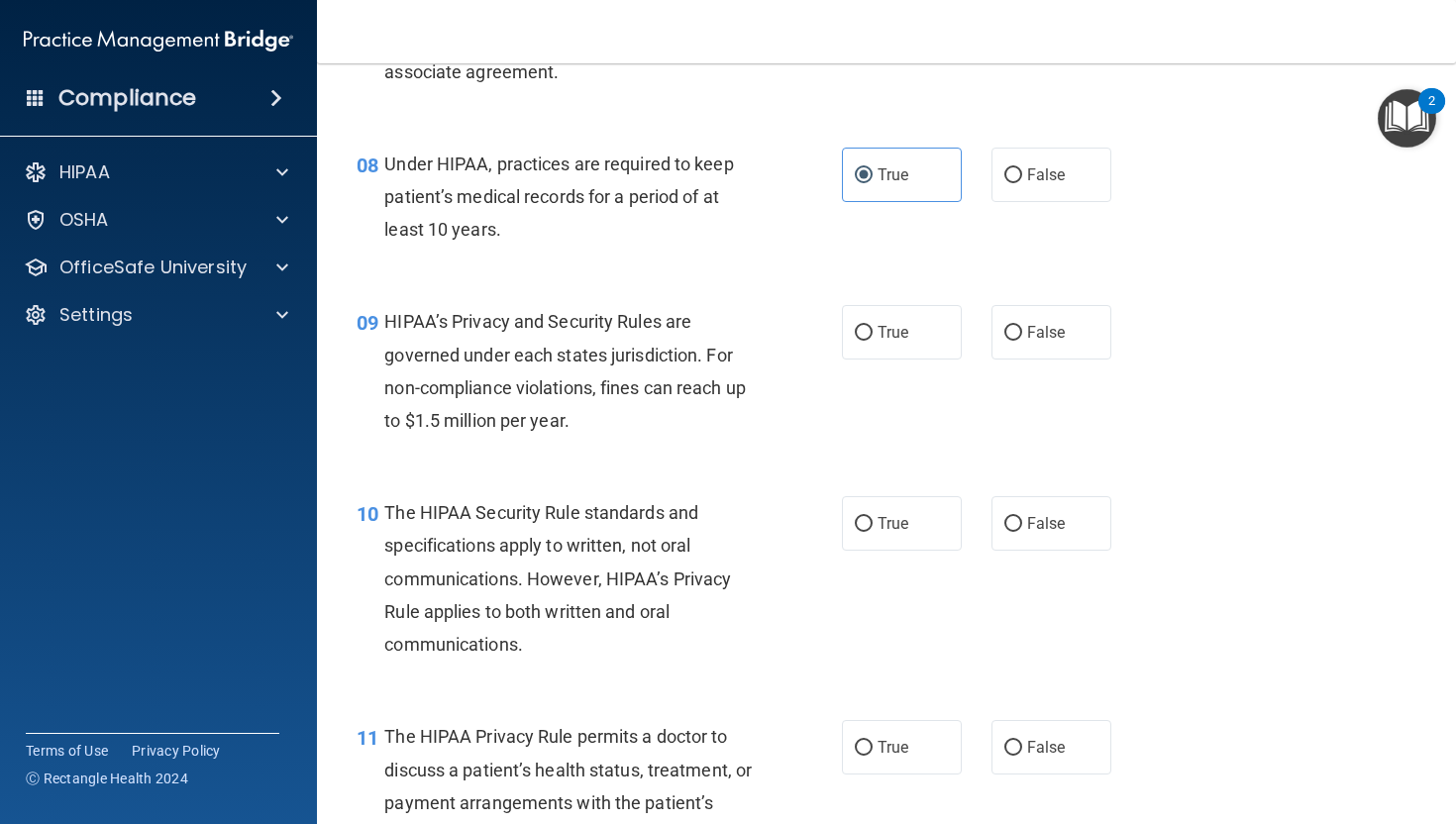 scroll, scrollTop: 1385, scrollLeft: 0, axis: vertical 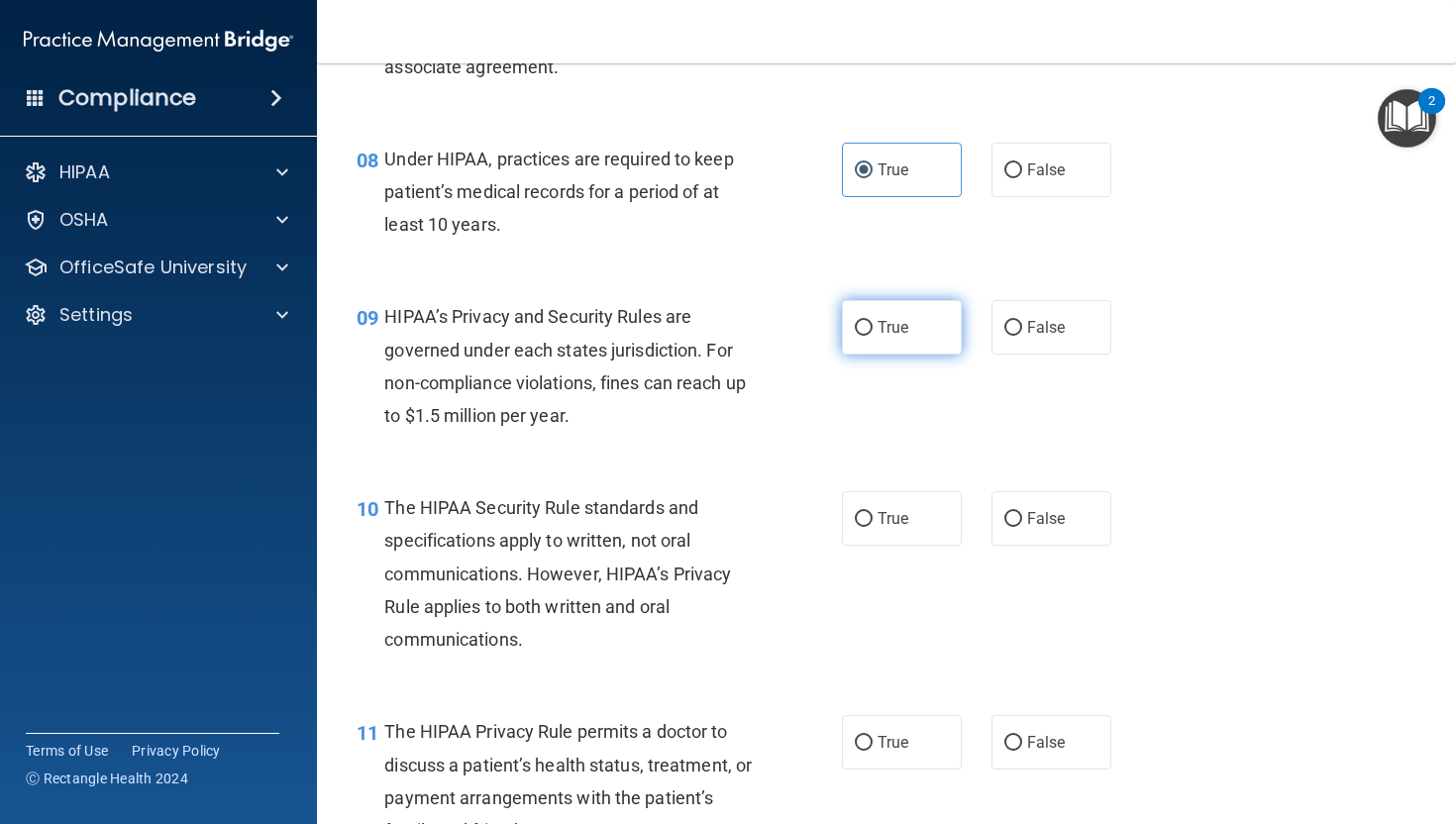 click on "True" at bounding box center (901, 327) 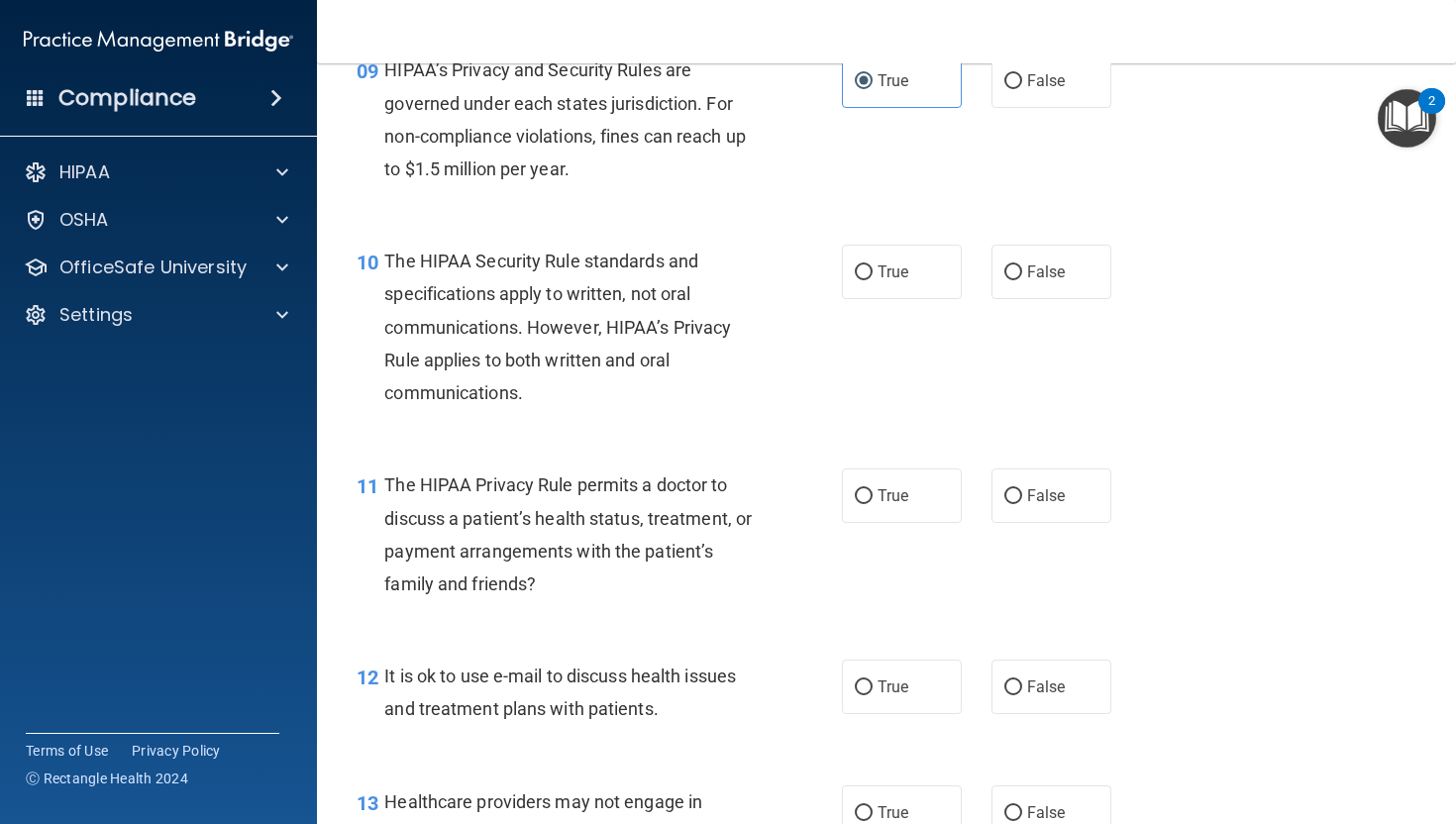 scroll, scrollTop: 1634, scrollLeft: 0, axis: vertical 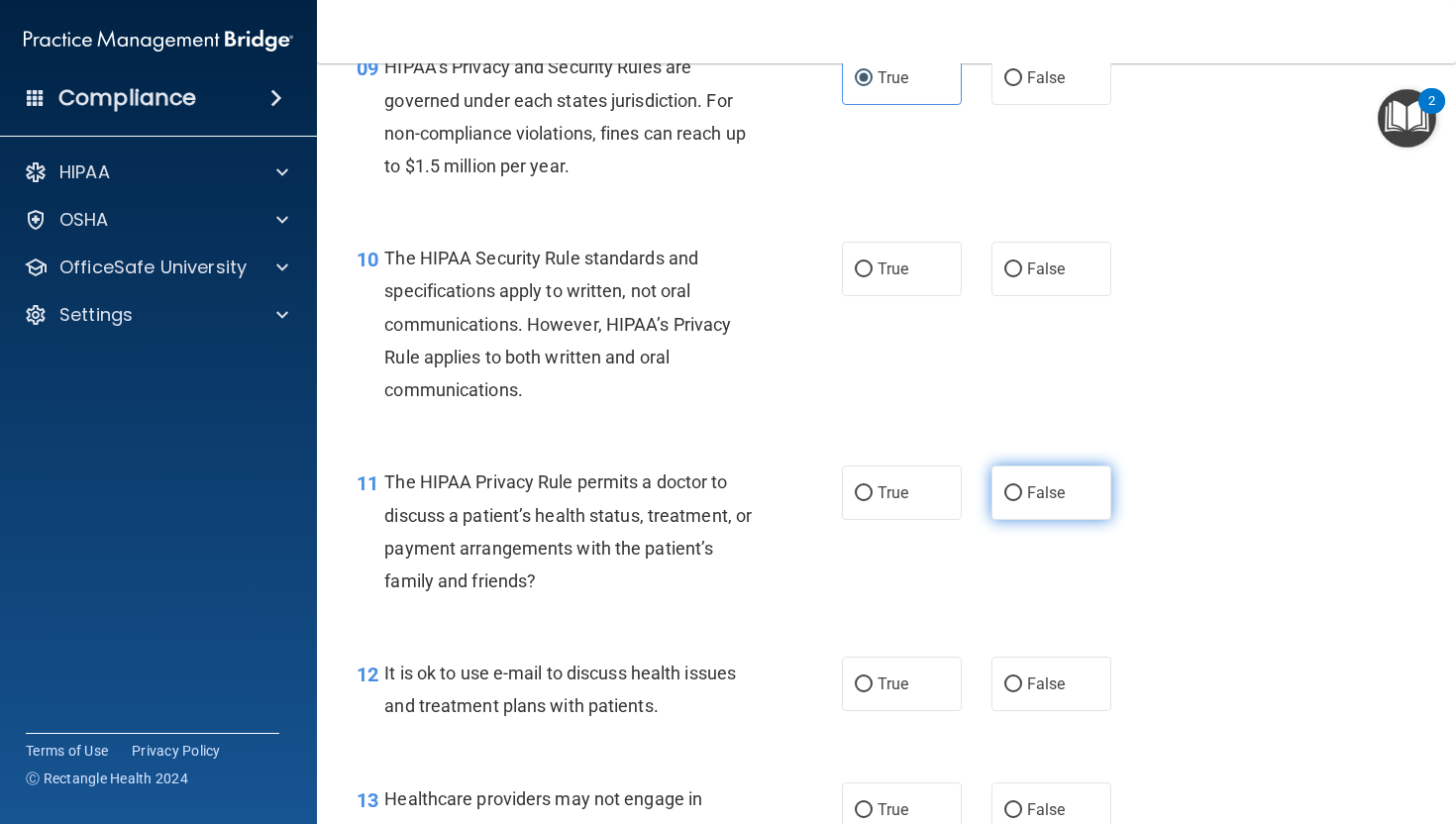click on "False" at bounding box center [1046, 492] 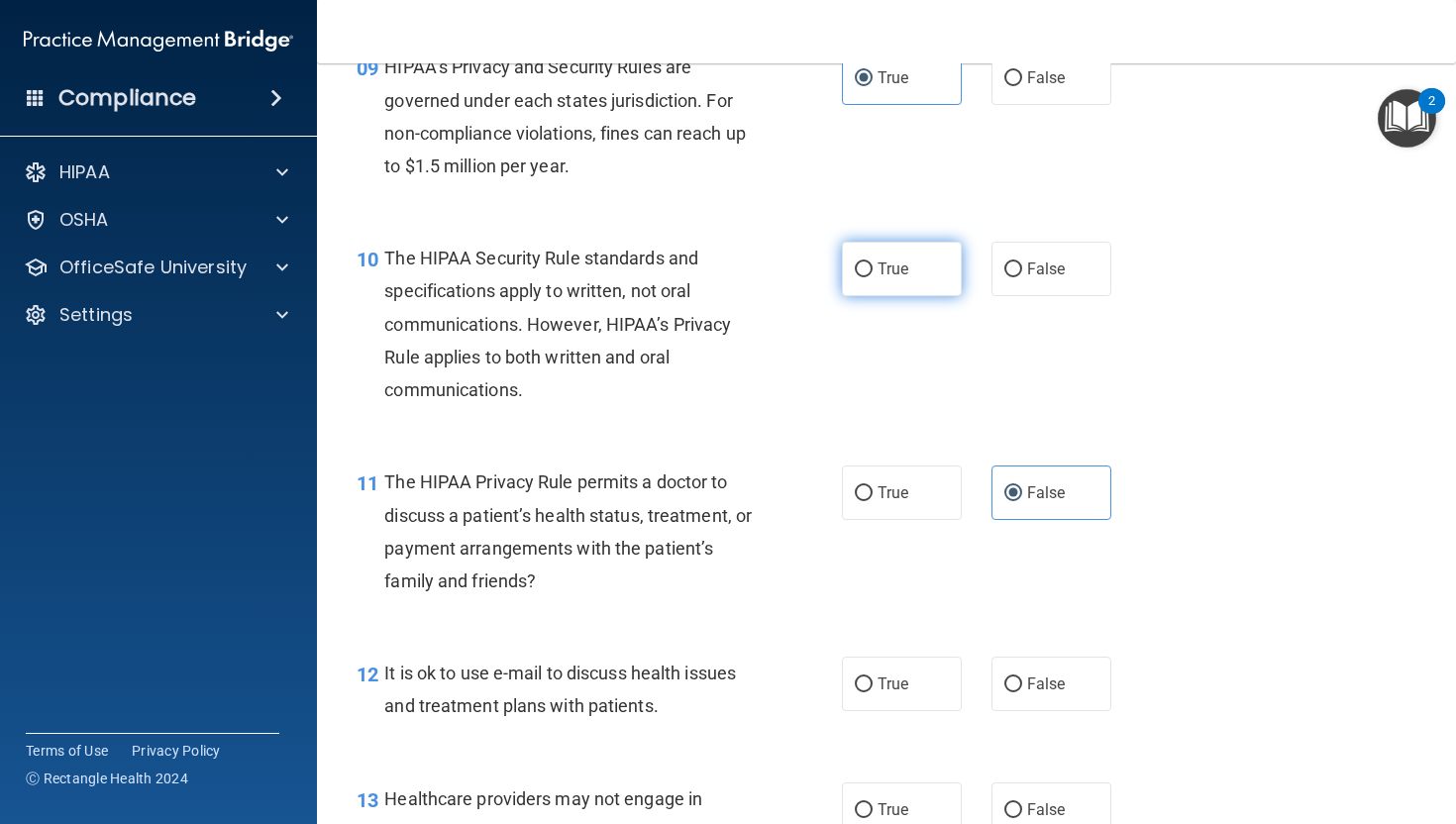 click on "True" at bounding box center [892, 268] 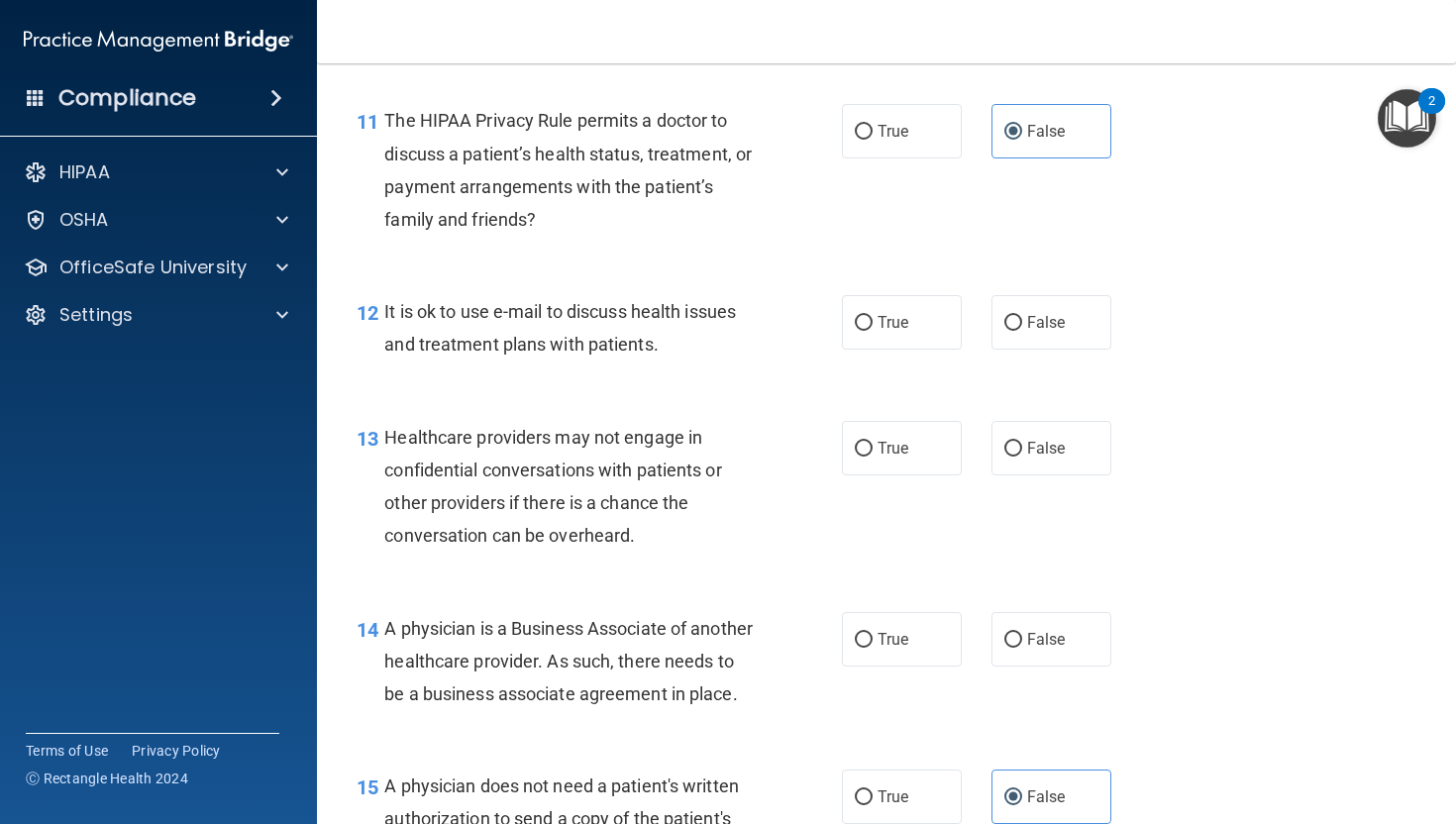 scroll, scrollTop: 2056, scrollLeft: 0, axis: vertical 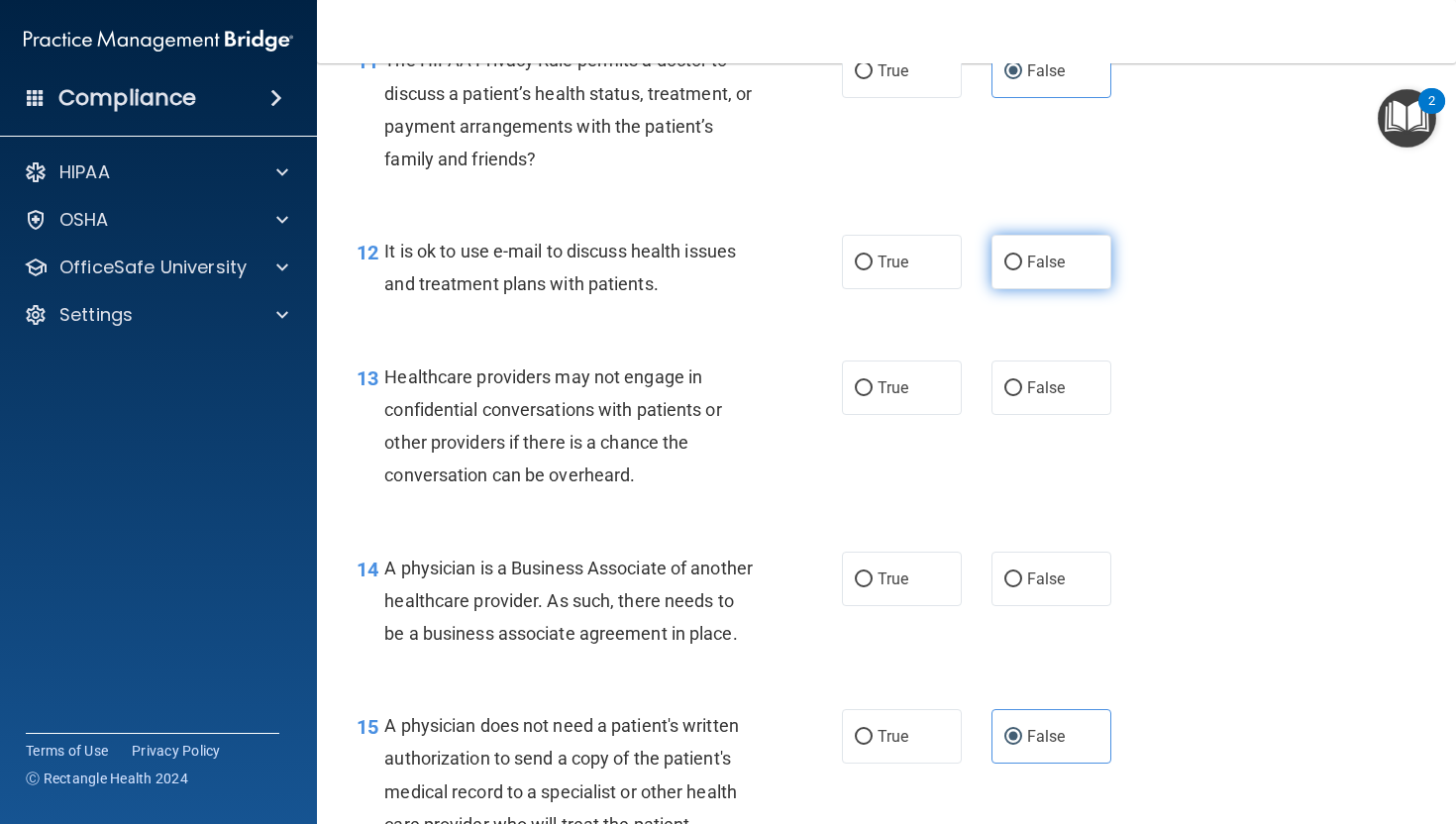 click on "False" at bounding box center (1046, 261) 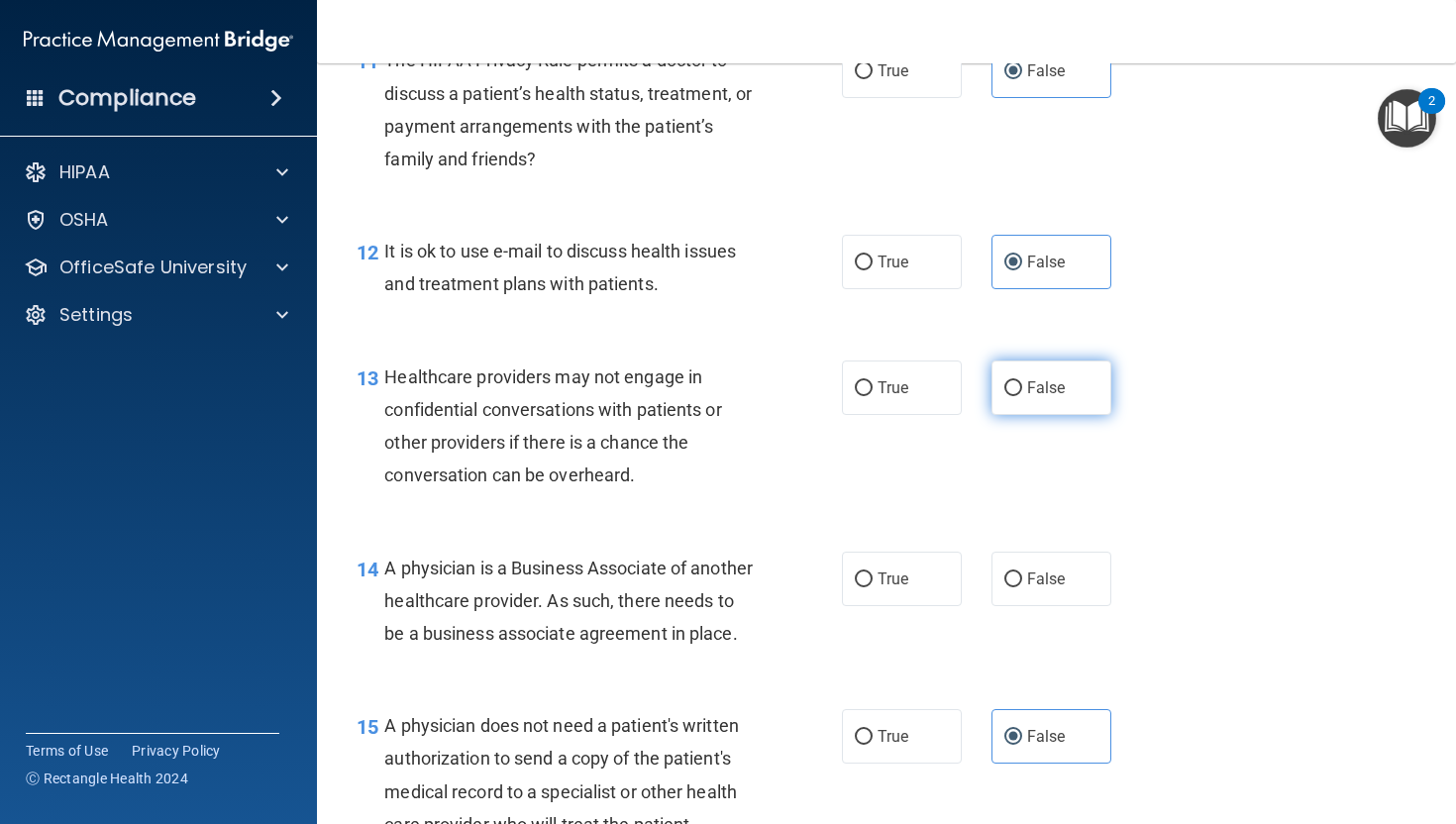 click on "False" at bounding box center (1051, 387) 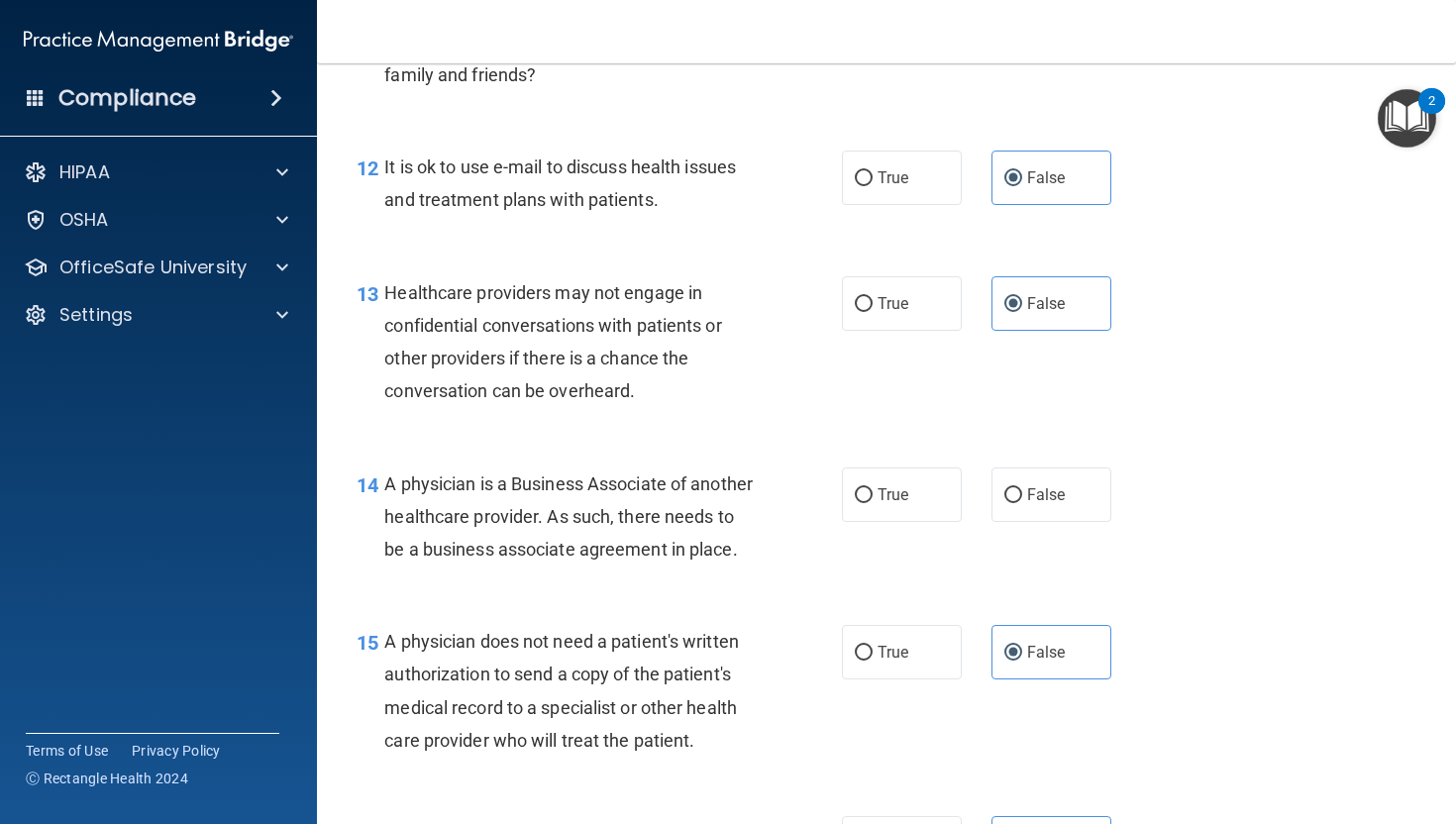 scroll, scrollTop: 2143, scrollLeft: 0, axis: vertical 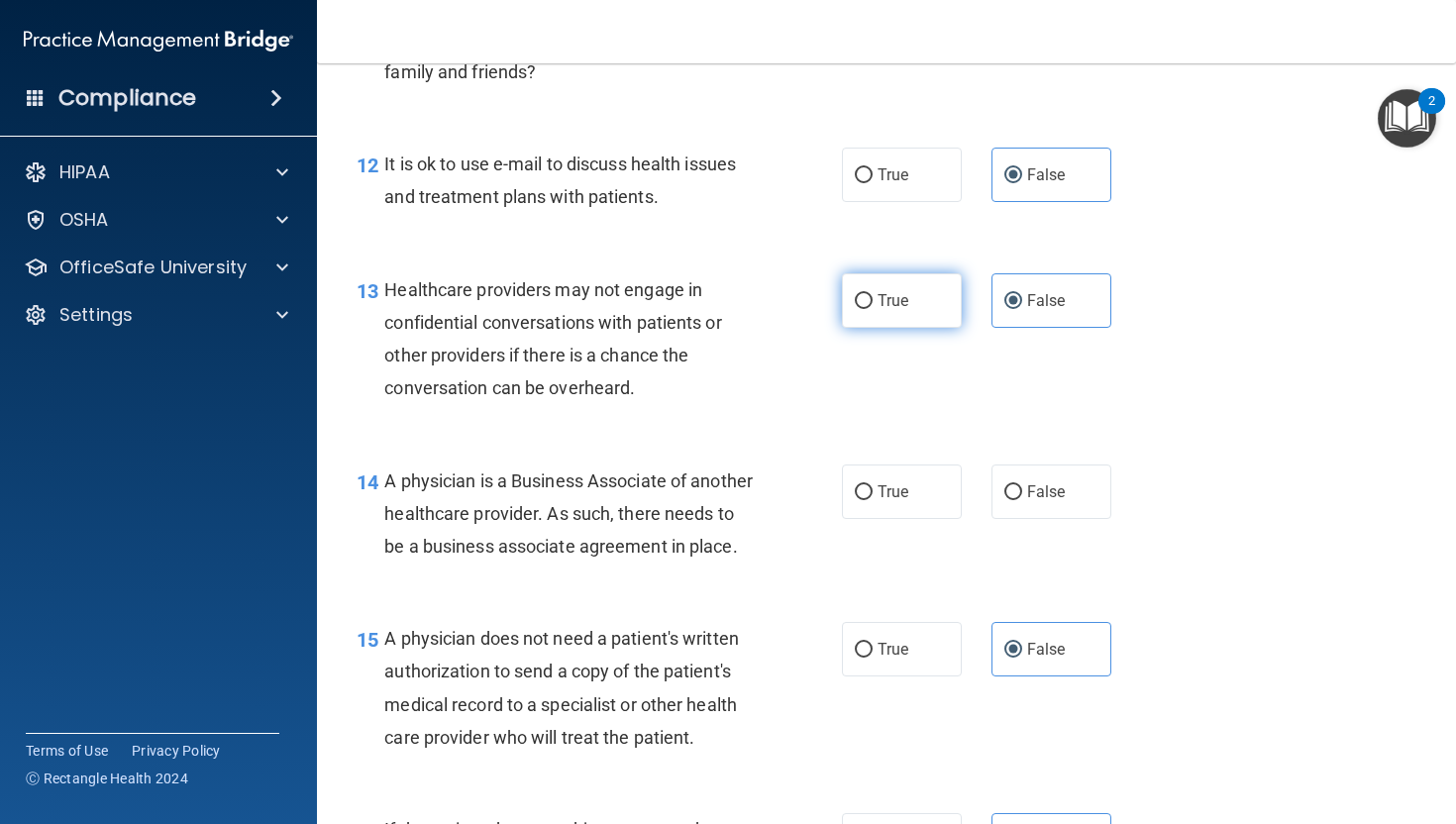 click on "True" at bounding box center (901, 300) 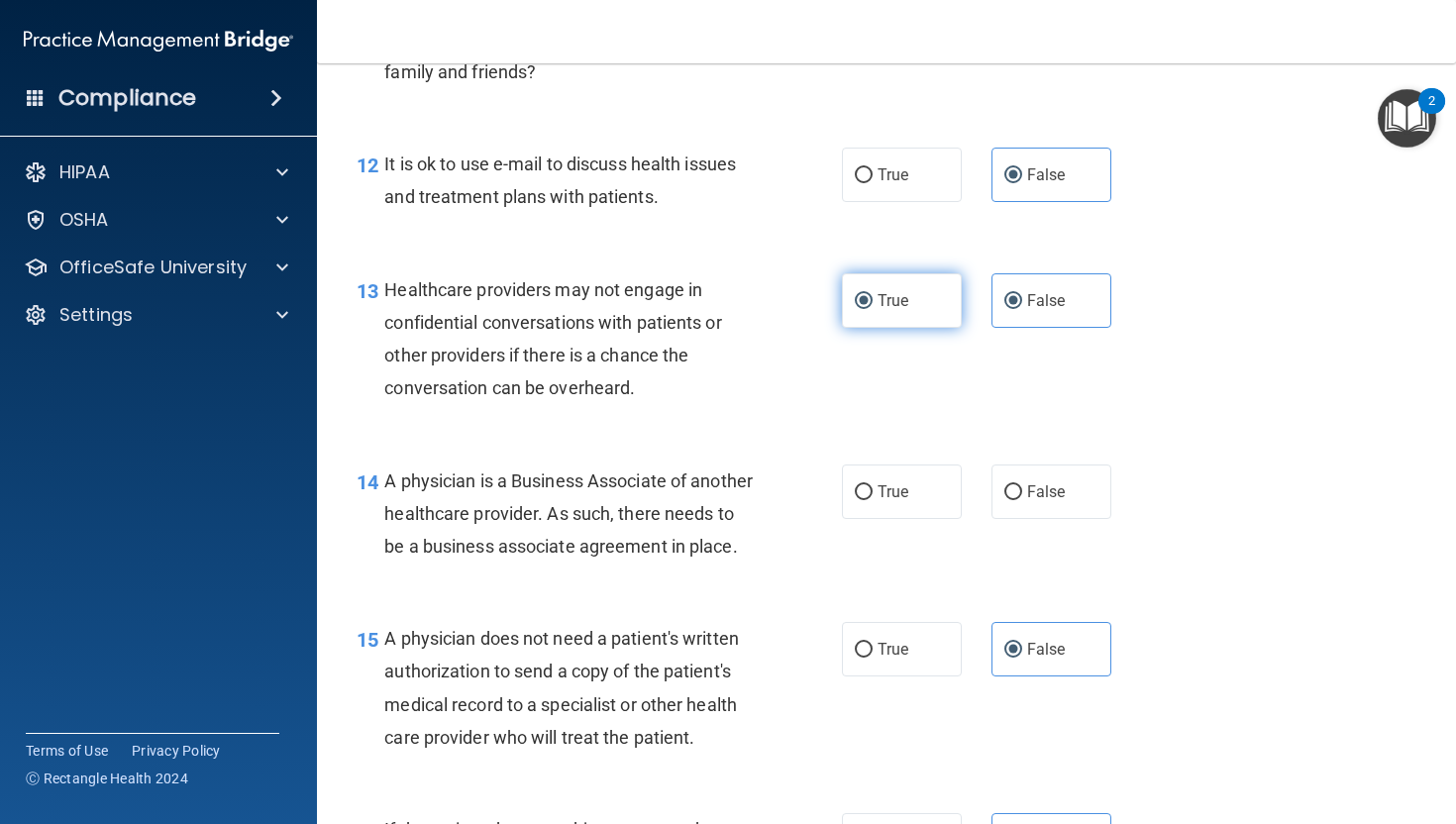 radio on "false" 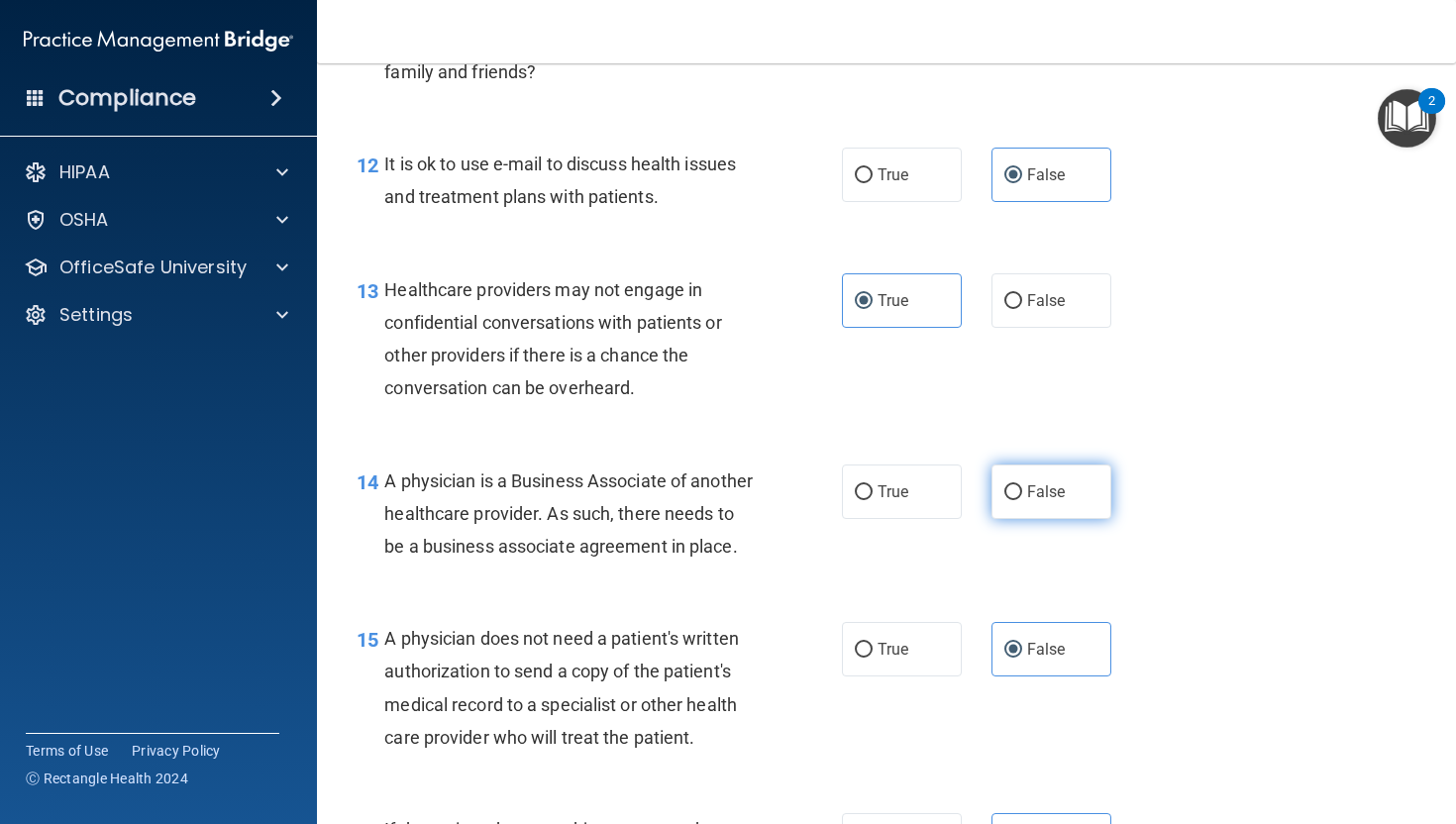 click on "False" at bounding box center [1046, 491] 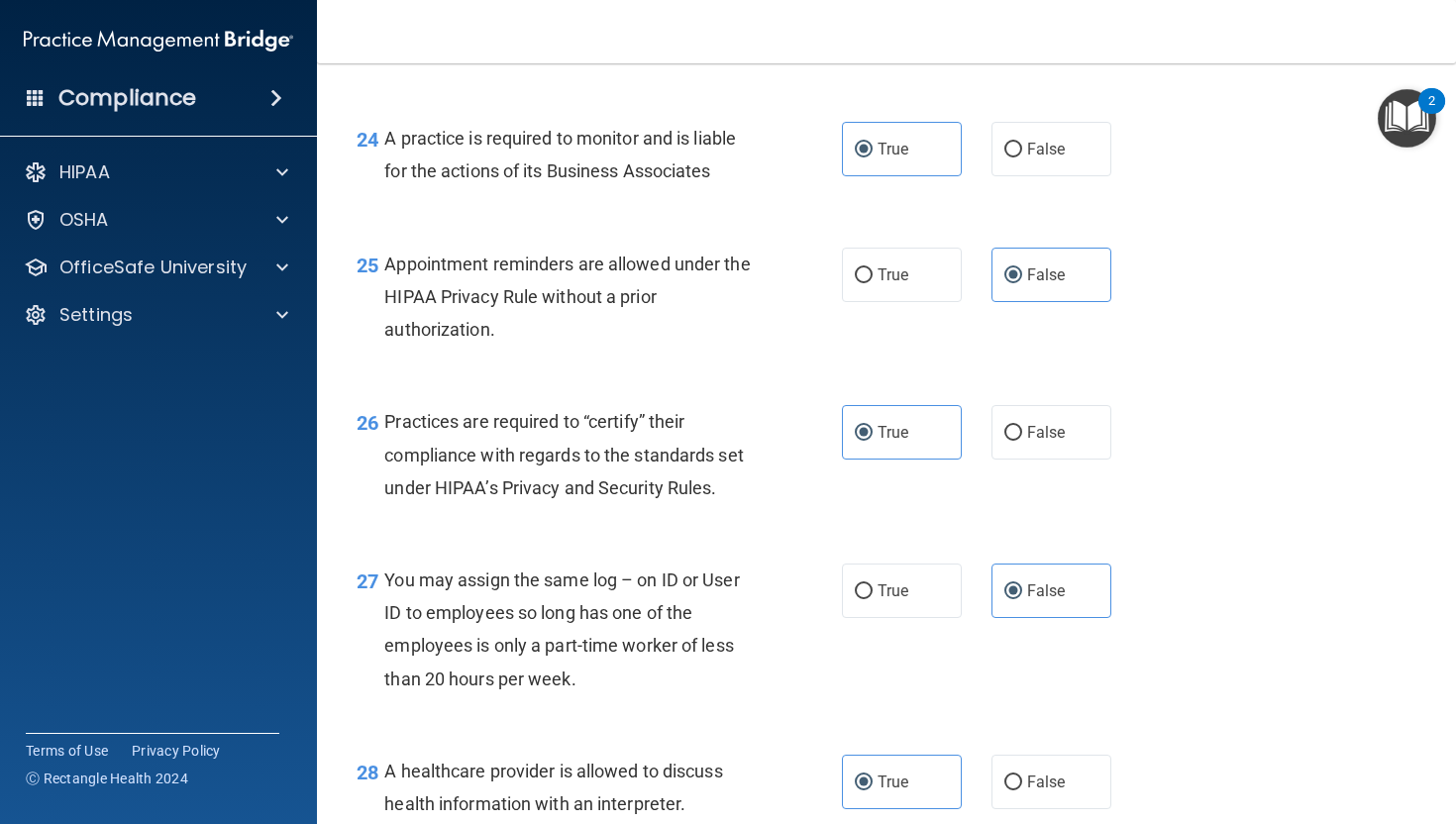 scroll, scrollTop: 4774, scrollLeft: 0, axis: vertical 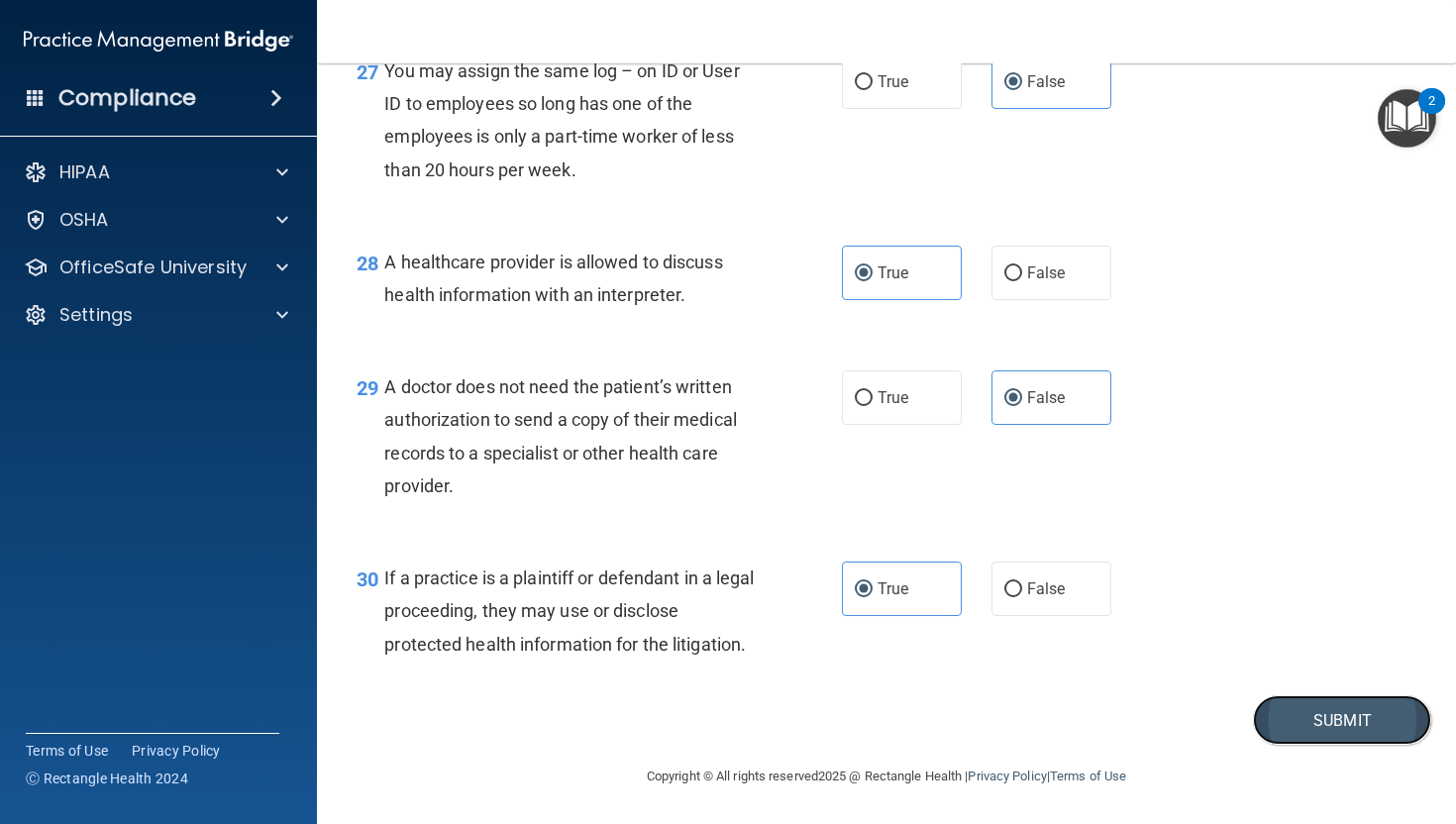 click on "Submit" at bounding box center [1342, 720] 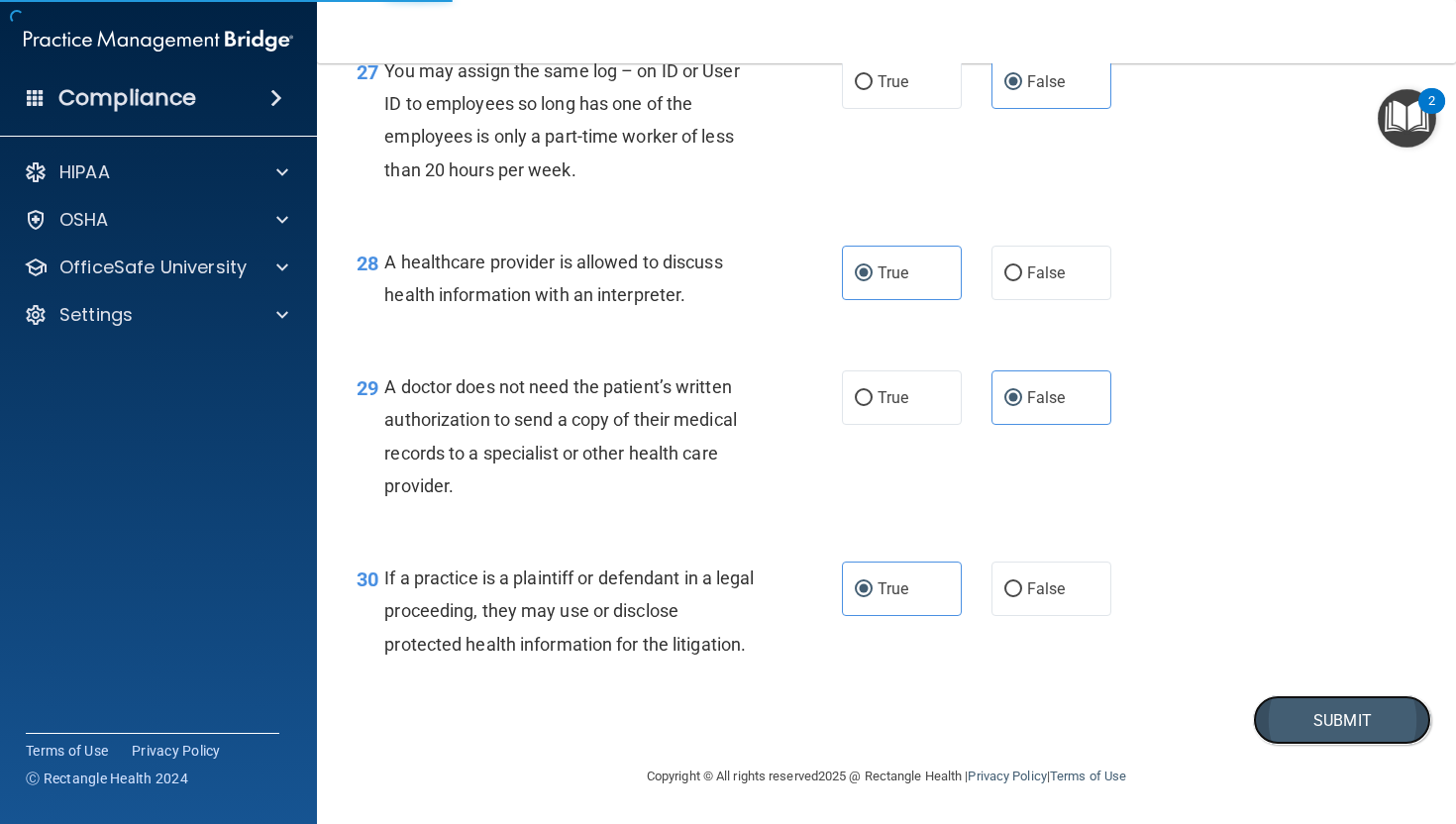 click on "Submit" at bounding box center [1342, 720] 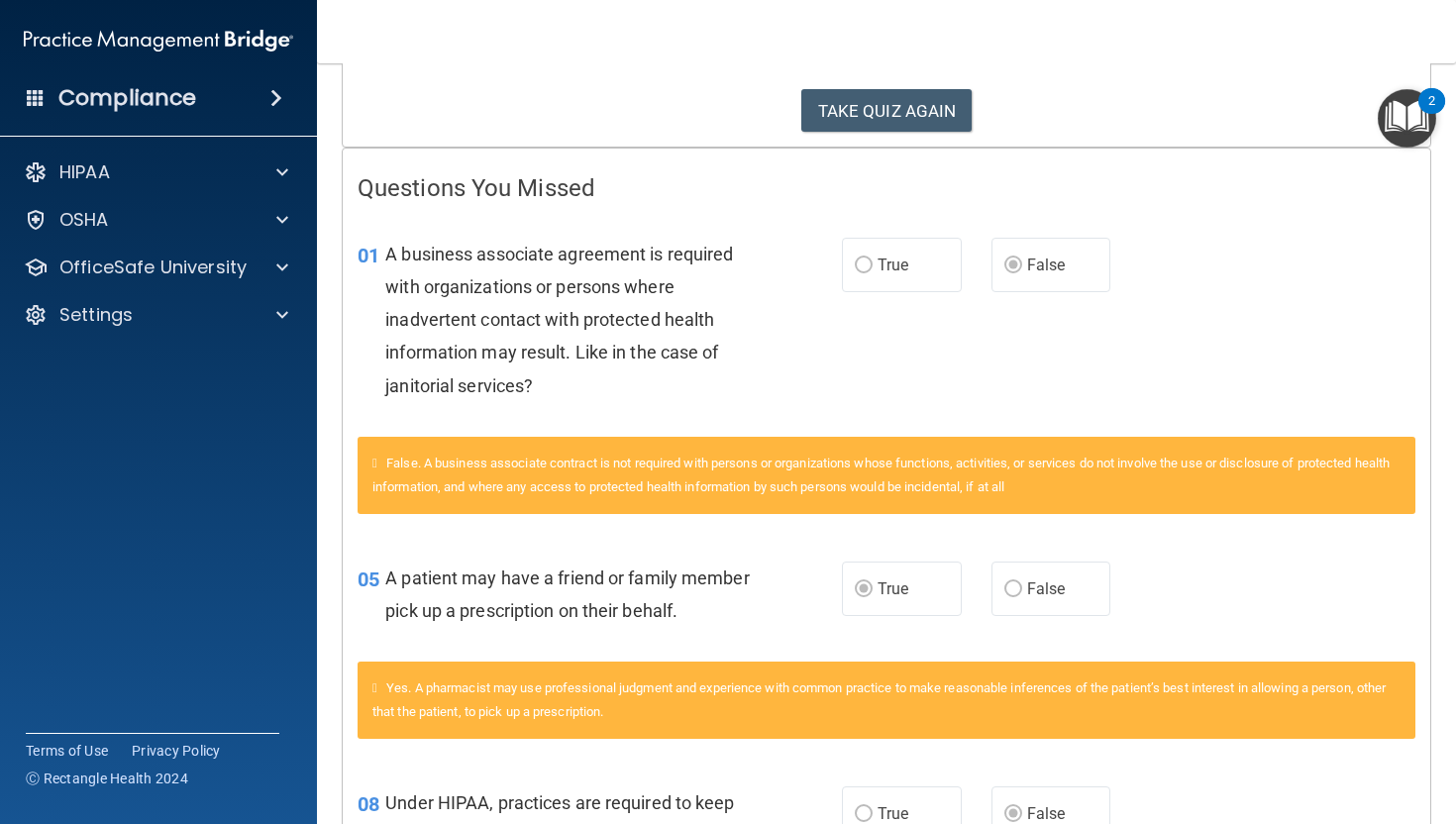 scroll, scrollTop: 346, scrollLeft: 0, axis: vertical 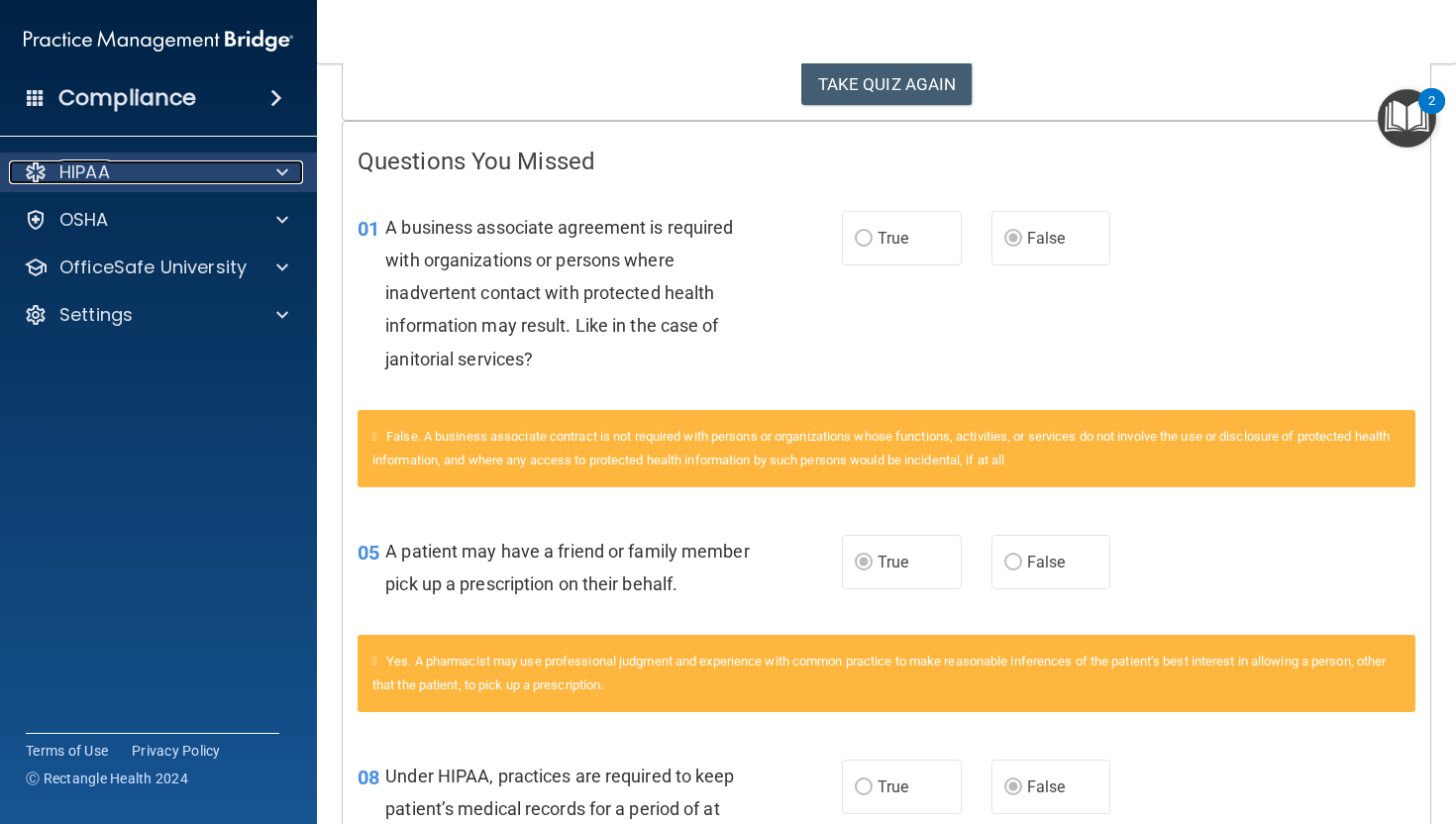 click on "HIPAA" at bounding box center [84, 172] 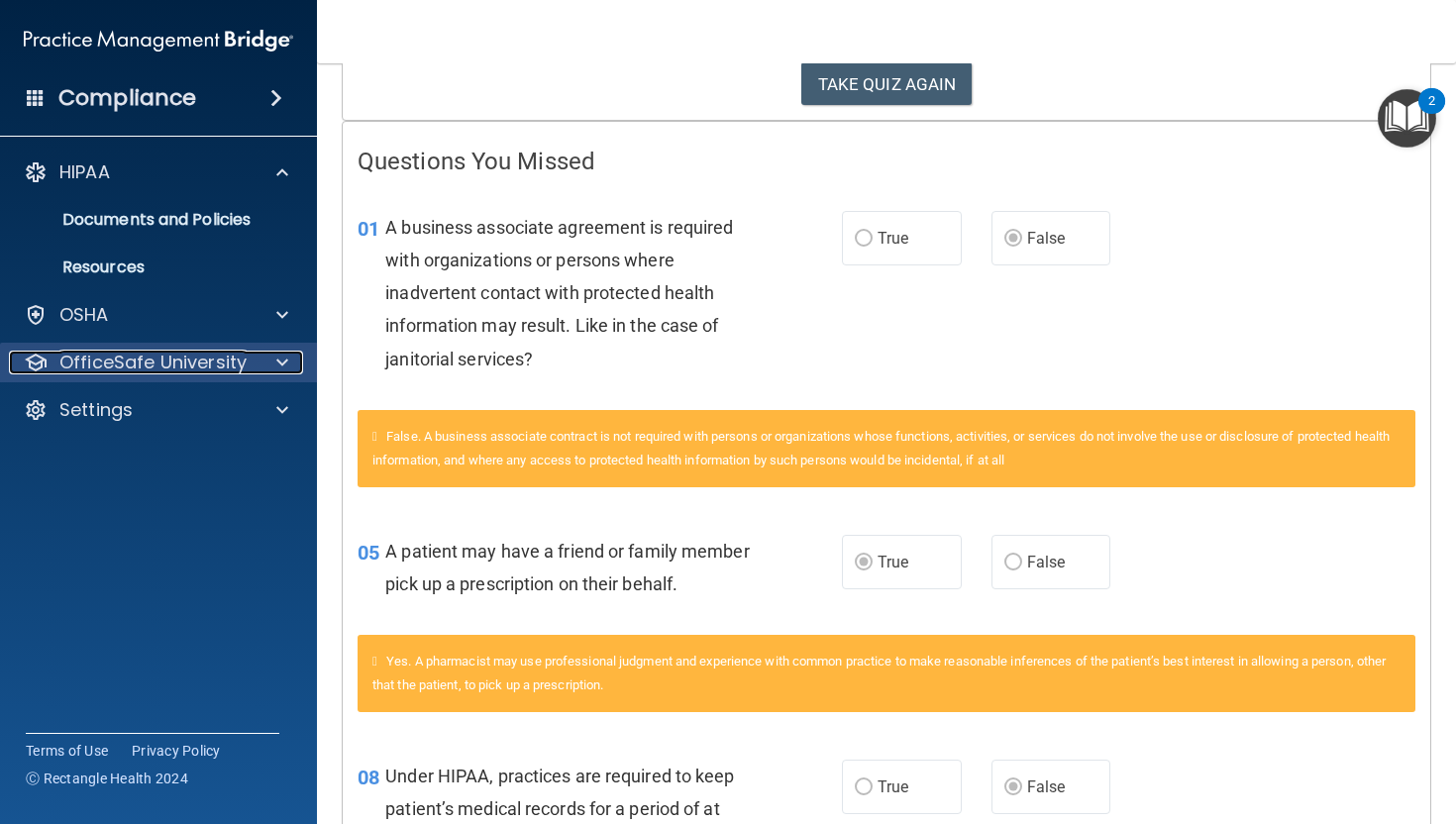 click on "OfficeSafe University" at bounding box center [153, 362] 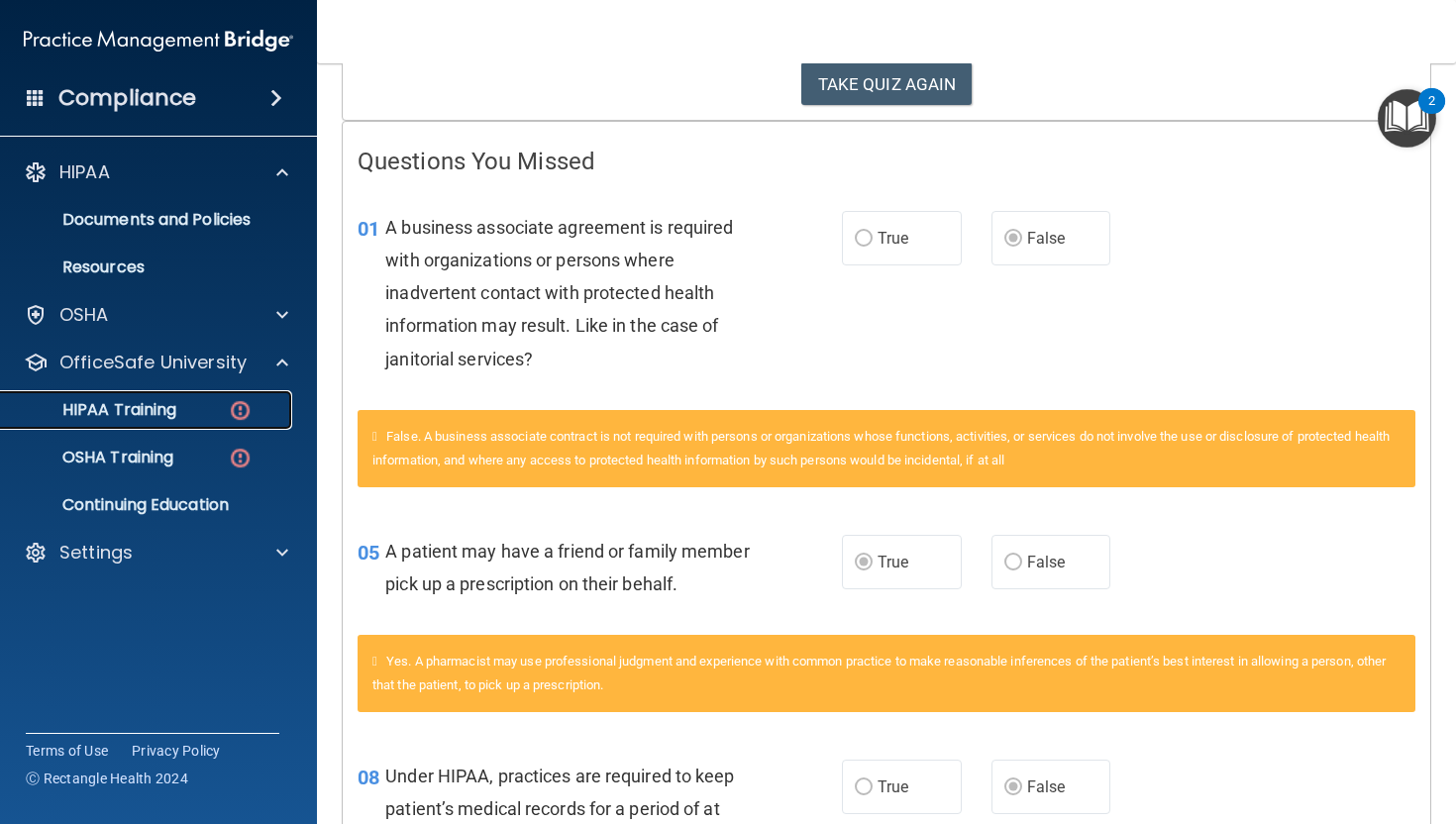 click on "HIPAA Training" at bounding box center [94, 410] 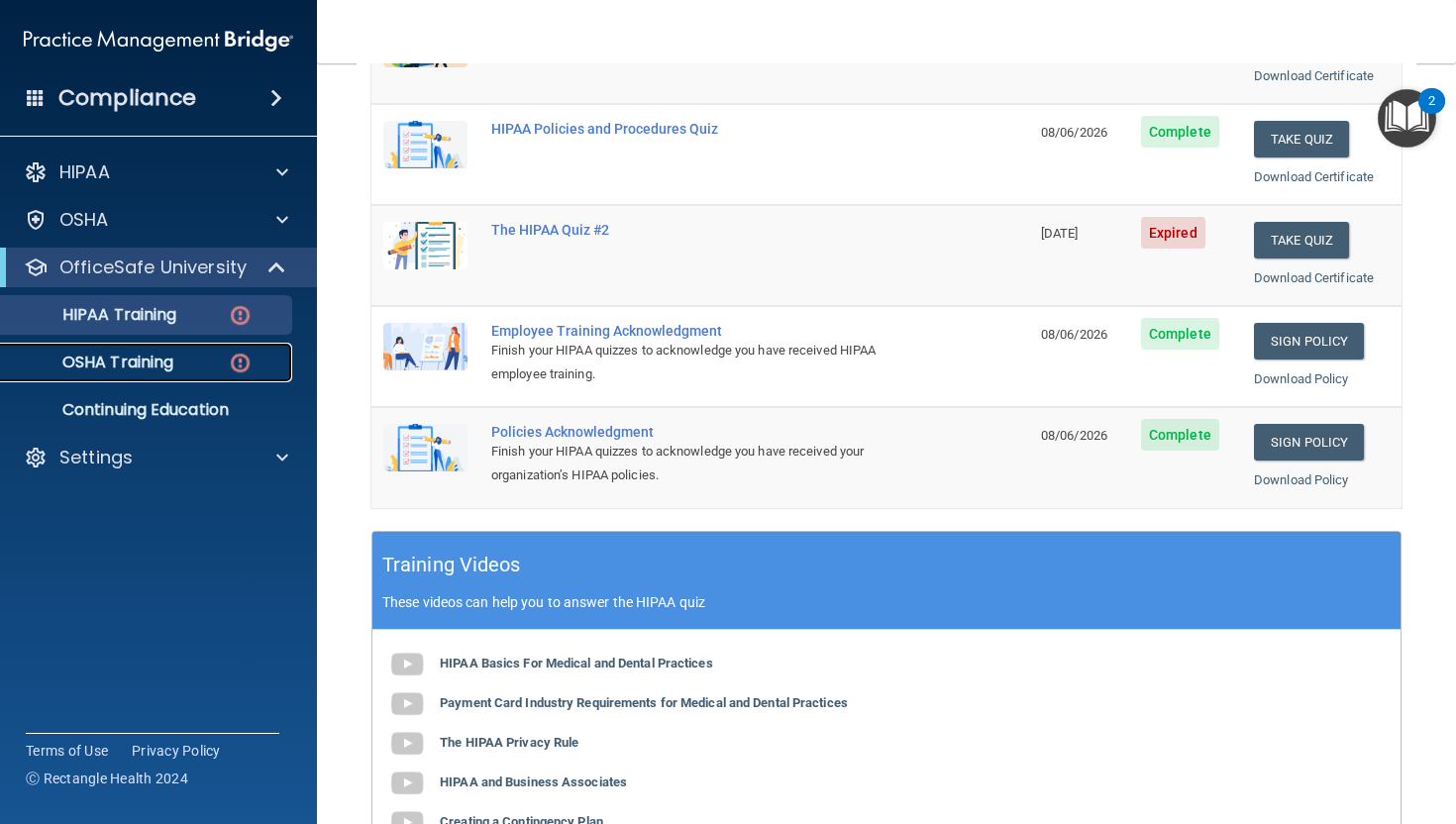 click on "OSHA Training" at bounding box center [93, 362] 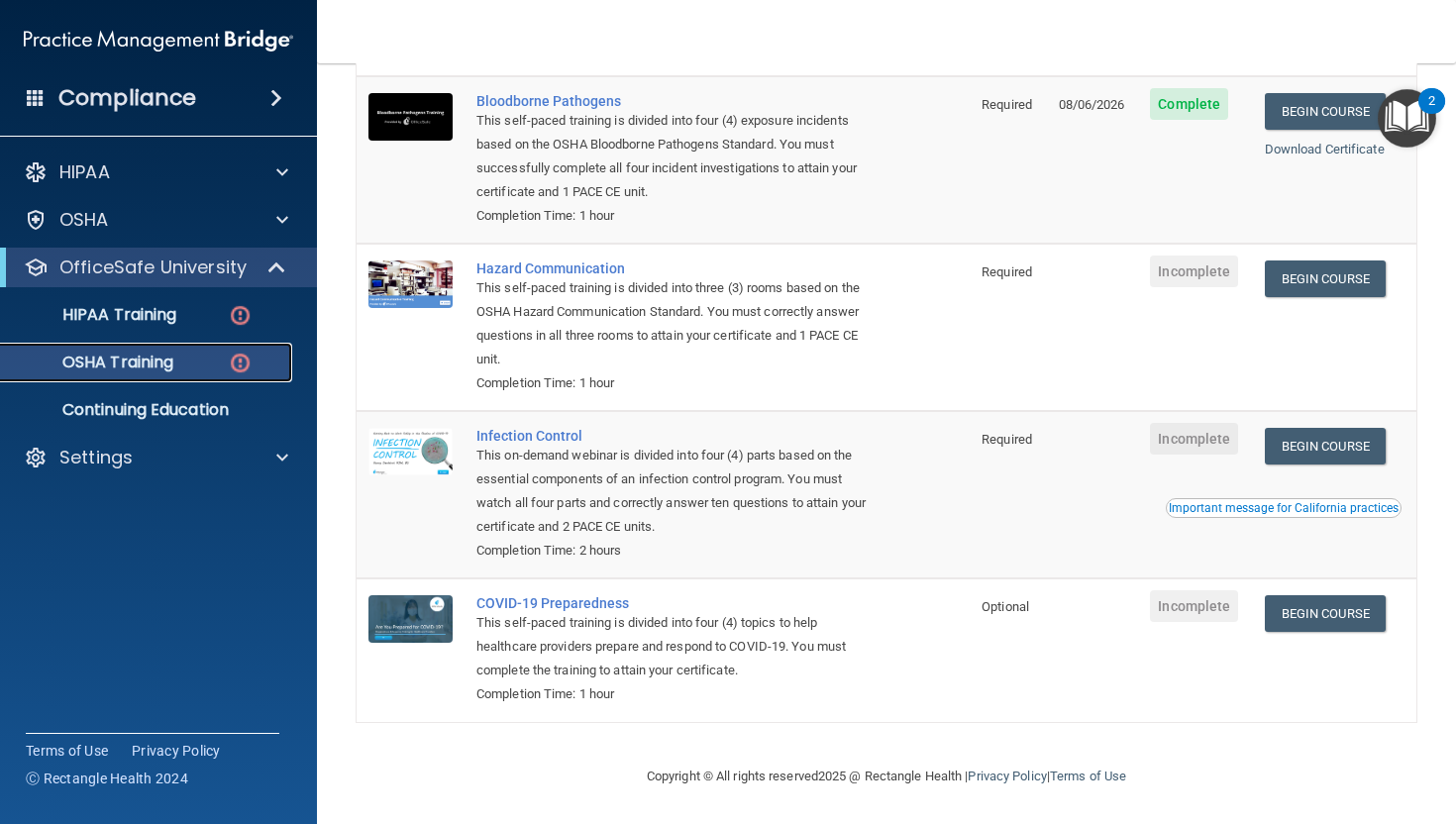 scroll, scrollTop: 0, scrollLeft: 0, axis: both 